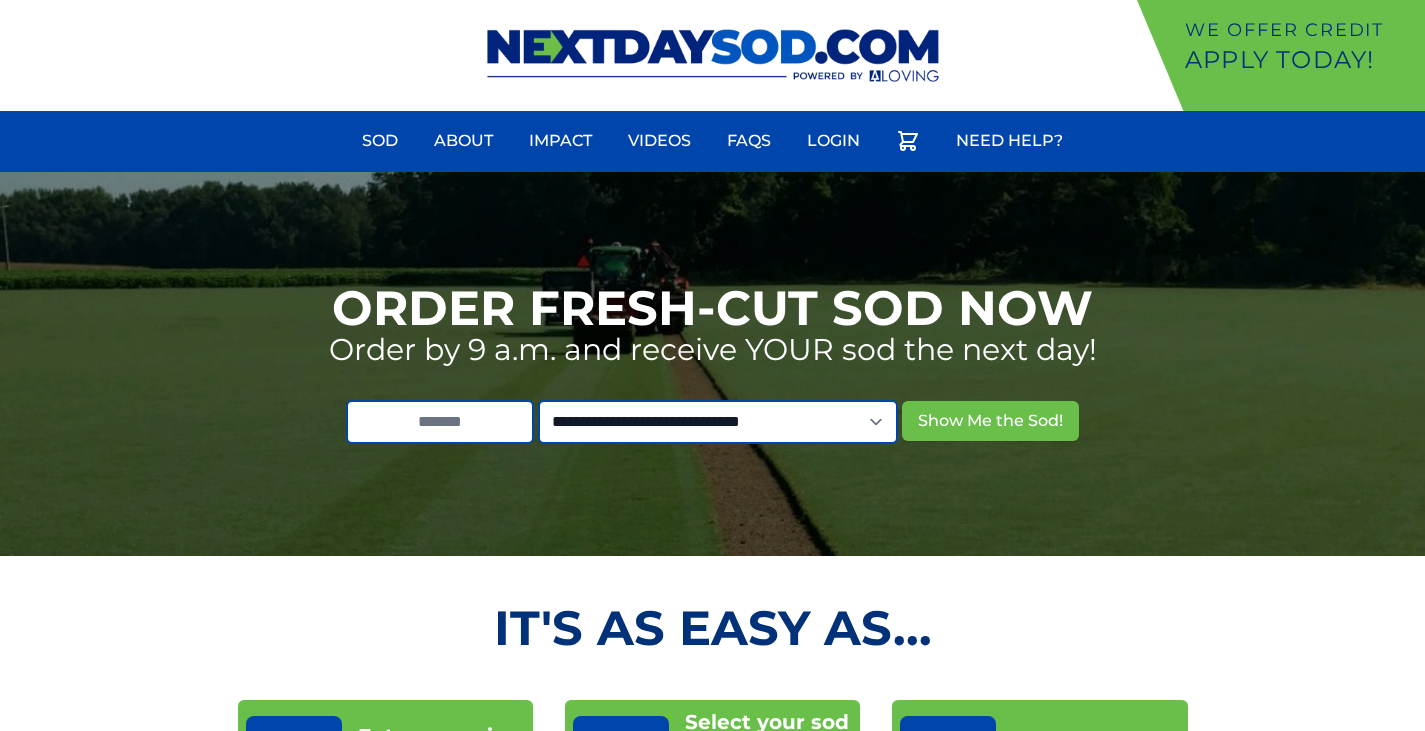 scroll, scrollTop: 0, scrollLeft: 0, axis: both 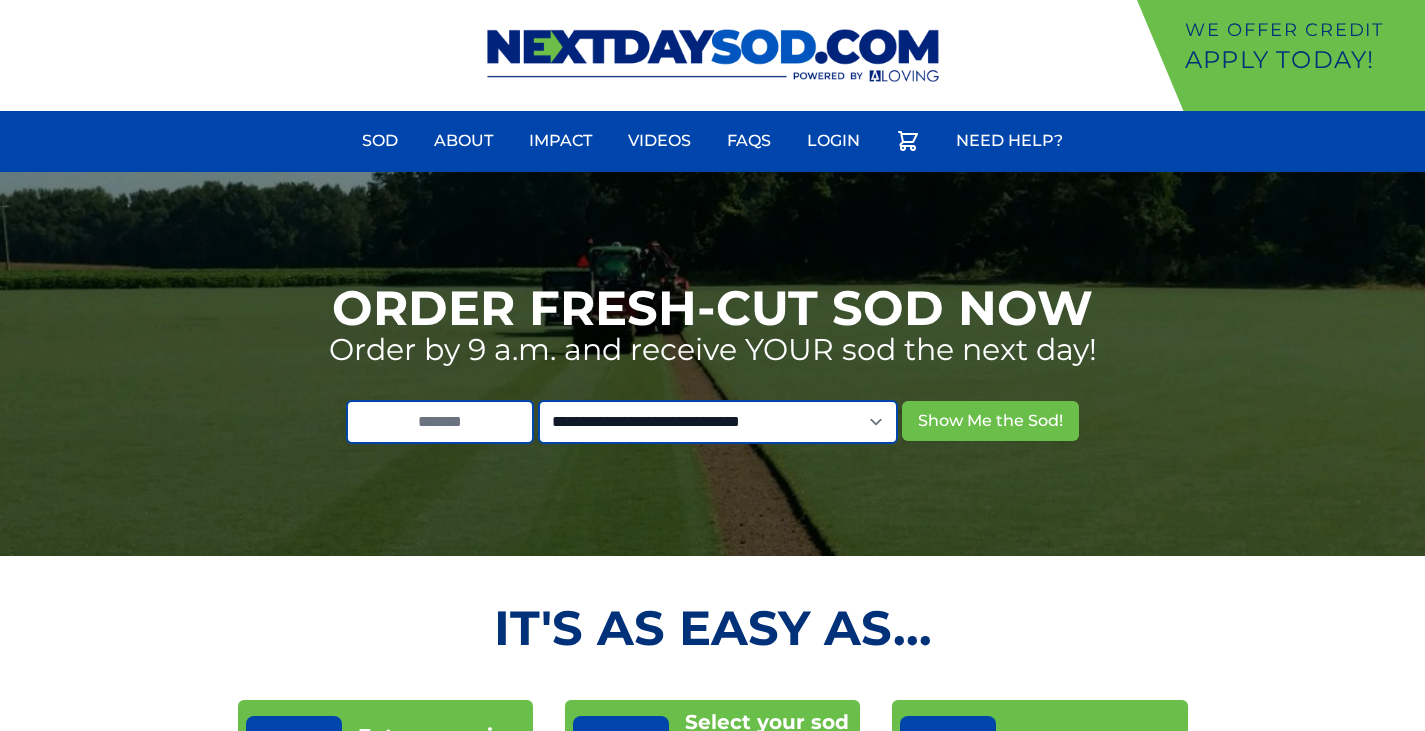 click on "We offer Credit" at bounding box center (1301, 30) 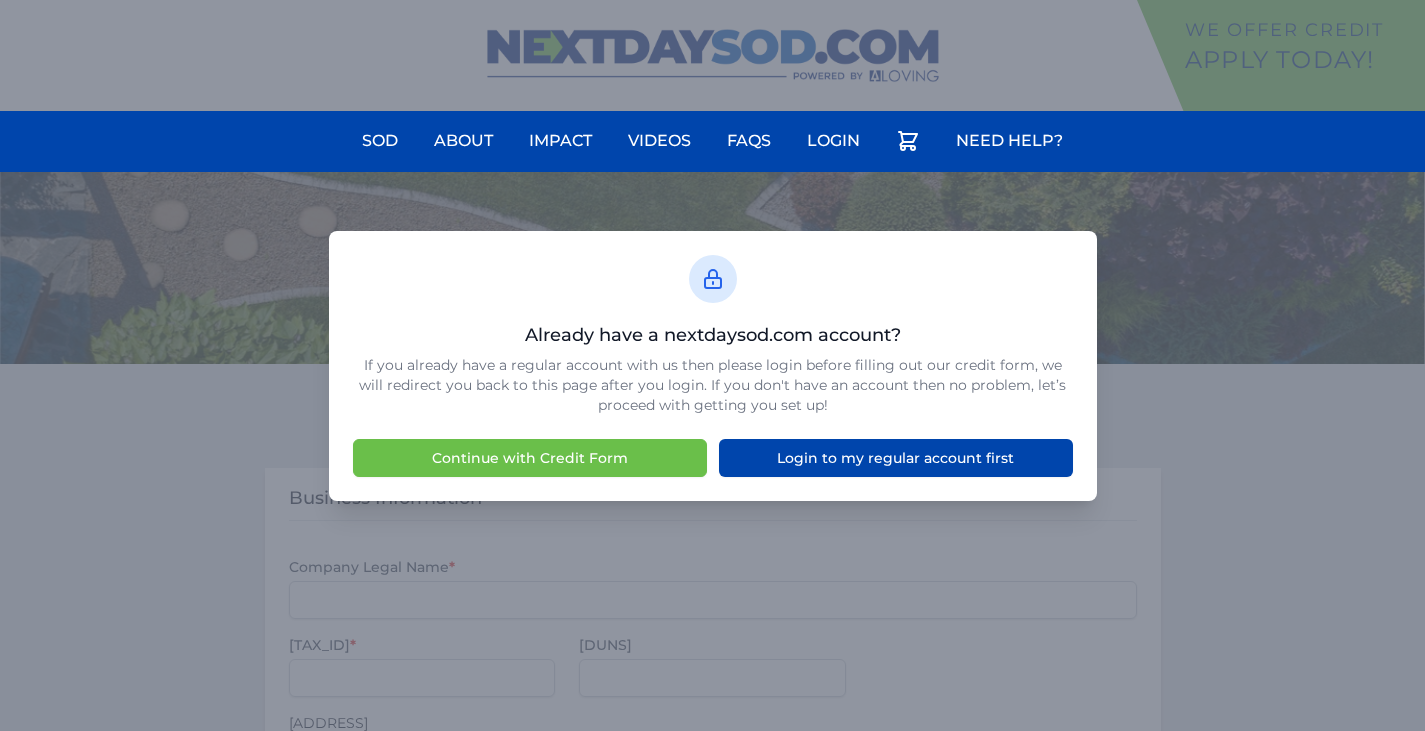 scroll, scrollTop: 0, scrollLeft: 0, axis: both 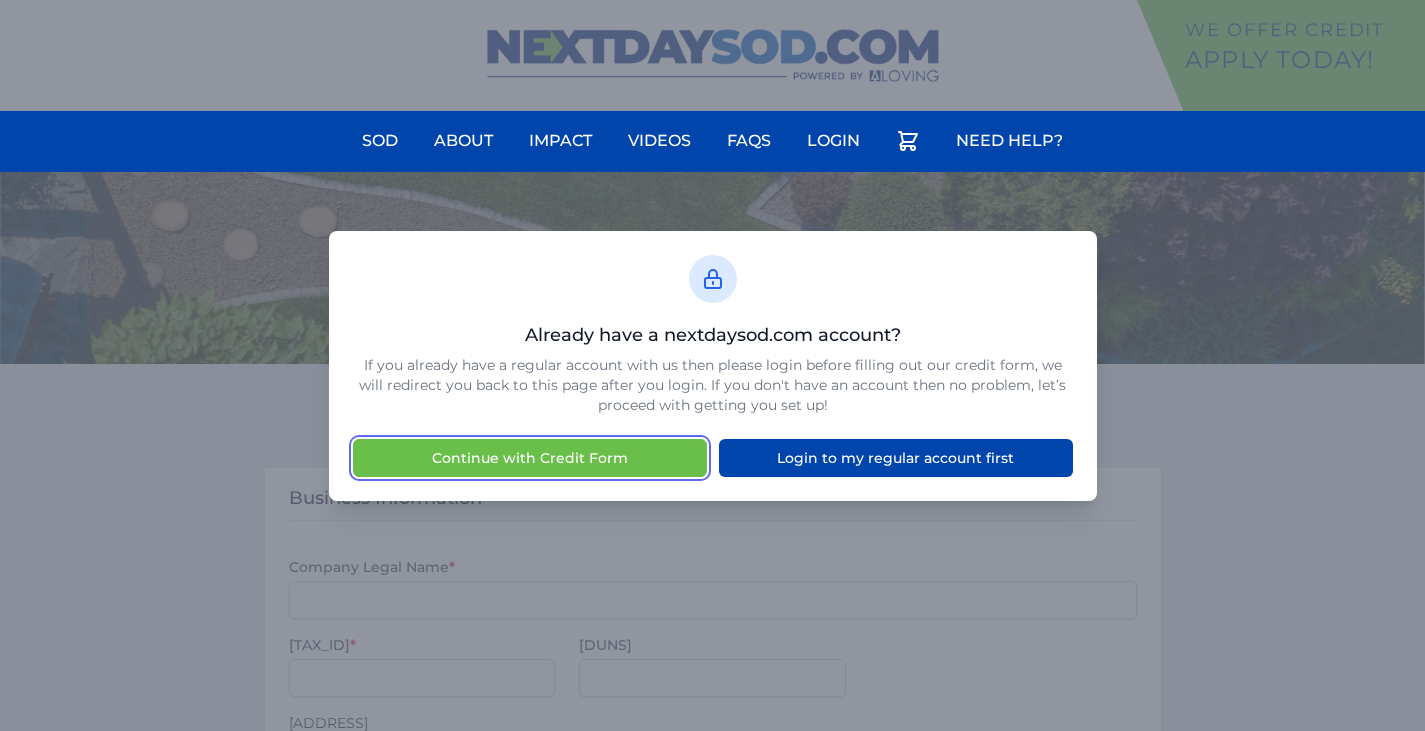 click on "Continue with Credit Form" at bounding box center [530, 458] 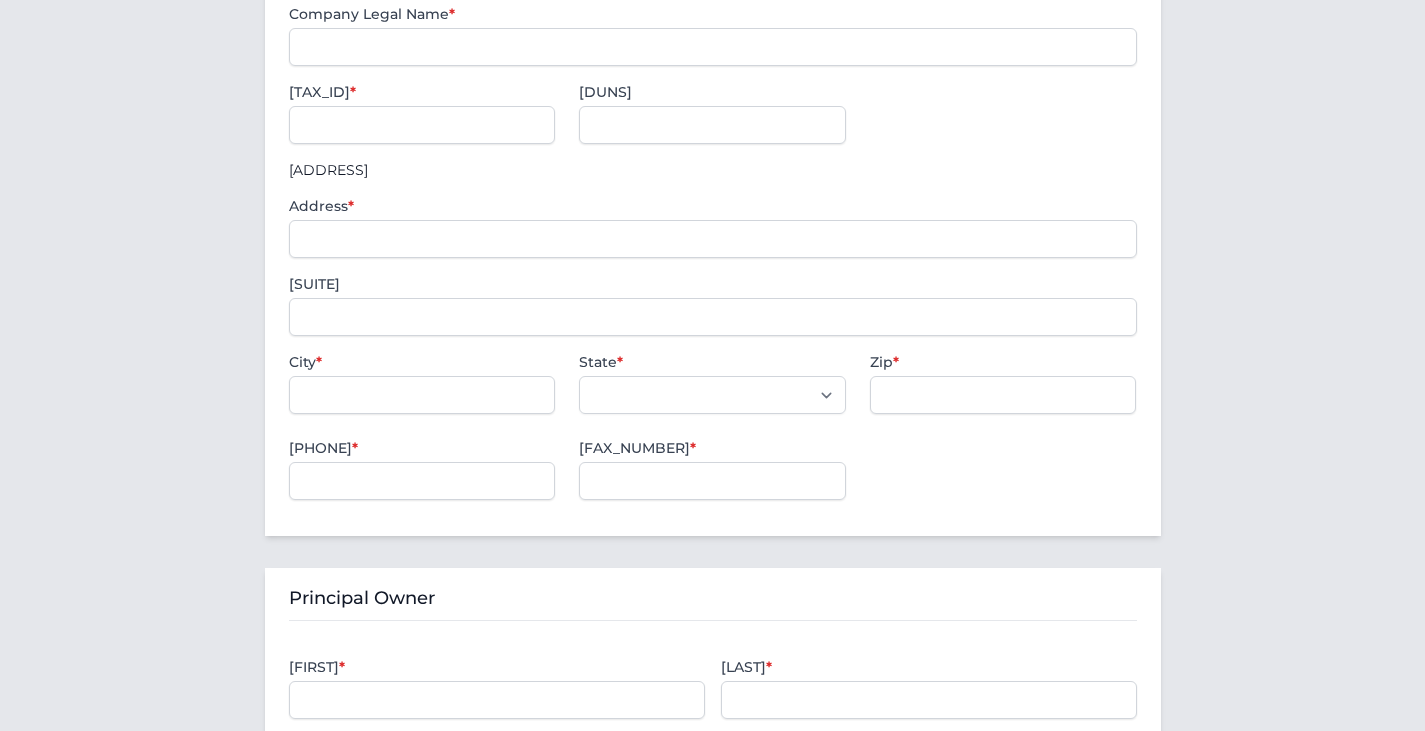 scroll, scrollTop: 320, scrollLeft: 0, axis: vertical 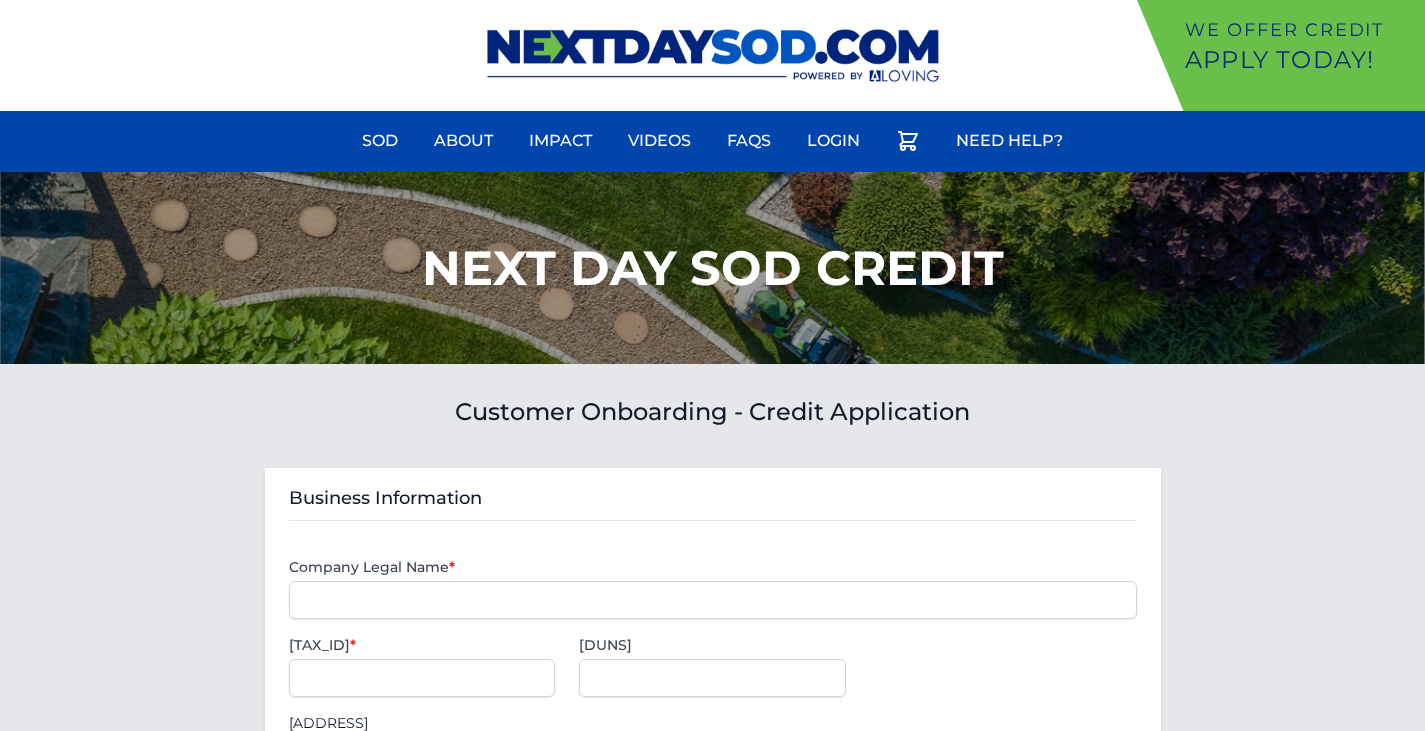 click on "Apply Today!" at bounding box center (1301, 60) 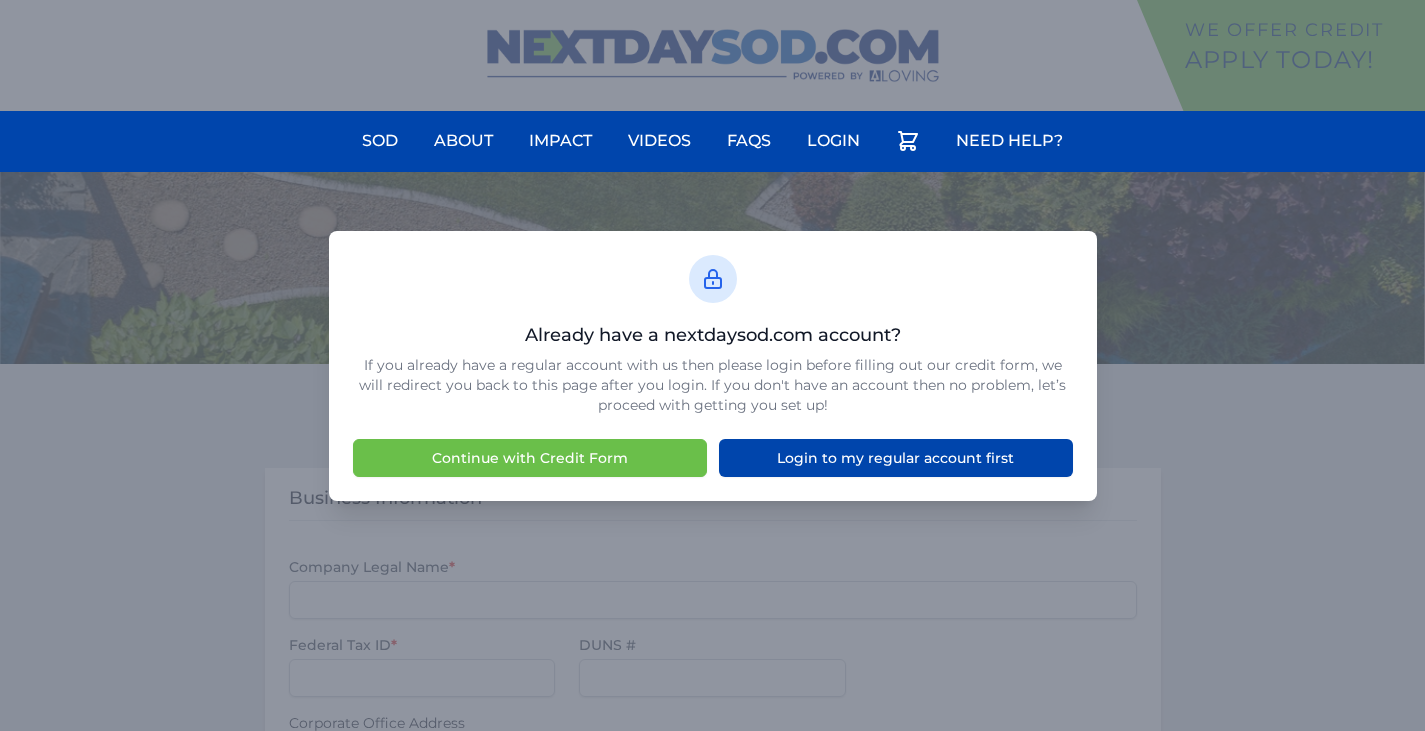 scroll, scrollTop: 0, scrollLeft: 0, axis: both 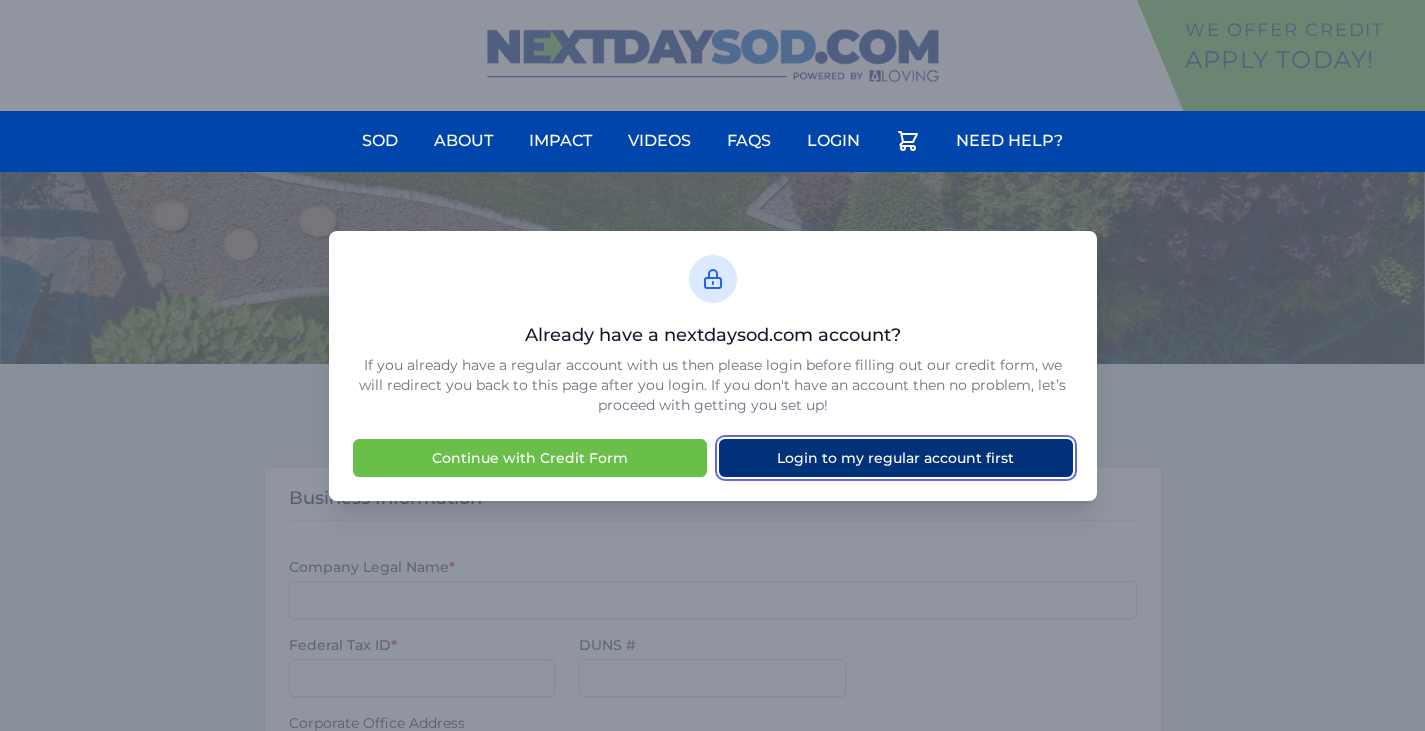 click on "Login to my regular account first" at bounding box center [896, 458] 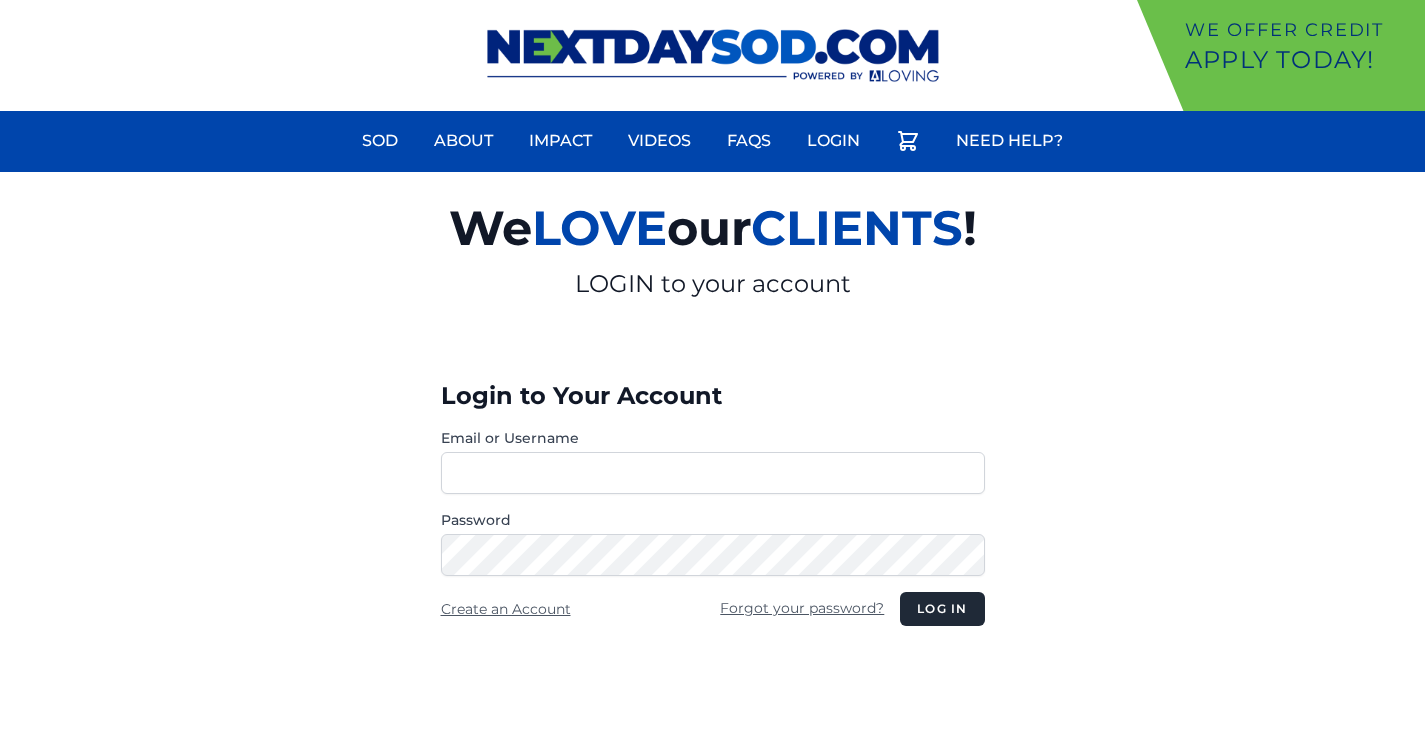 scroll, scrollTop: 0, scrollLeft: 0, axis: both 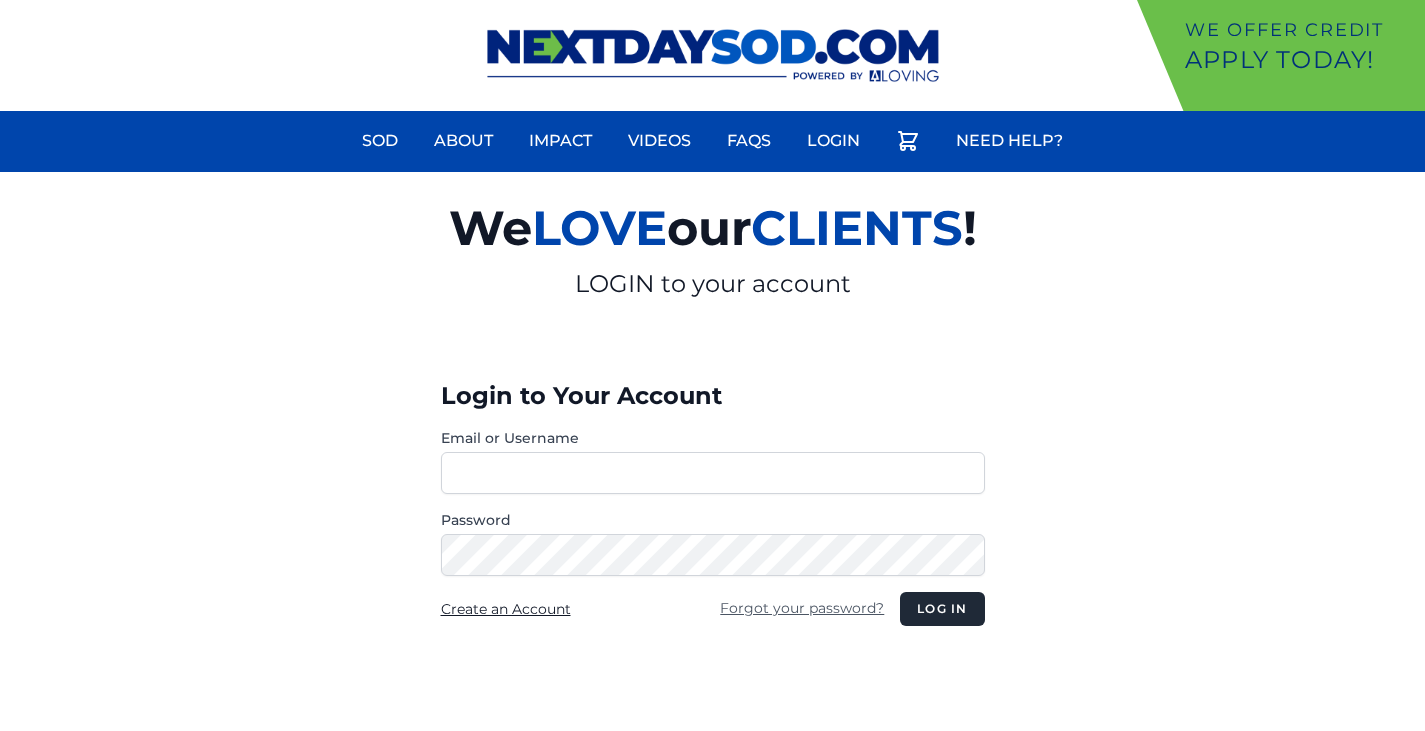 click on "Create an Account" at bounding box center (506, 609) 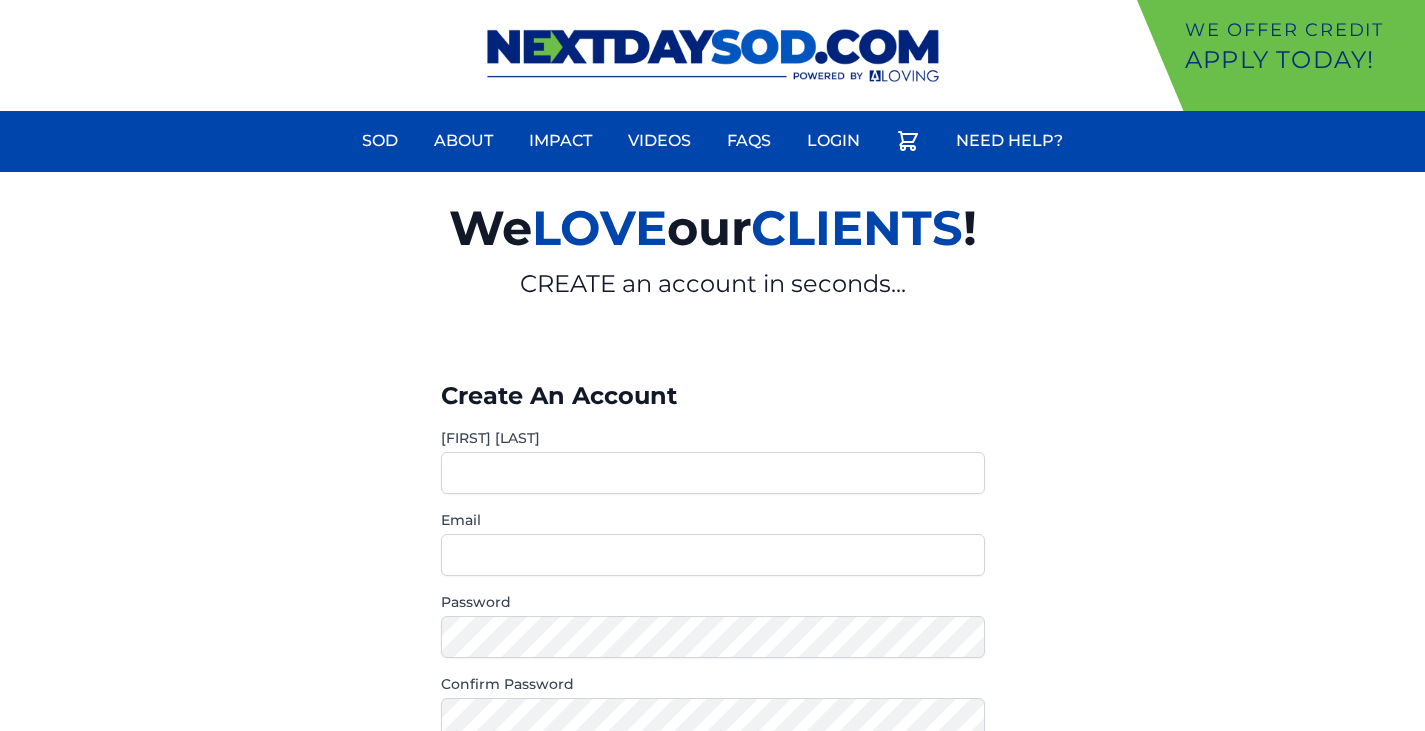 scroll, scrollTop: 0, scrollLeft: 0, axis: both 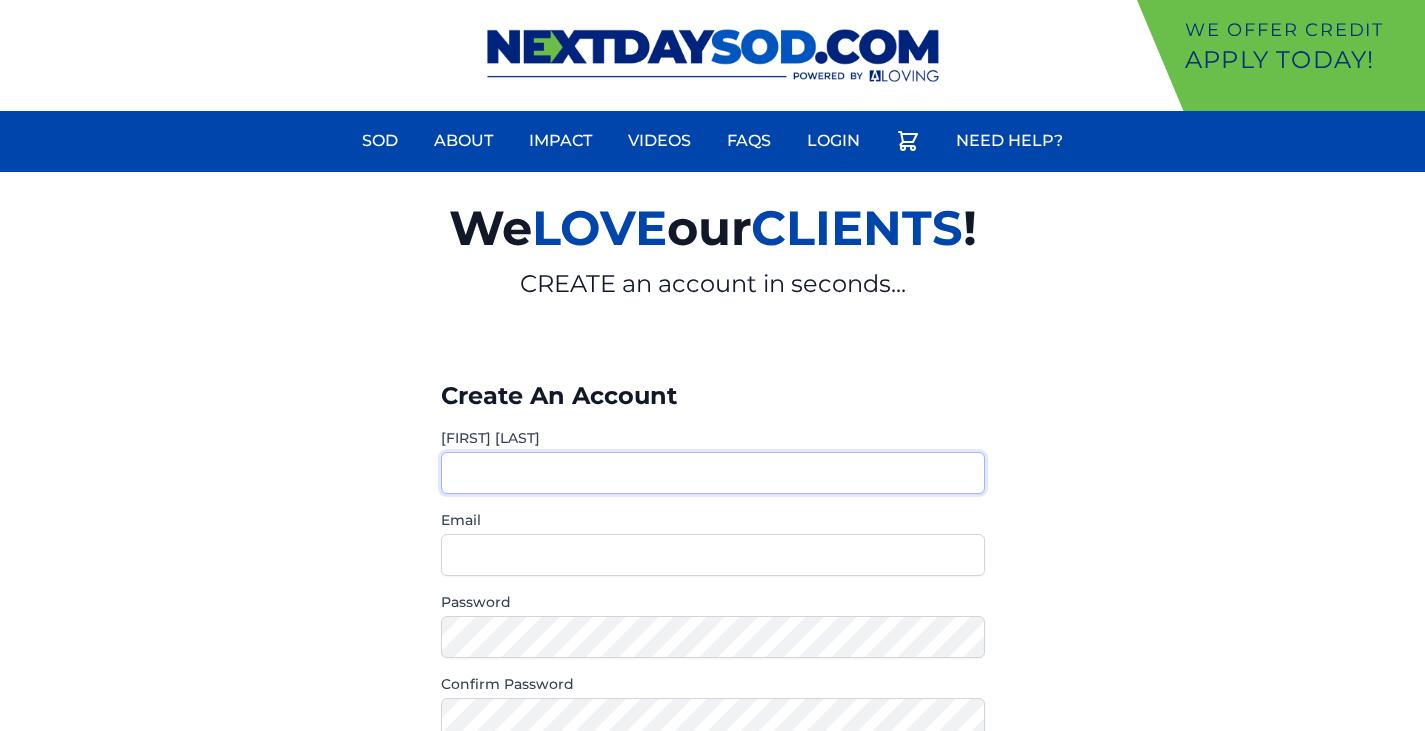 paste on "**********" 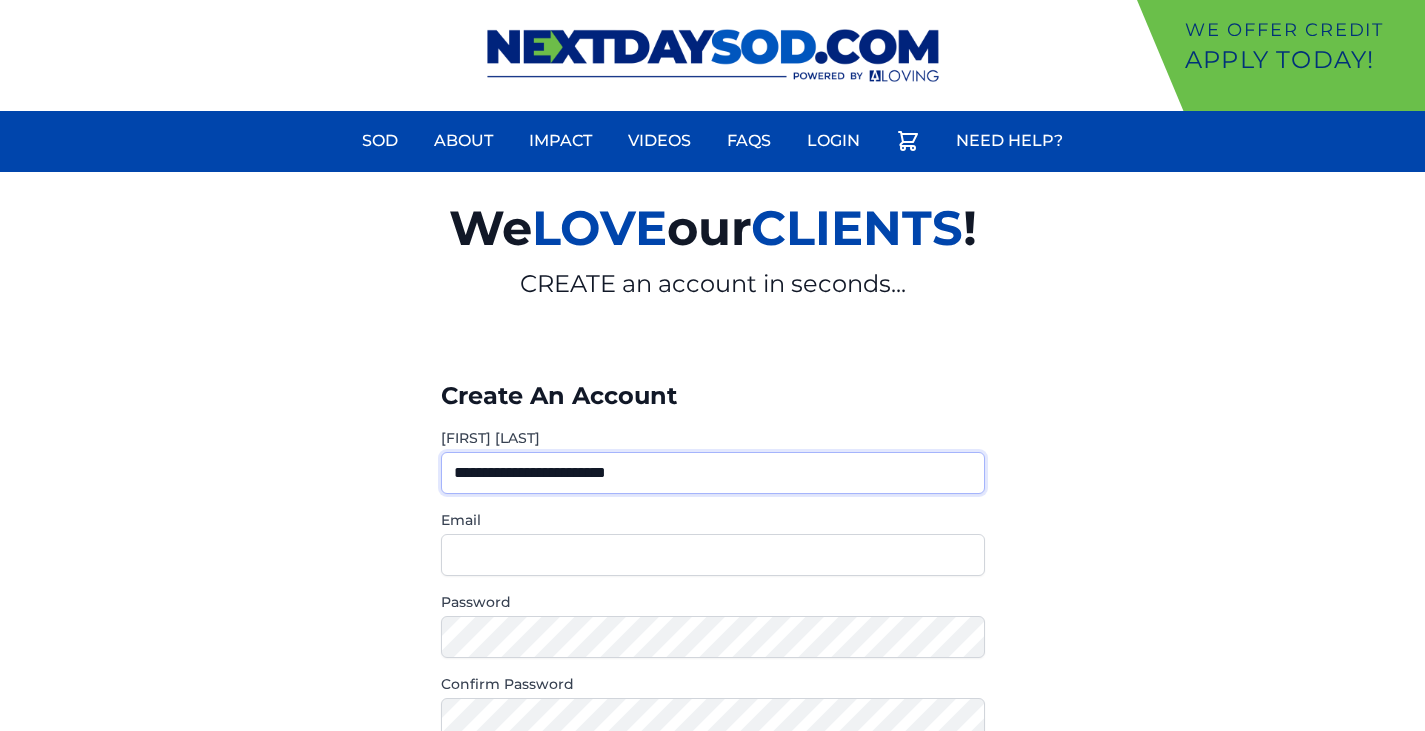 type on "**********" 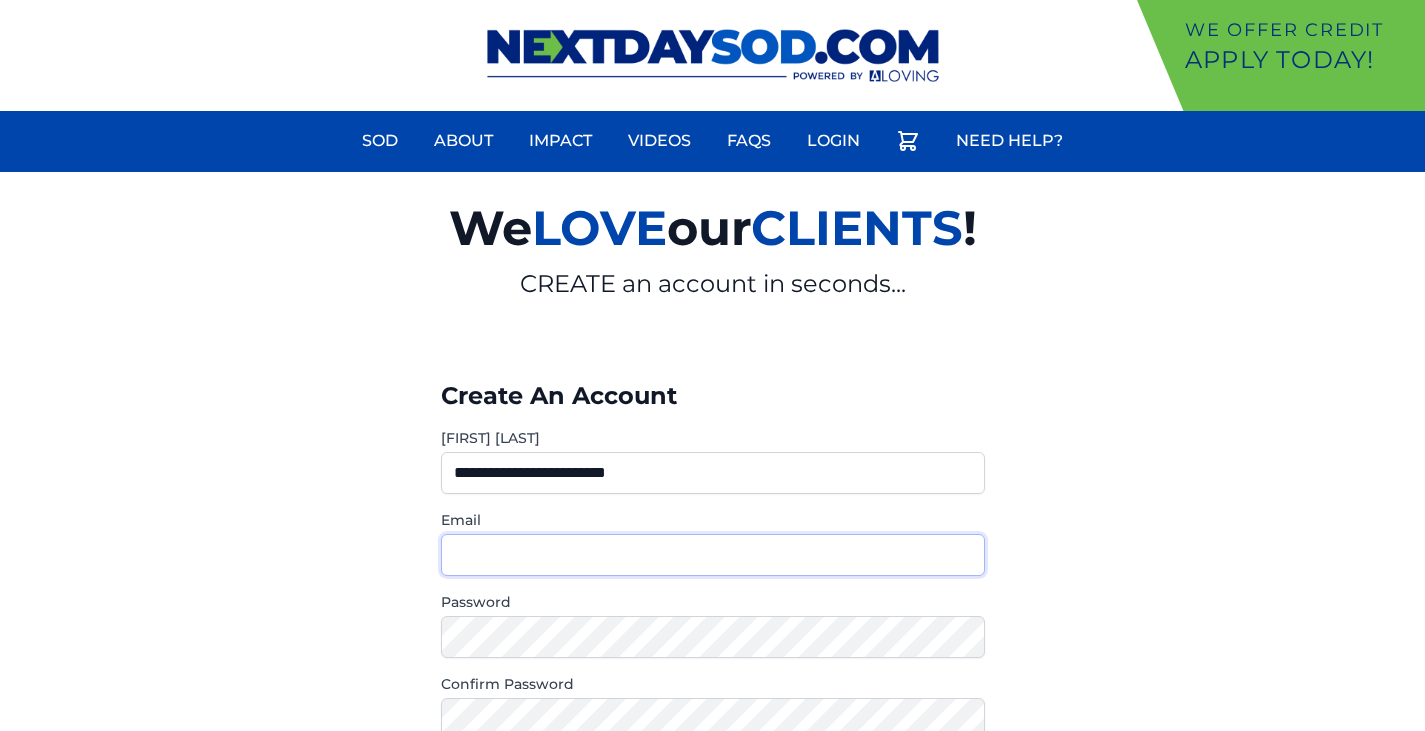 click on "Email" at bounding box center [713, 555] 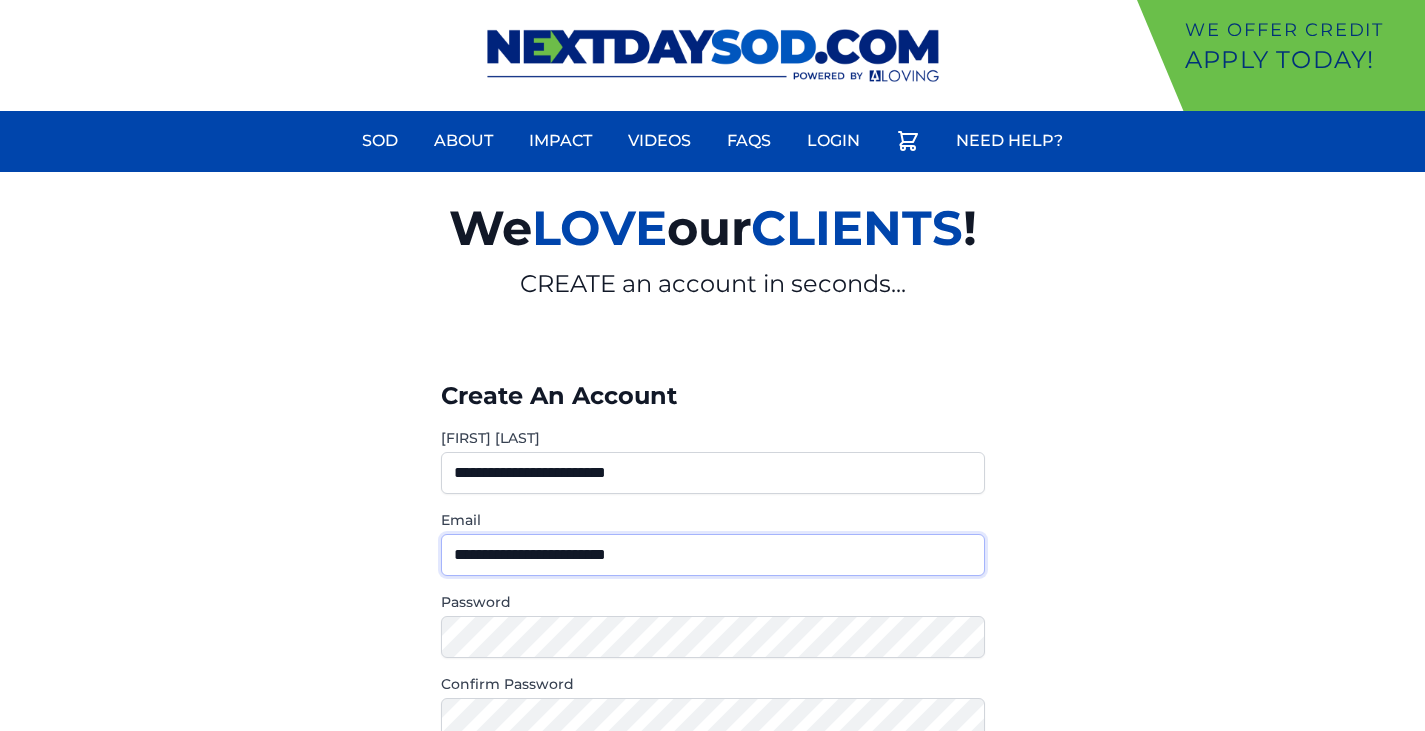 type on "**********" 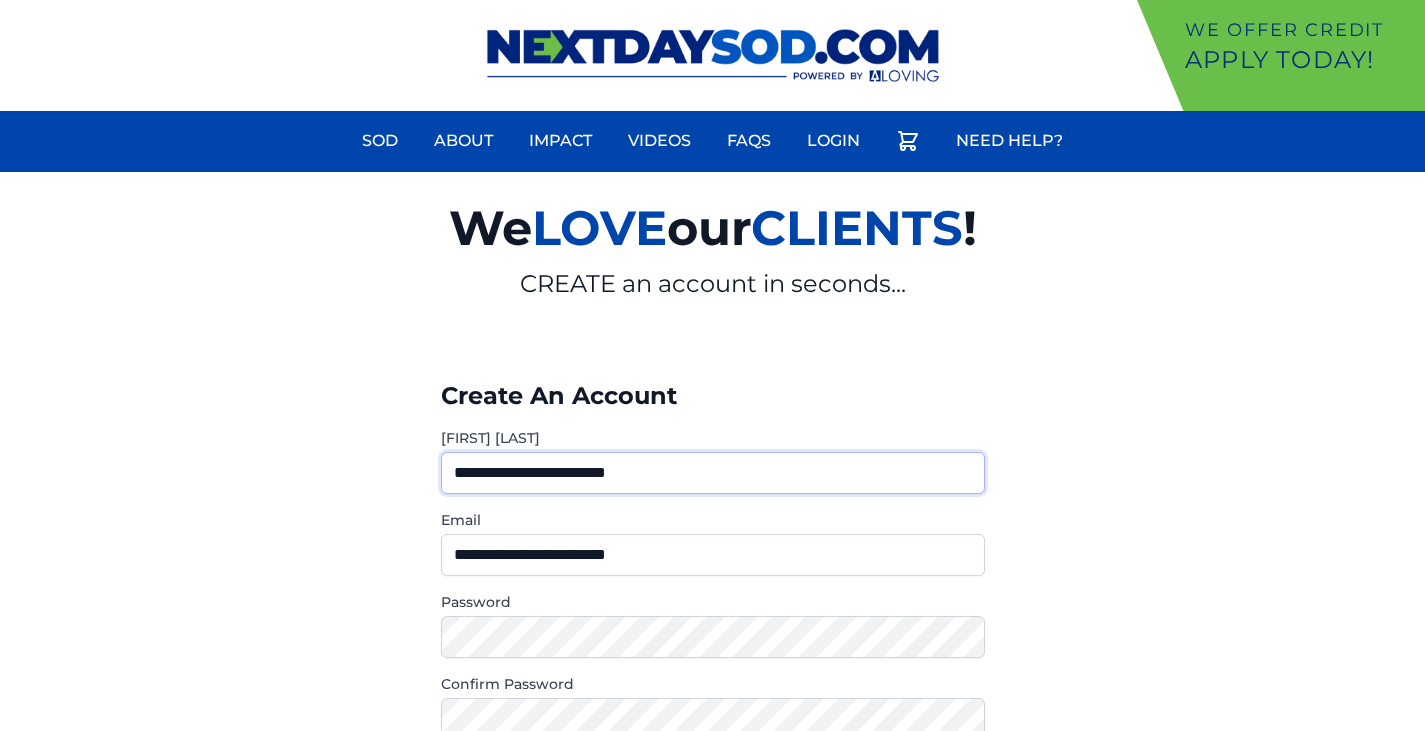 drag, startPoint x: 554, startPoint y: 470, endPoint x: 955, endPoint y: 486, distance: 401.31906 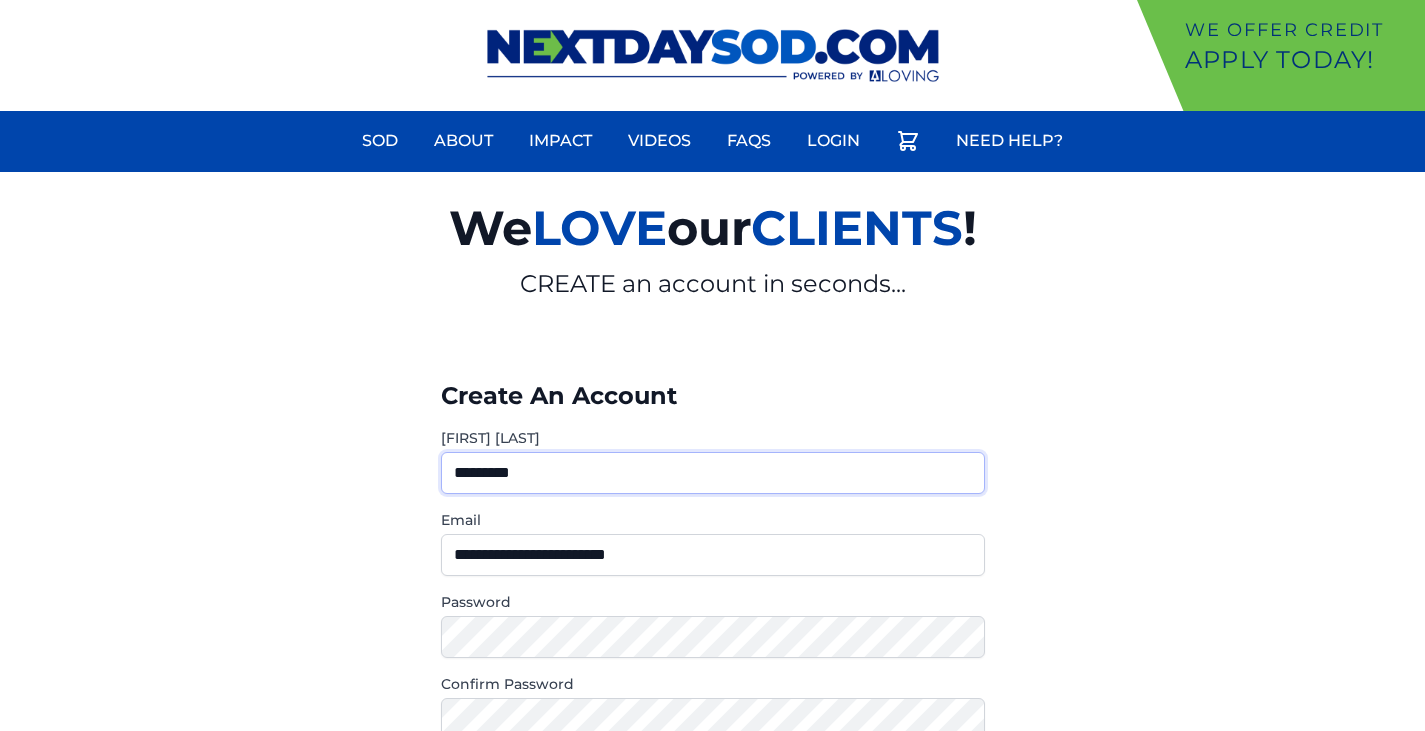 click on "*********" at bounding box center (713, 473) 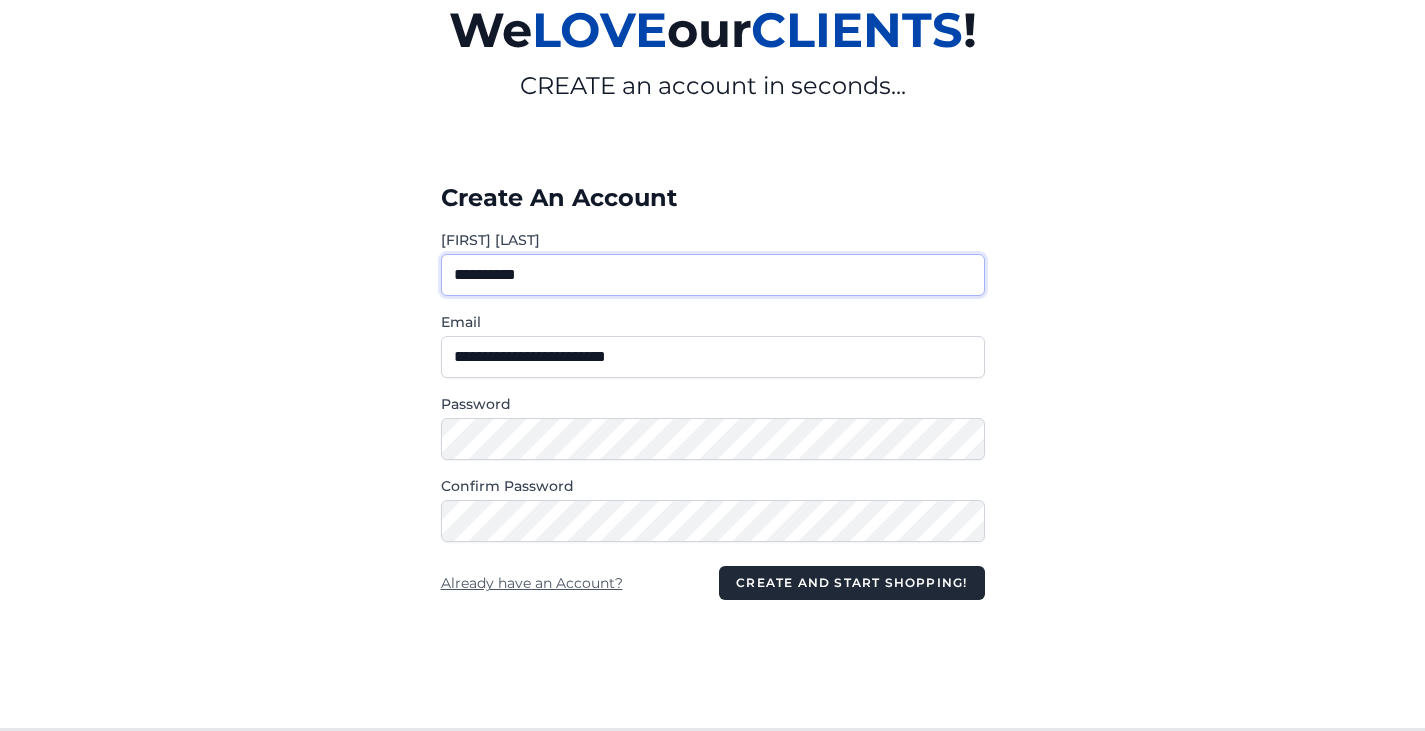 scroll, scrollTop: 467, scrollLeft: 0, axis: vertical 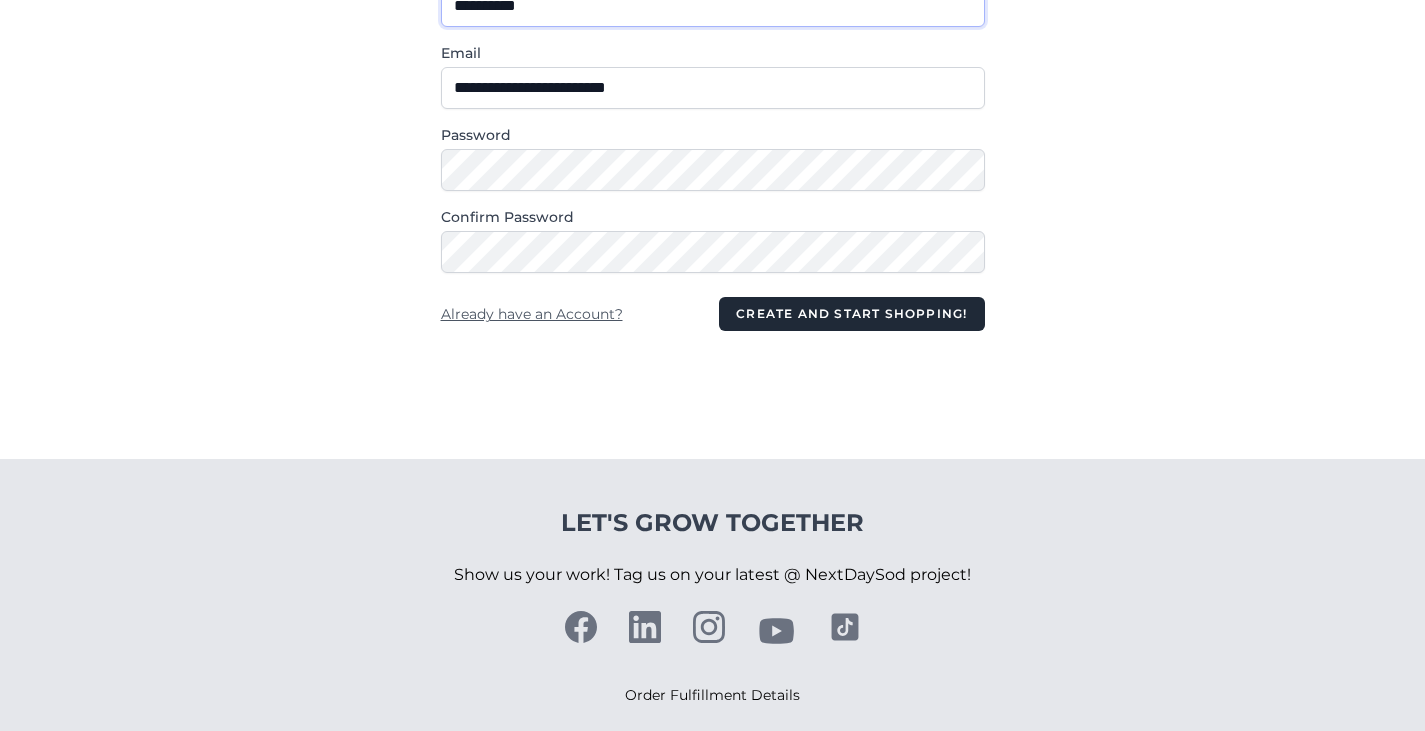 type on "**********" 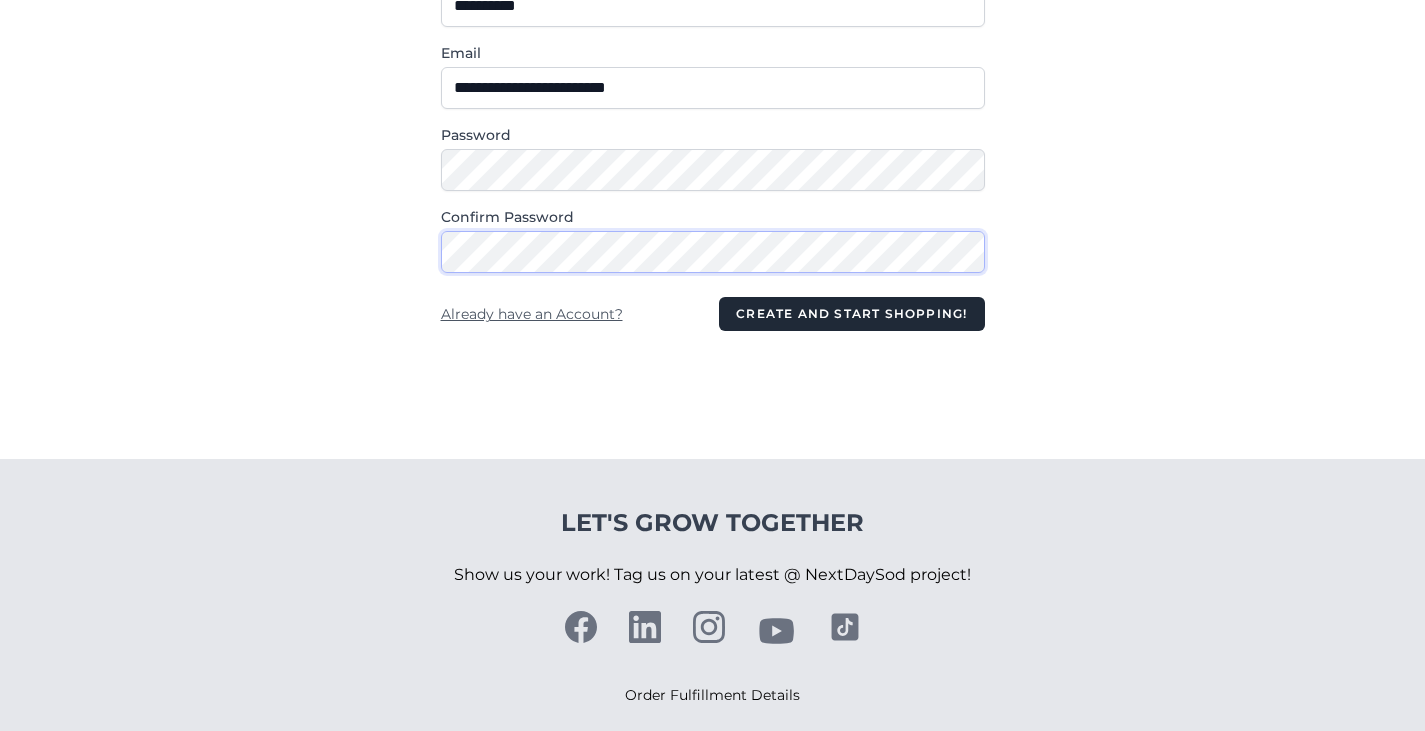 click on "Create and Start Shopping!" at bounding box center [851, 314] 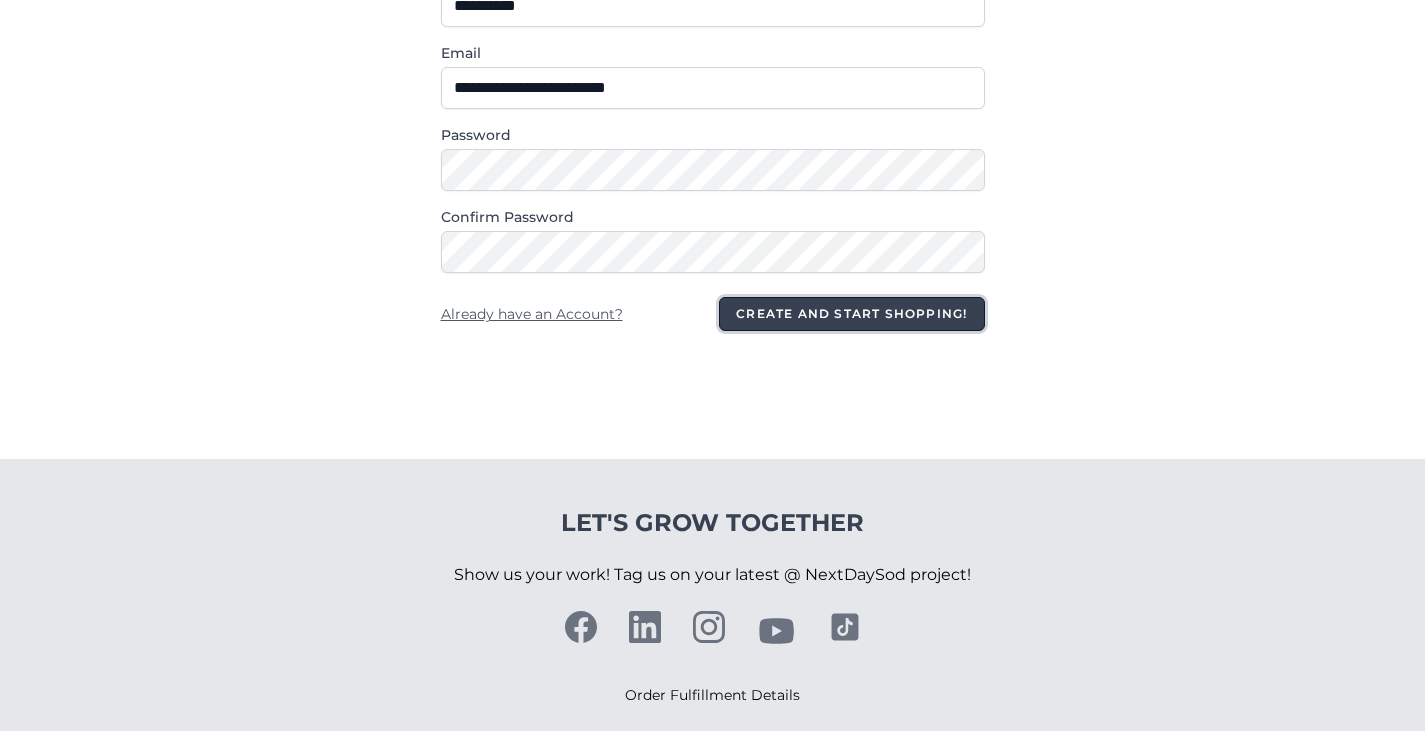 click on "Create and Start Shopping!" at bounding box center [851, 314] 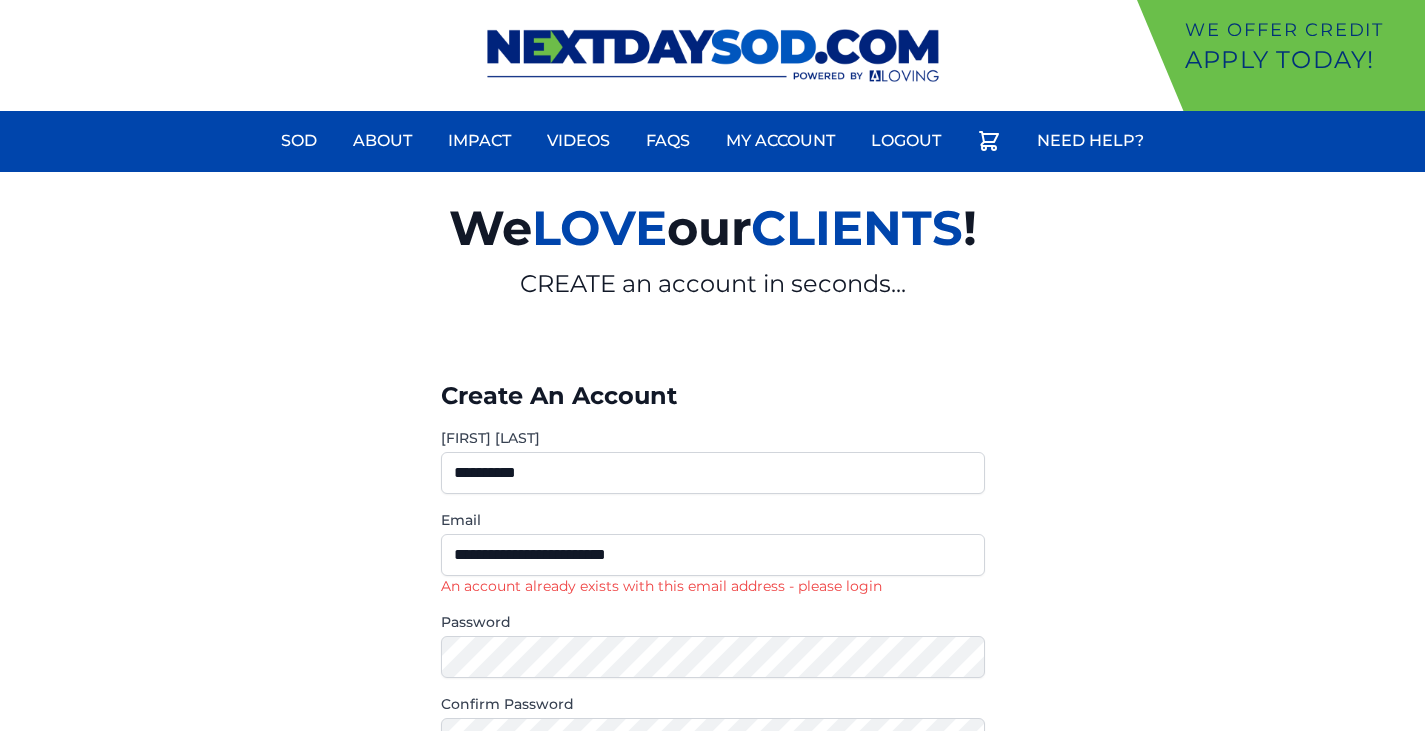 scroll, scrollTop: 0, scrollLeft: 0, axis: both 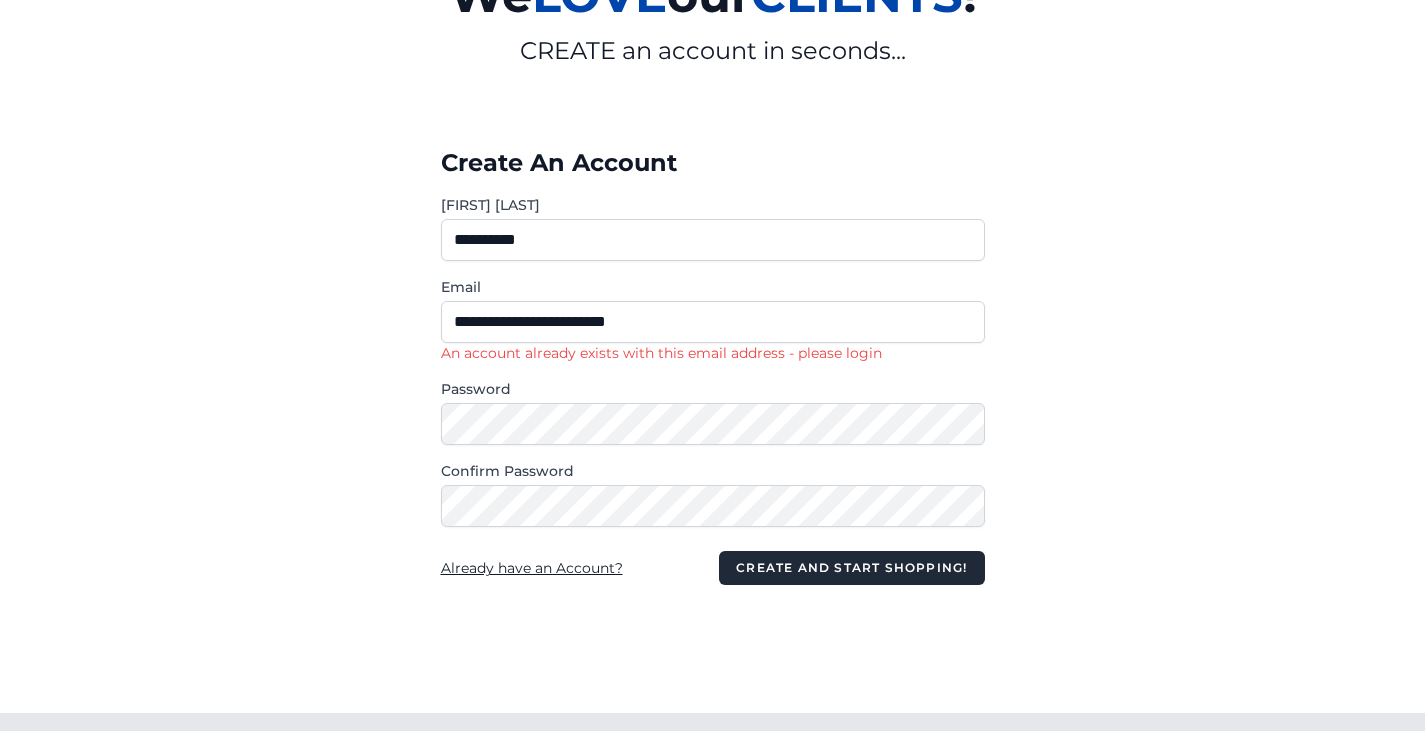 click on "Already have an Account?" at bounding box center [532, 568] 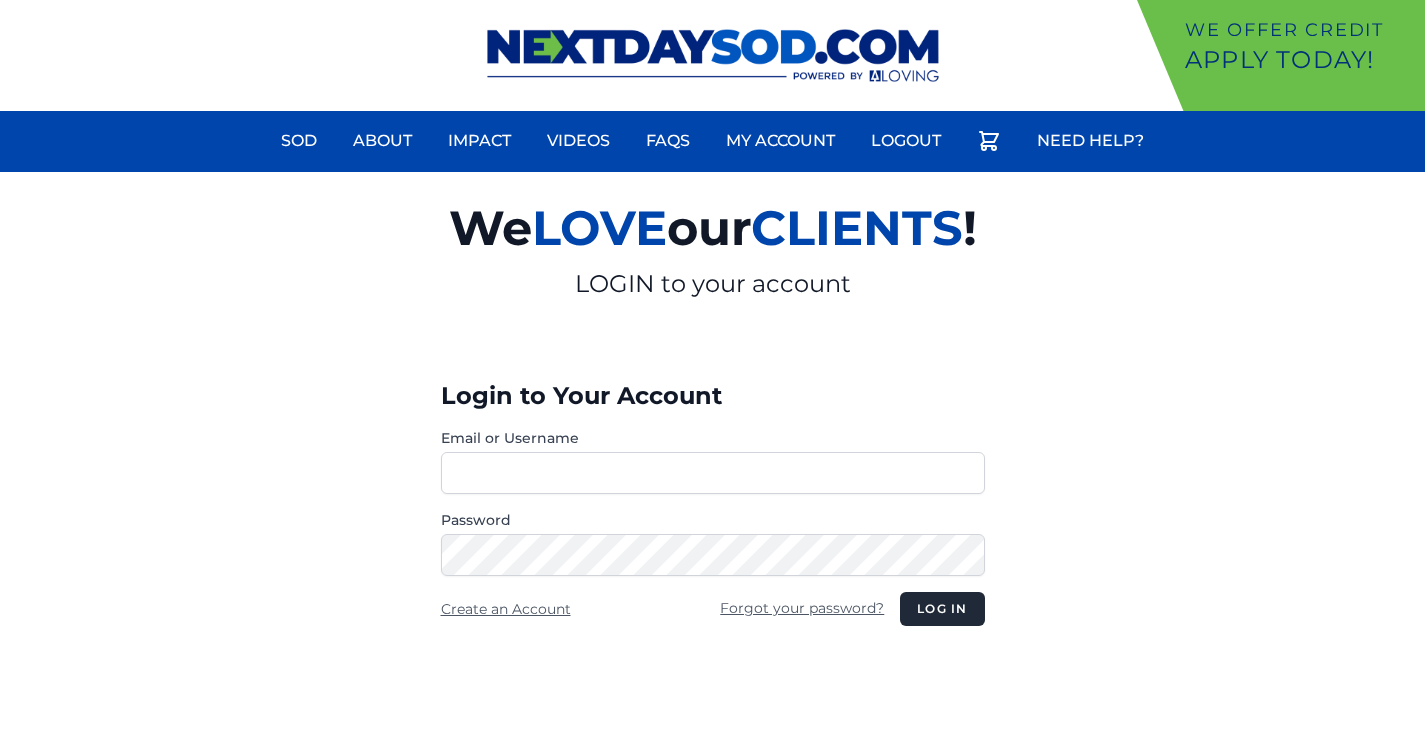 scroll, scrollTop: 0, scrollLeft: 0, axis: both 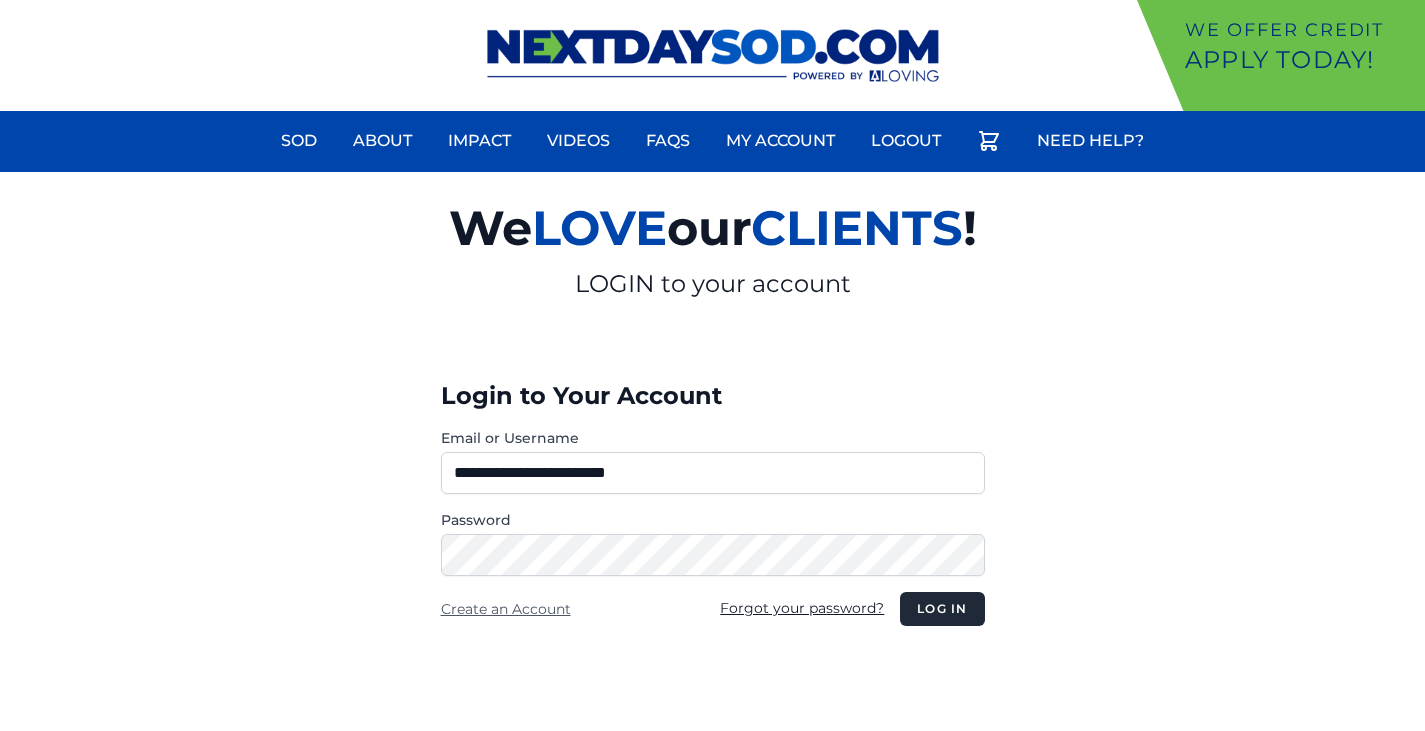 type on "**********" 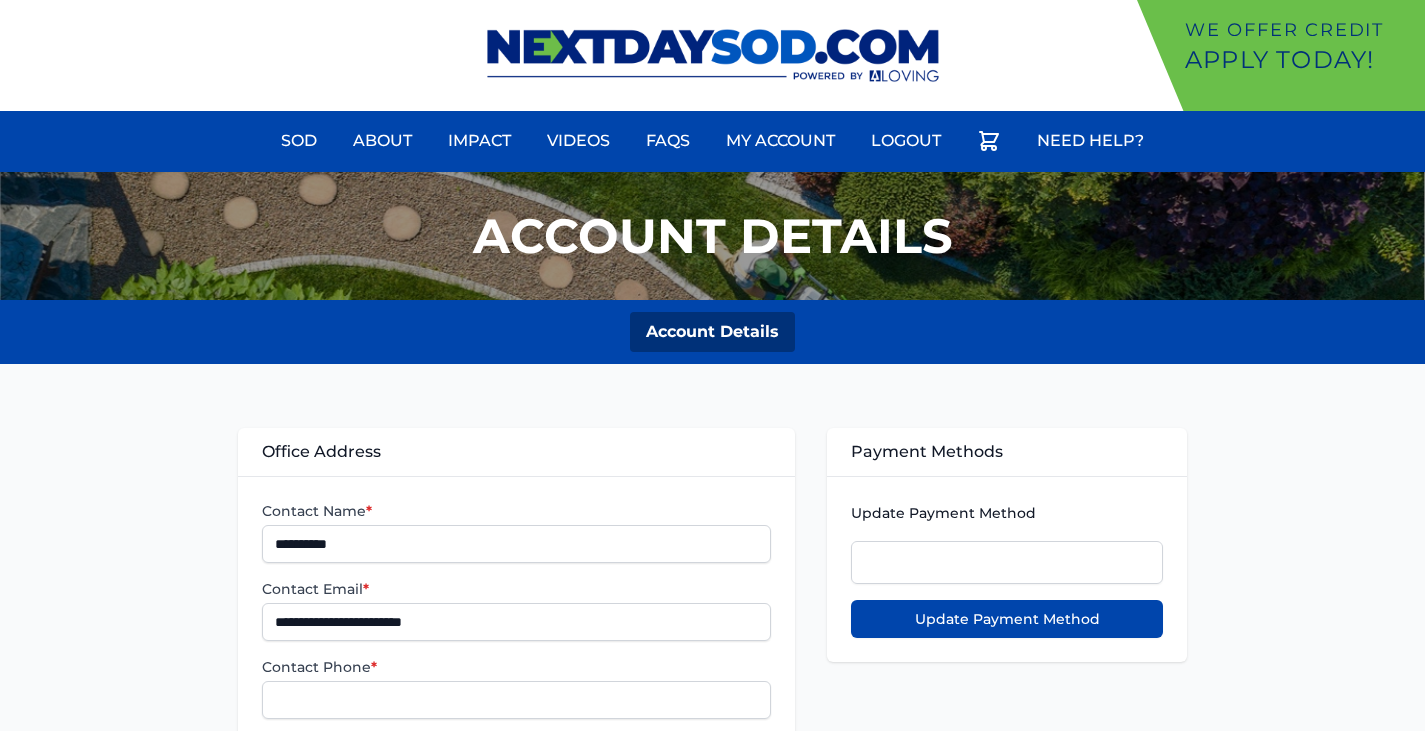 scroll, scrollTop: 0, scrollLeft: 0, axis: both 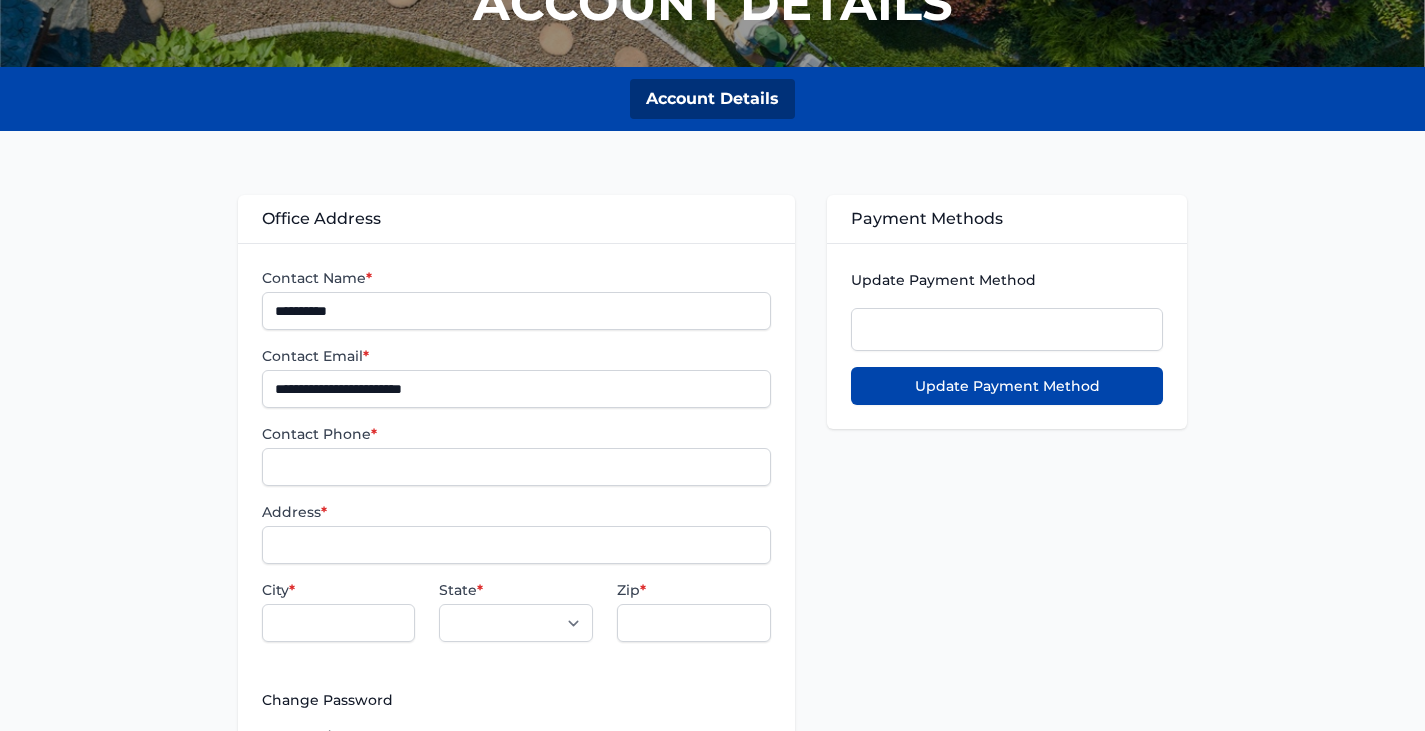 click on "Account Details" at bounding box center (712, 99) 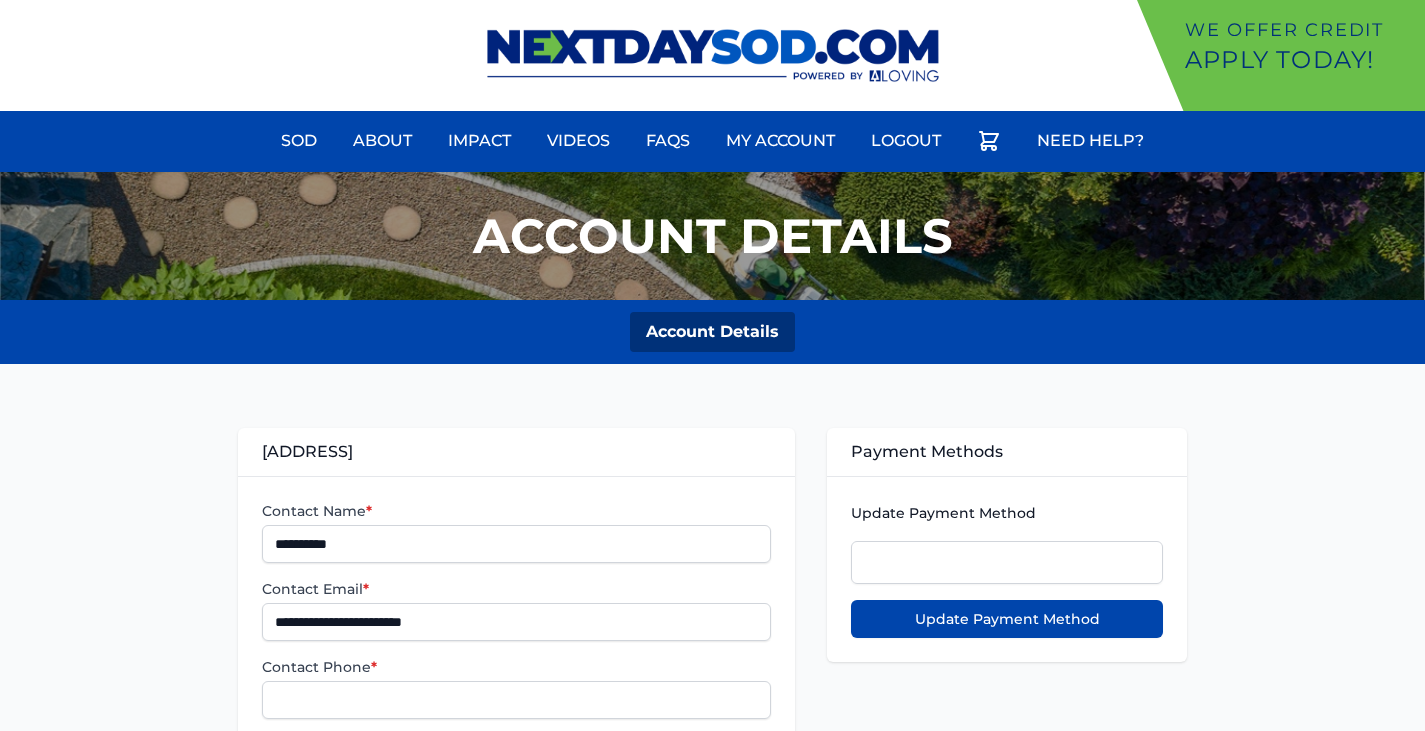 scroll, scrollTop: 0, scrollLeft: 0, axis: both 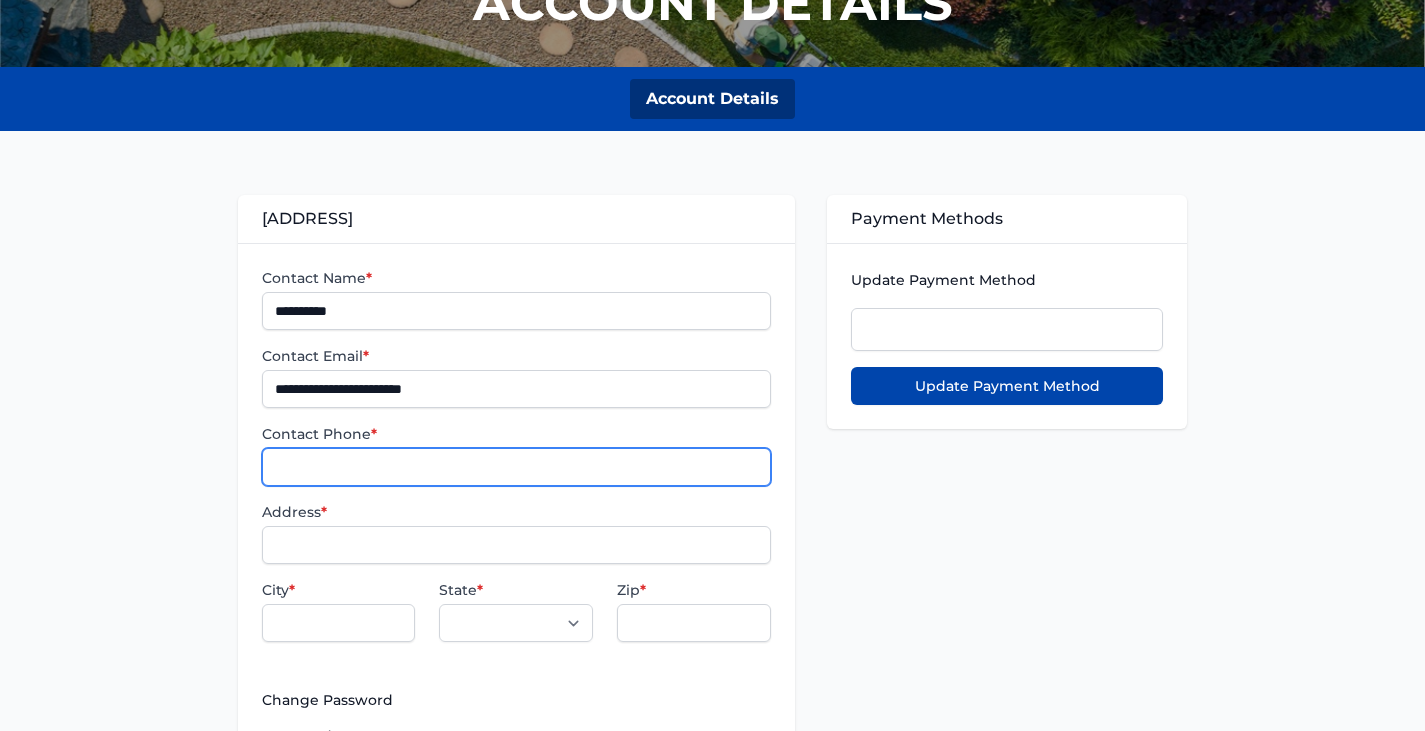 click on "Contact Phone
*" at bounding box center (516, 467) 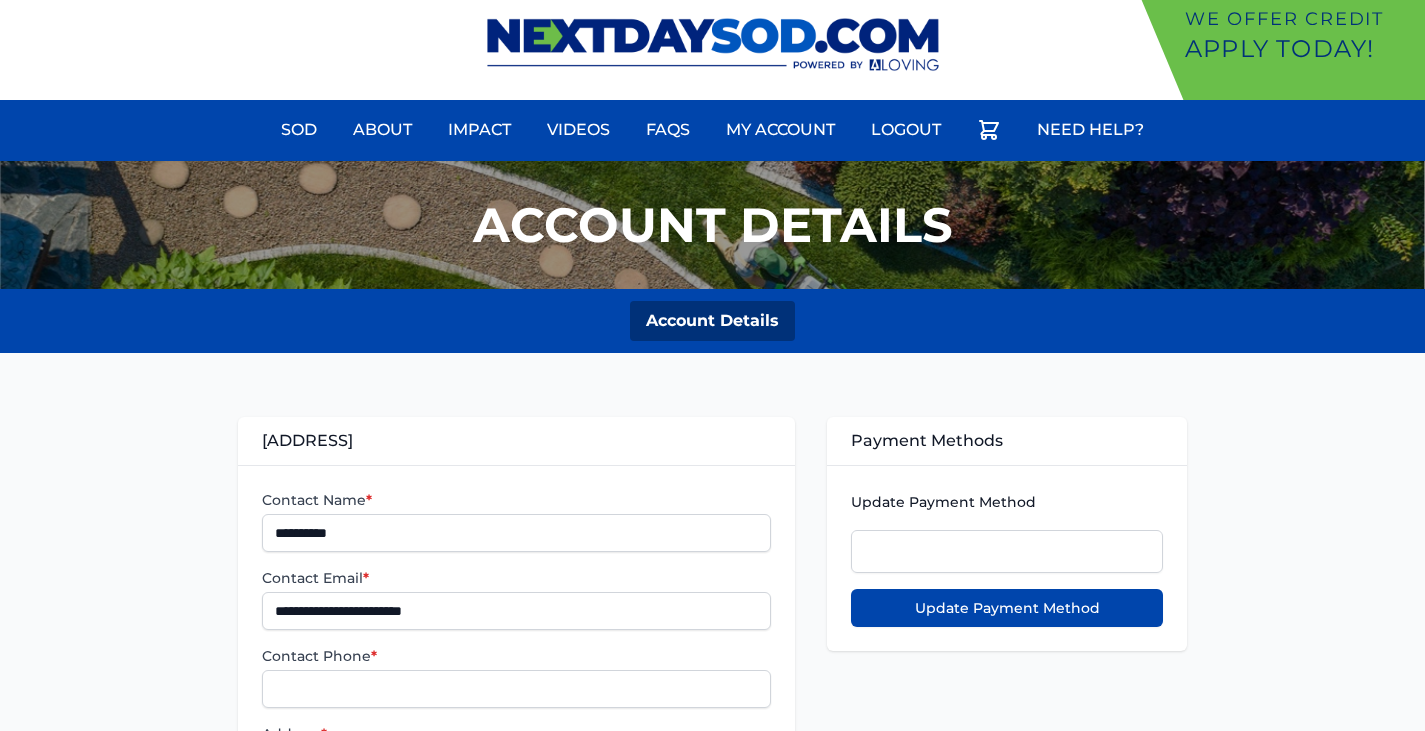 scroll, scrollTop: 0, scrollLeft: 0, axis: both 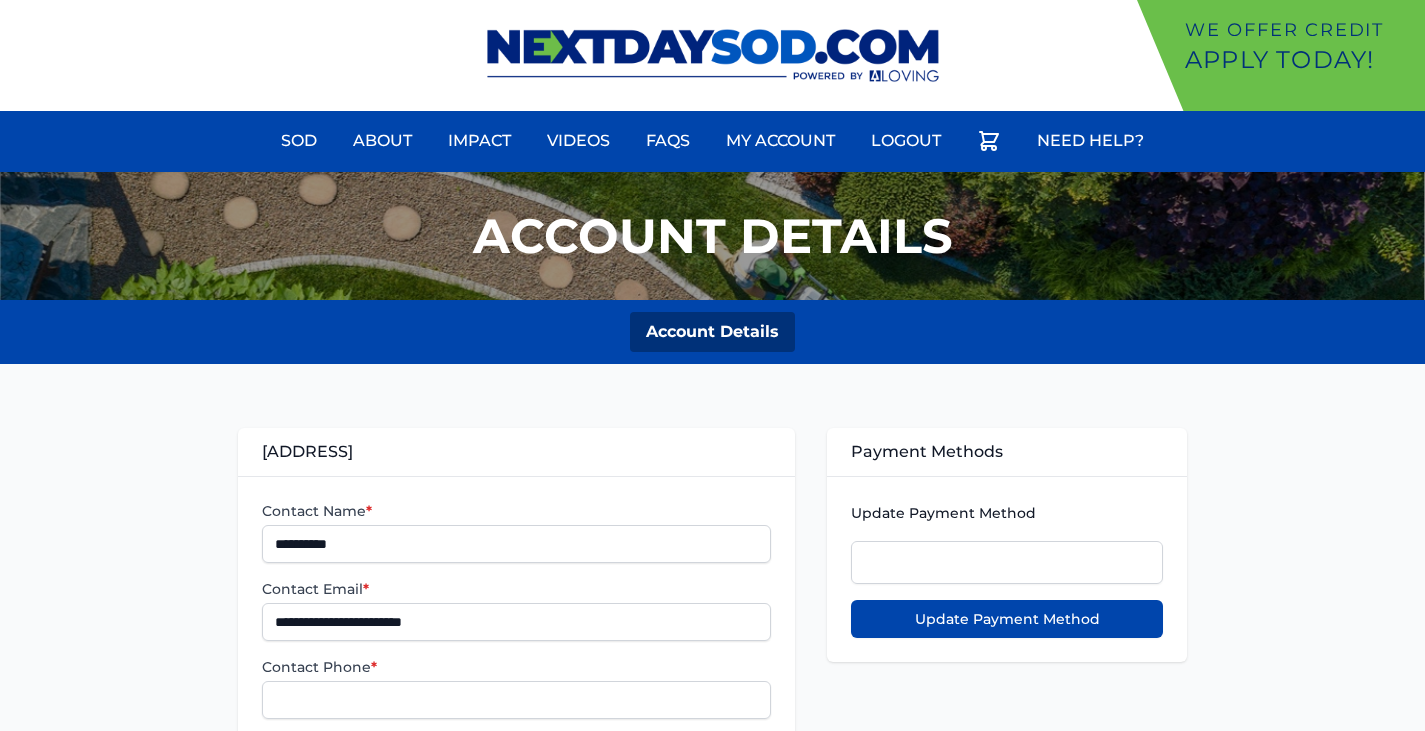 click on "We offer Credit
Apply Today!" at bounding box center (1281, 86) 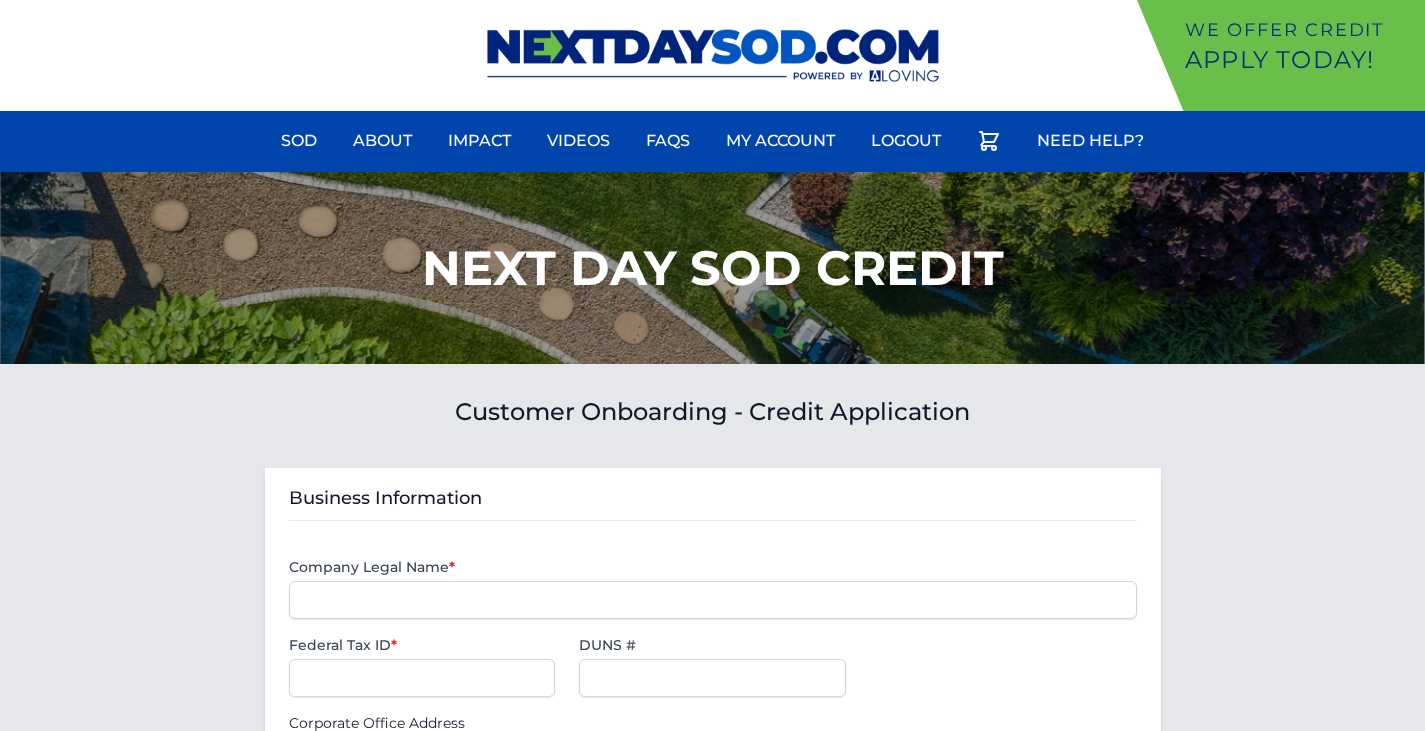 scroll, scrollTop: 0, scrollLeft: 0, axis: both 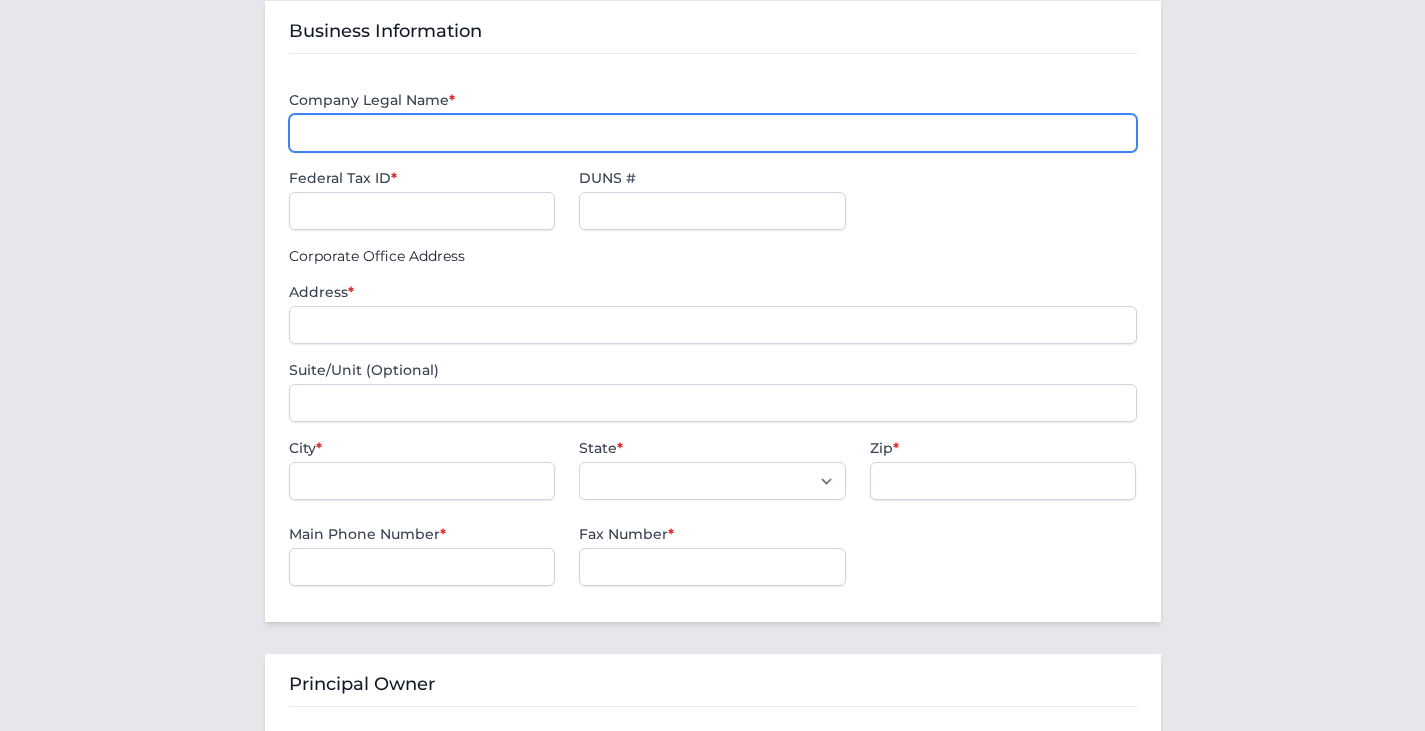 click on "Company Legal Name
*" at bounding box center [713, 133] 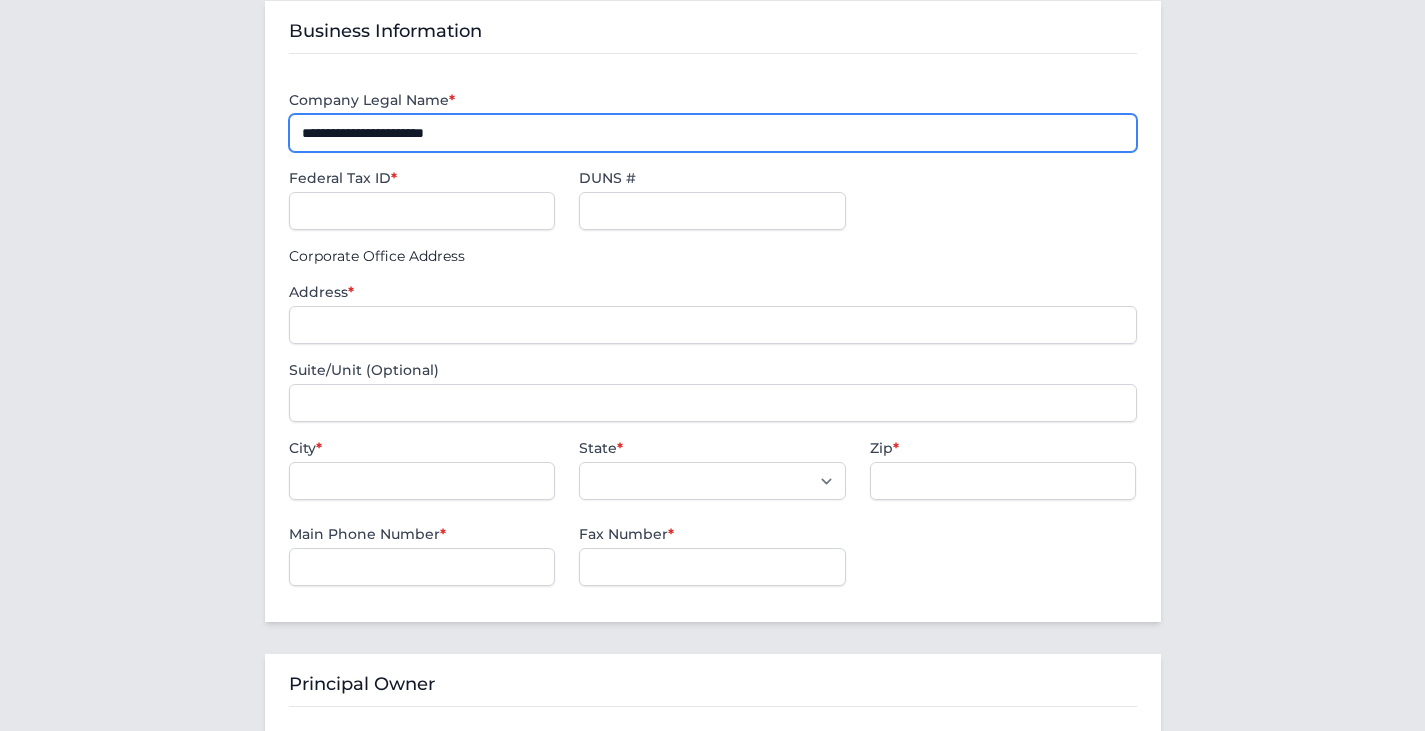 type on "**********" 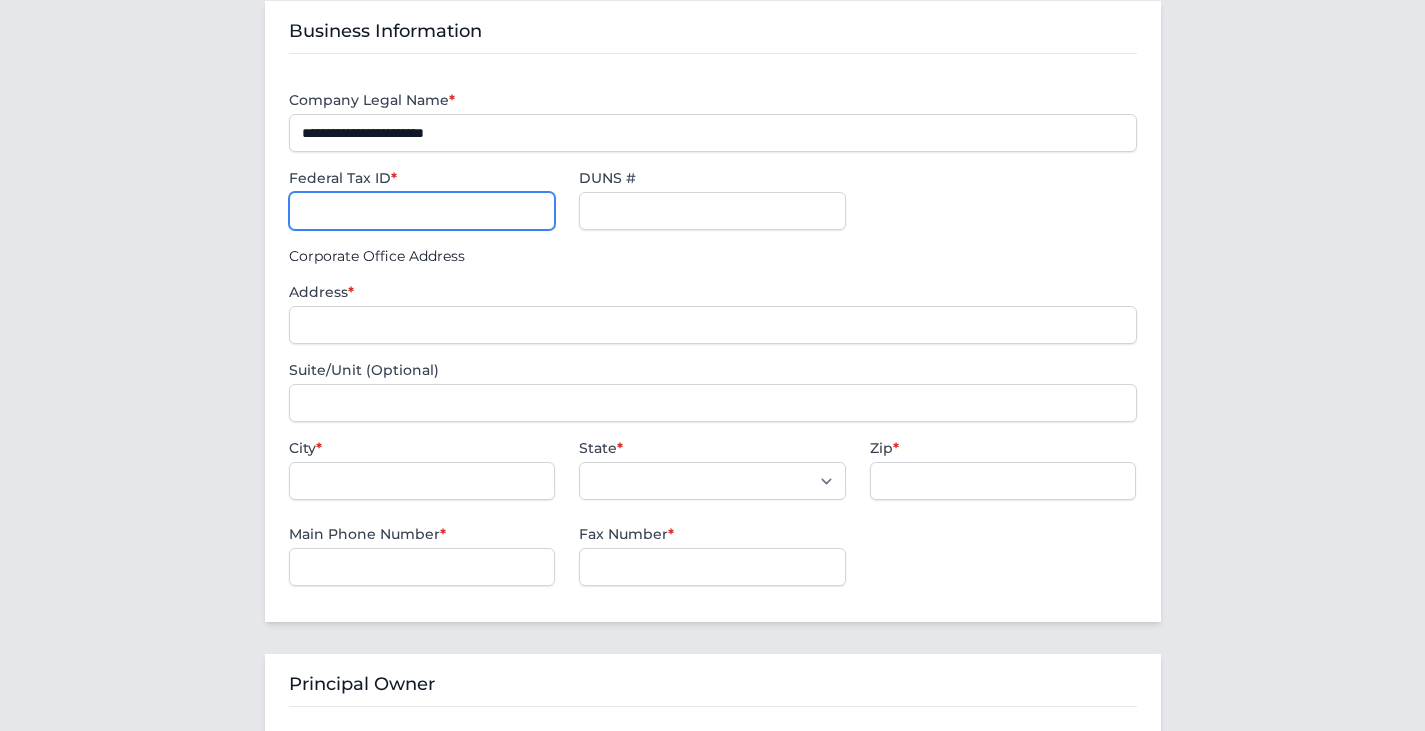 click on "Federal Tax ID
*" at bounding box center (422, 211) 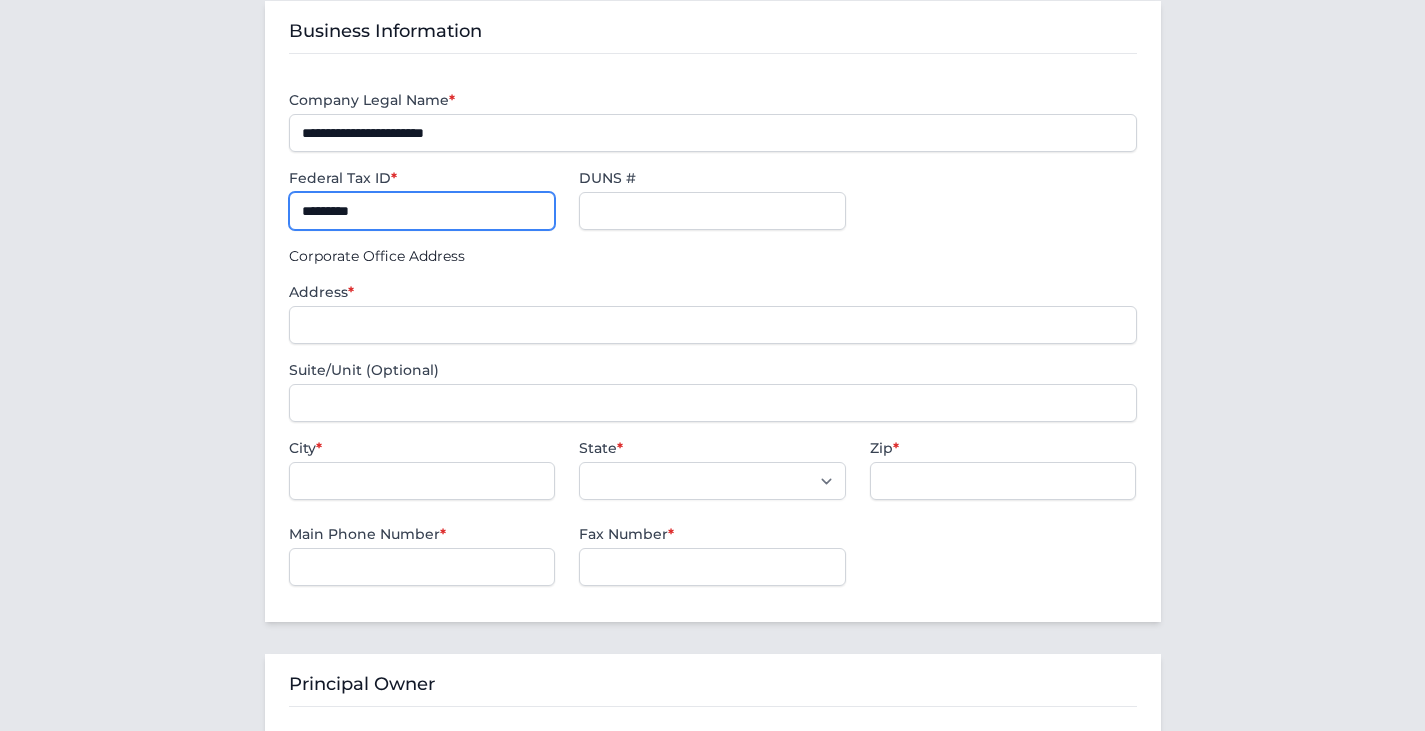 type on "*********" 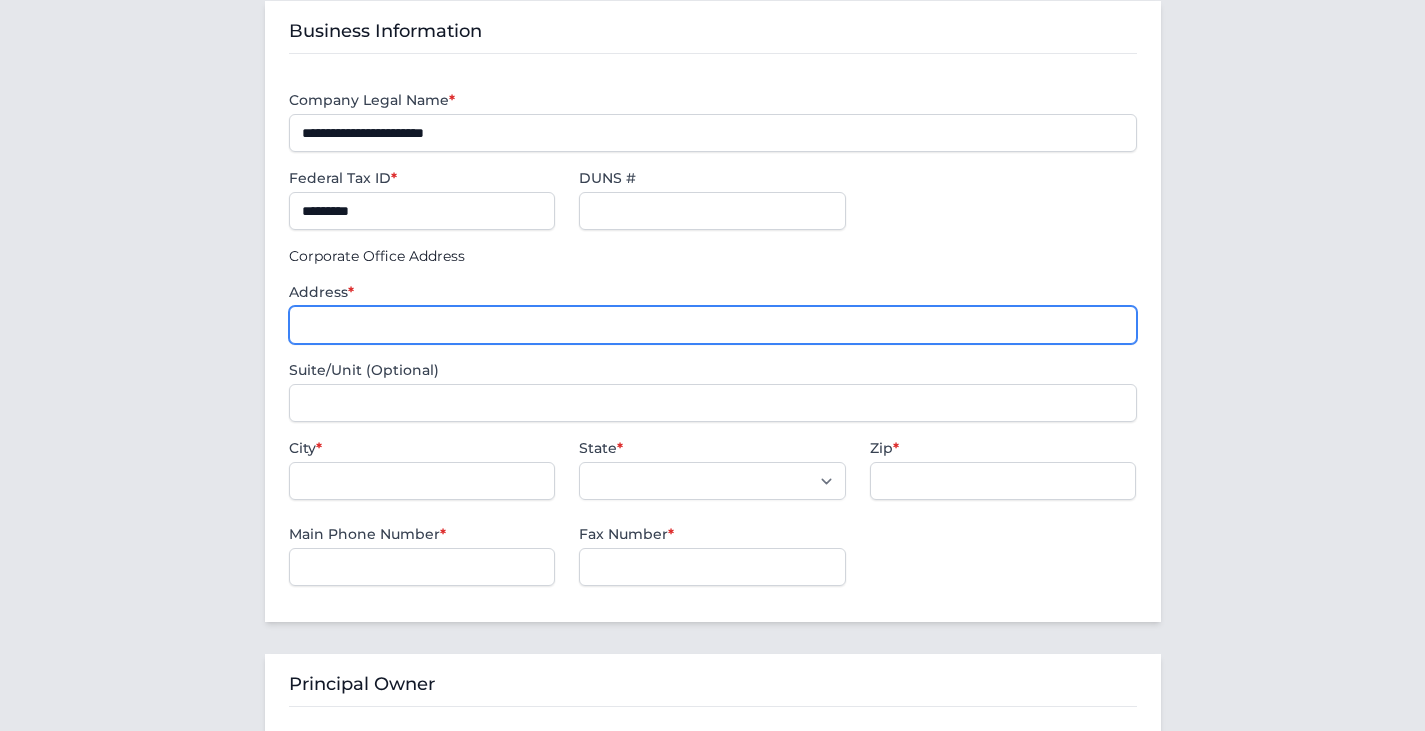 click on "Address
*" at bounding box center (713, 325) 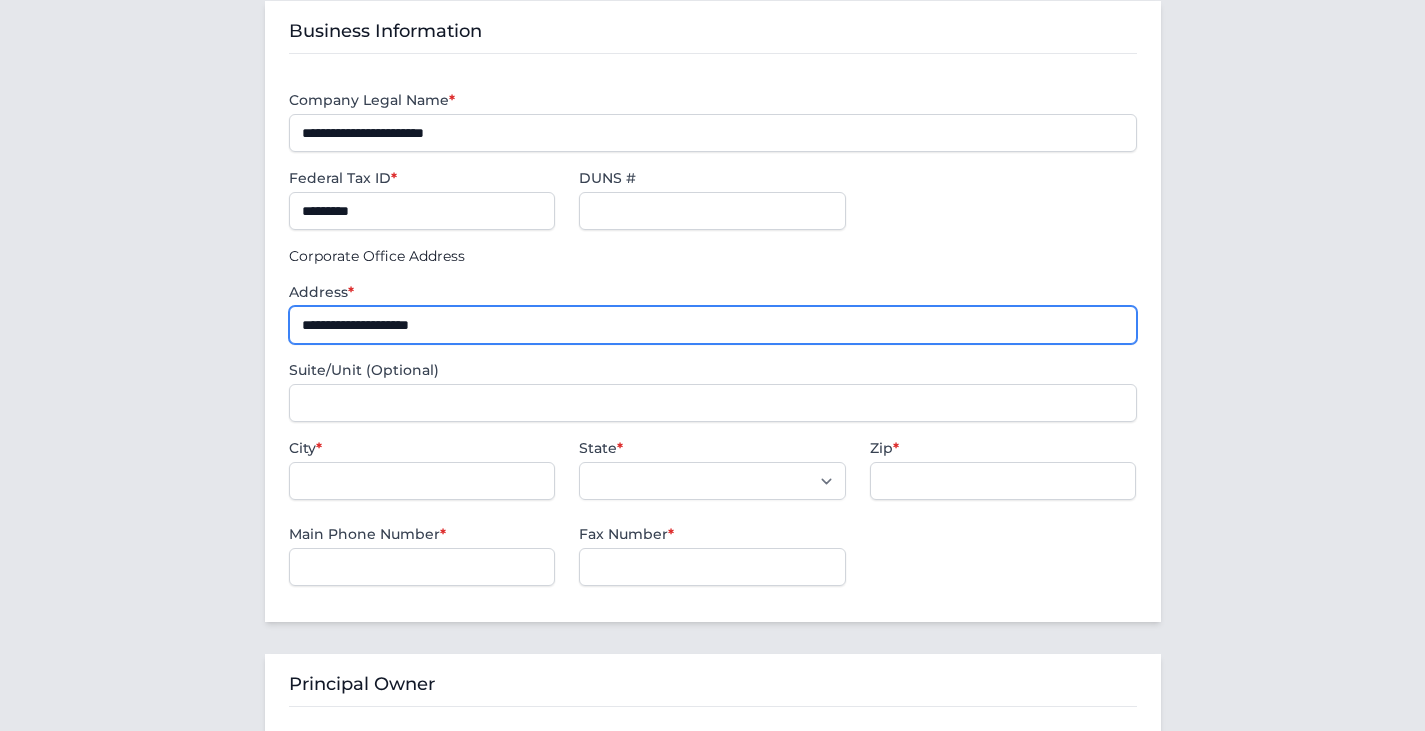 type on "**********" 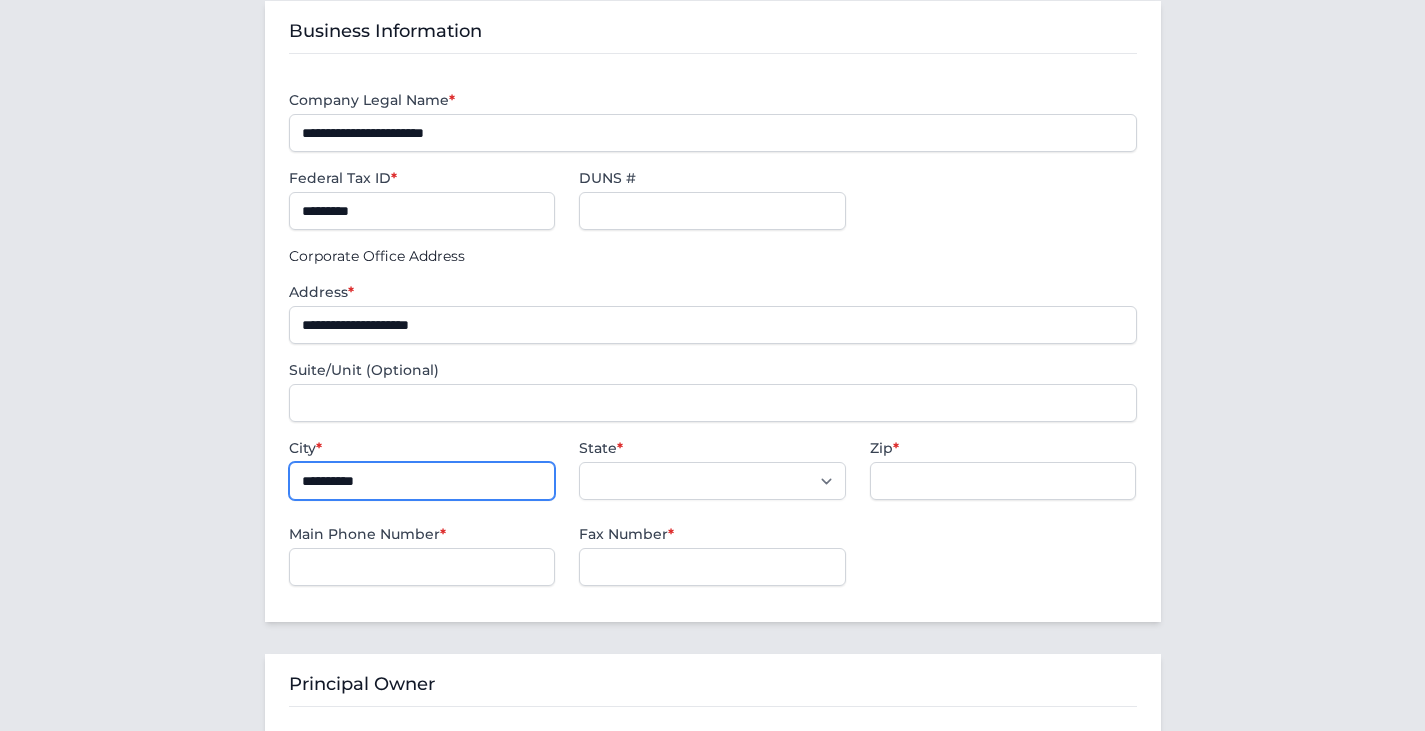 type on "**********" 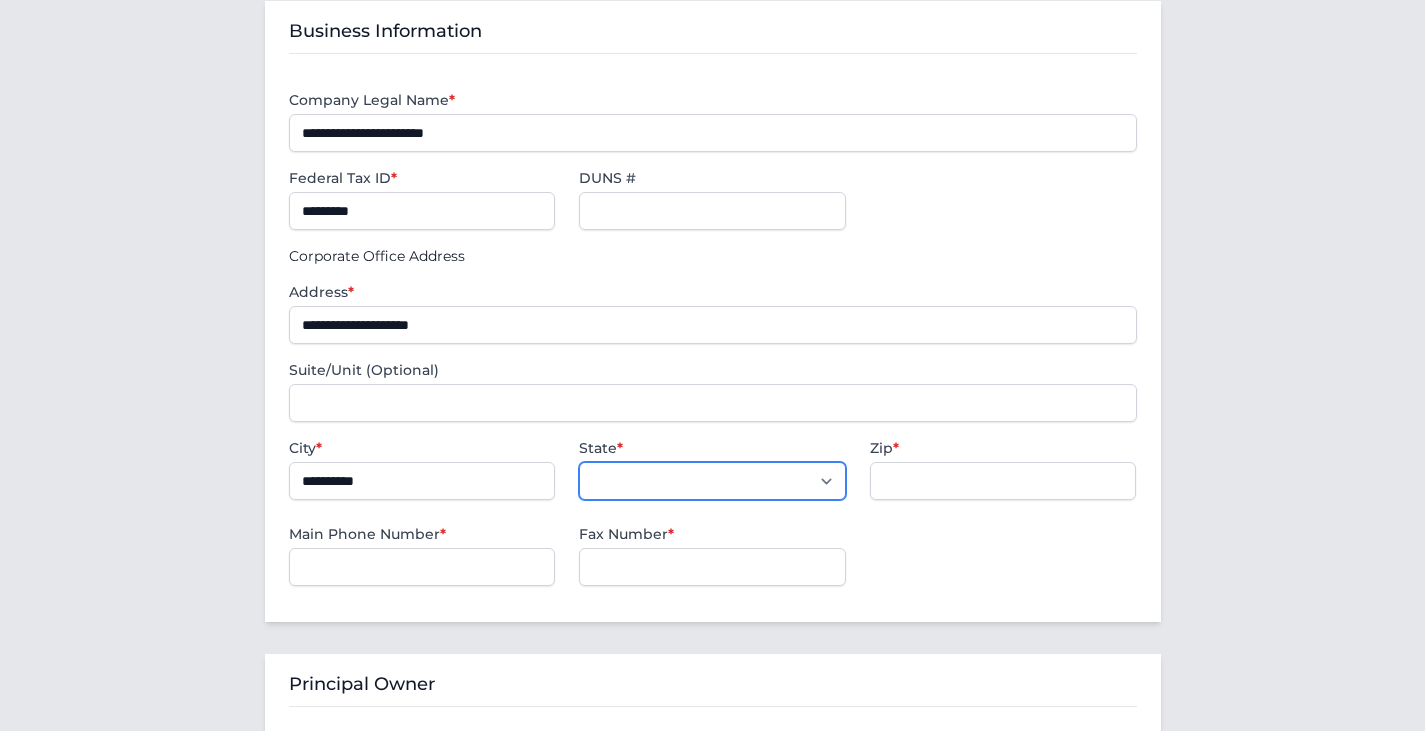 select on "**" 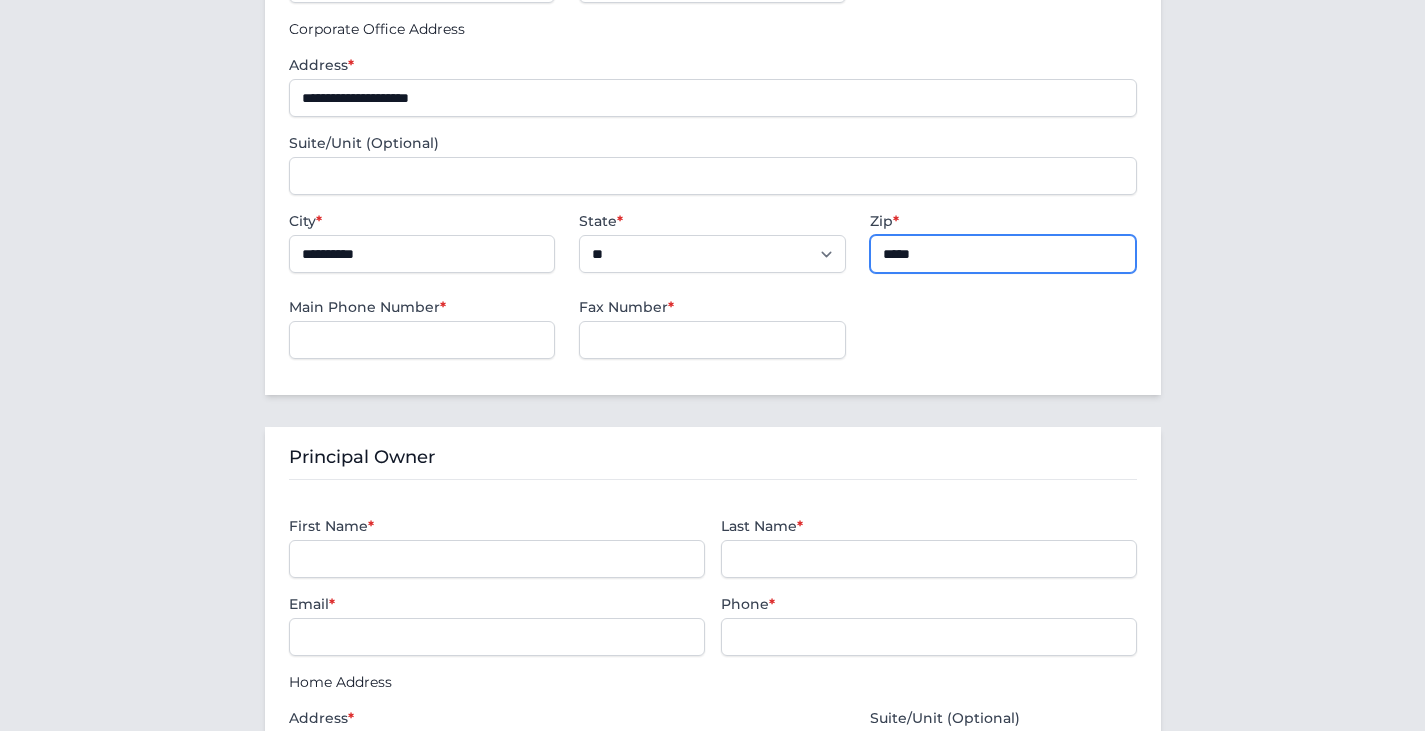 scroll, scrollTop: 700, scrollLeft: 0, axis: vertical 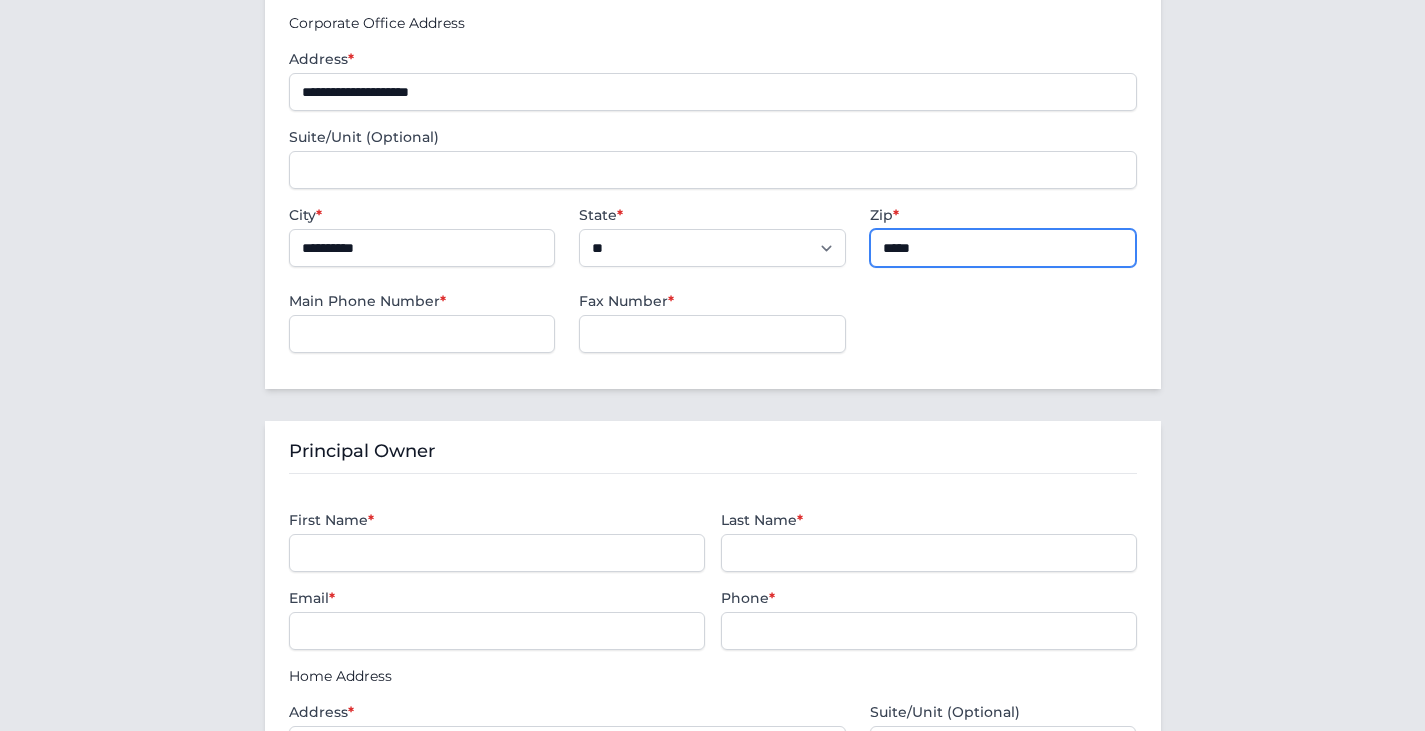 type on "*****" 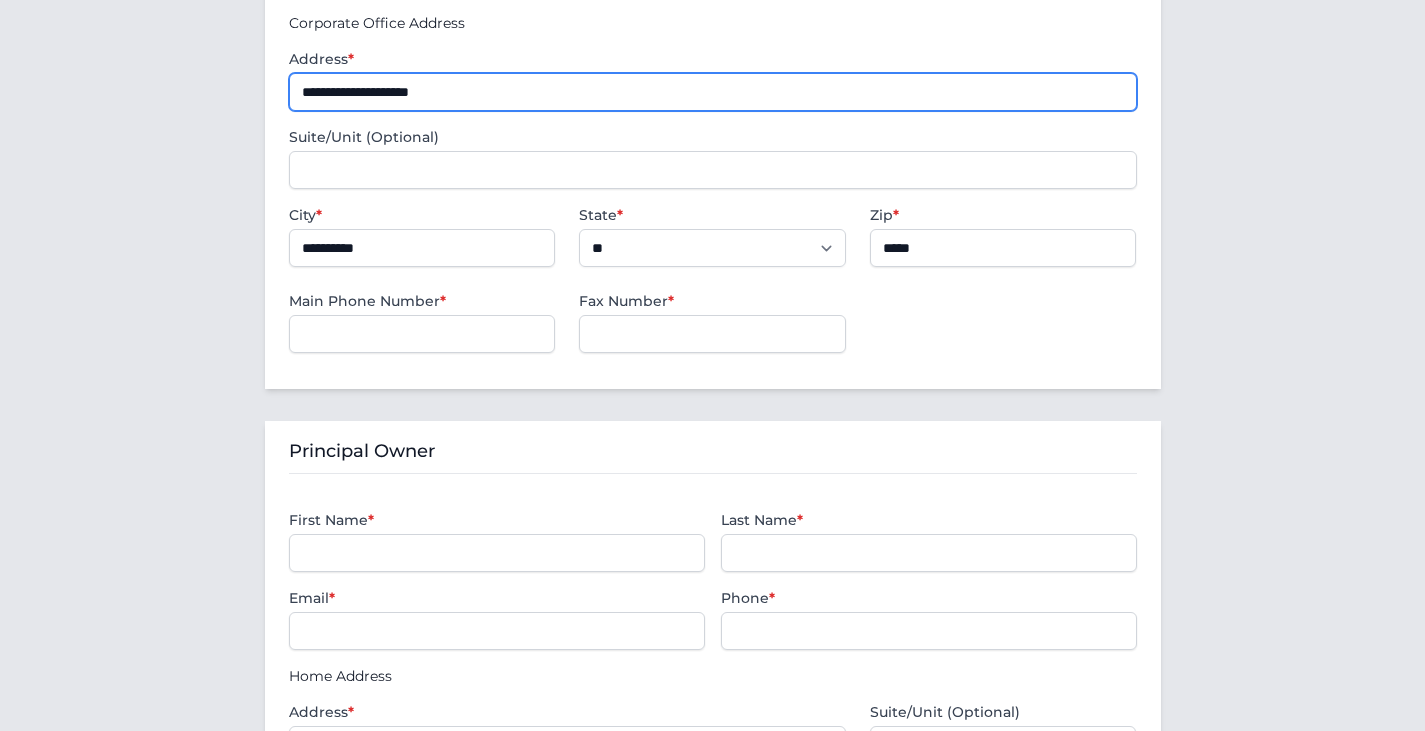click on "**********" at bounding box center [713, 92] 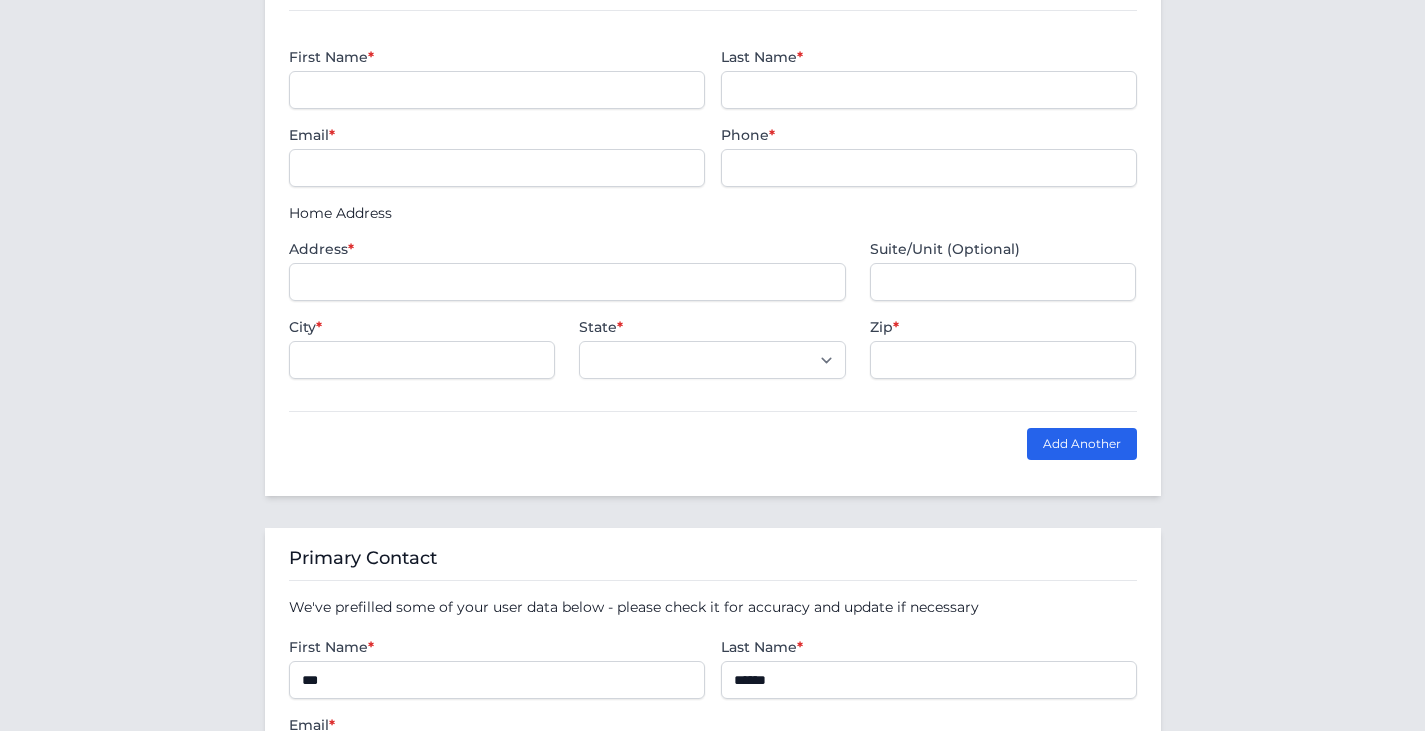 scroll, scrollTop: 1167, scrollLeft: 0, axis: vertical 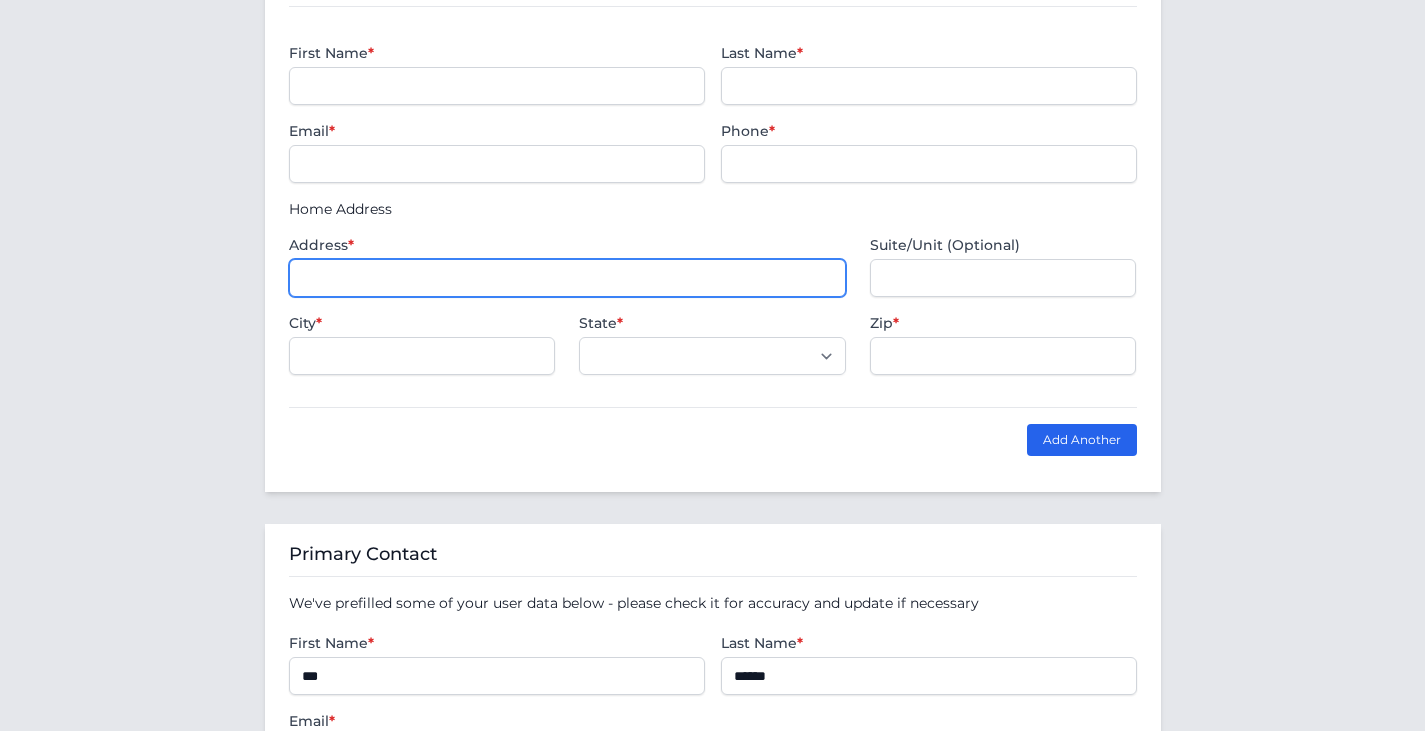click at bounding box center [567, 278] 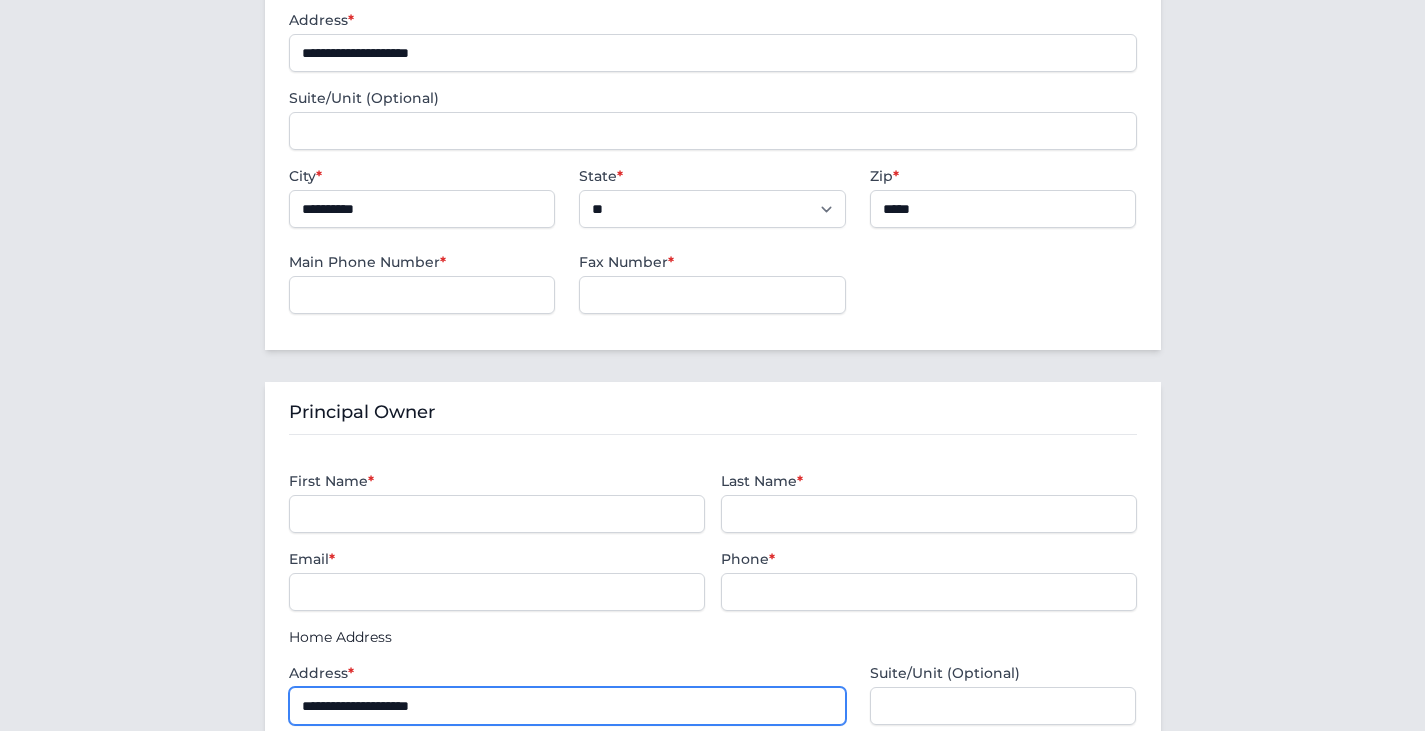 scroll, scrollTop: 700, scrollLeft: 0, axis: vertical 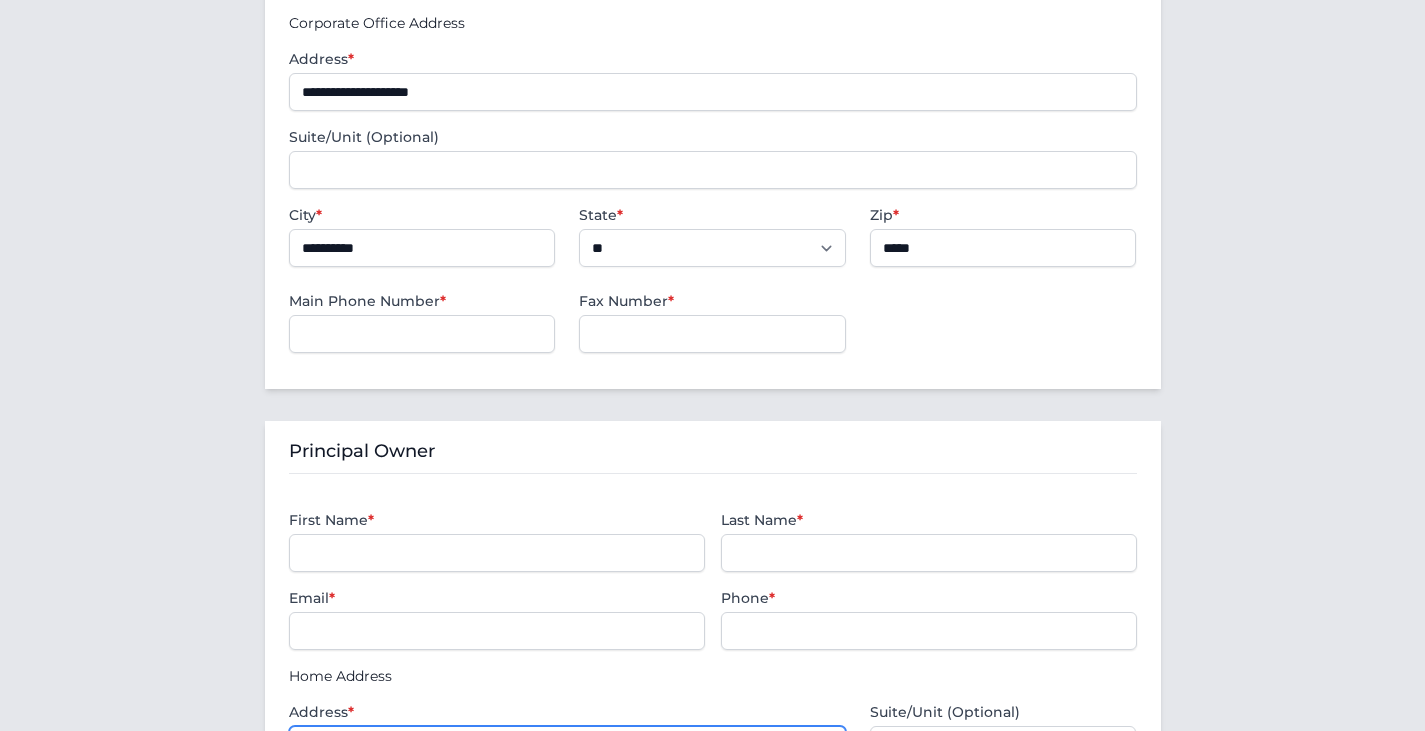 type on "**********" 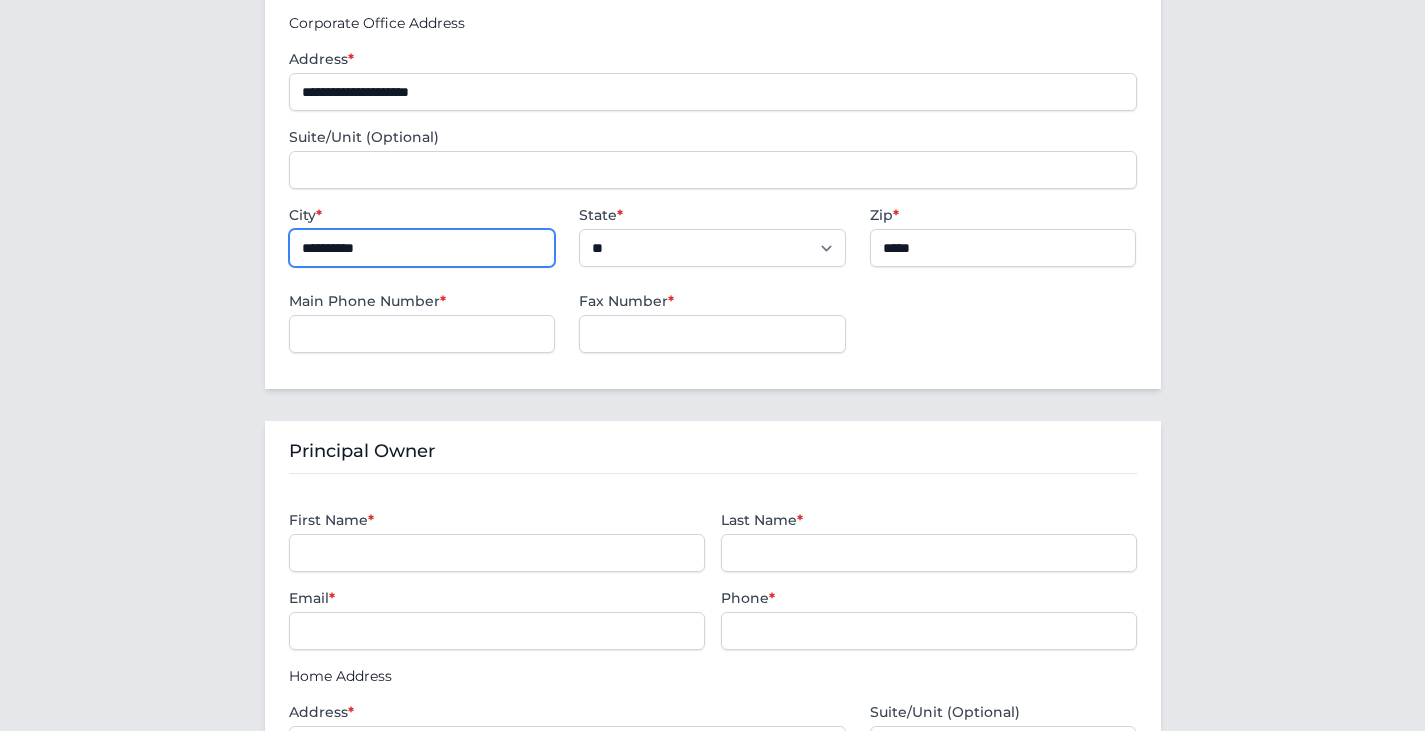 click on "**********" at bounding box center (422, 248) 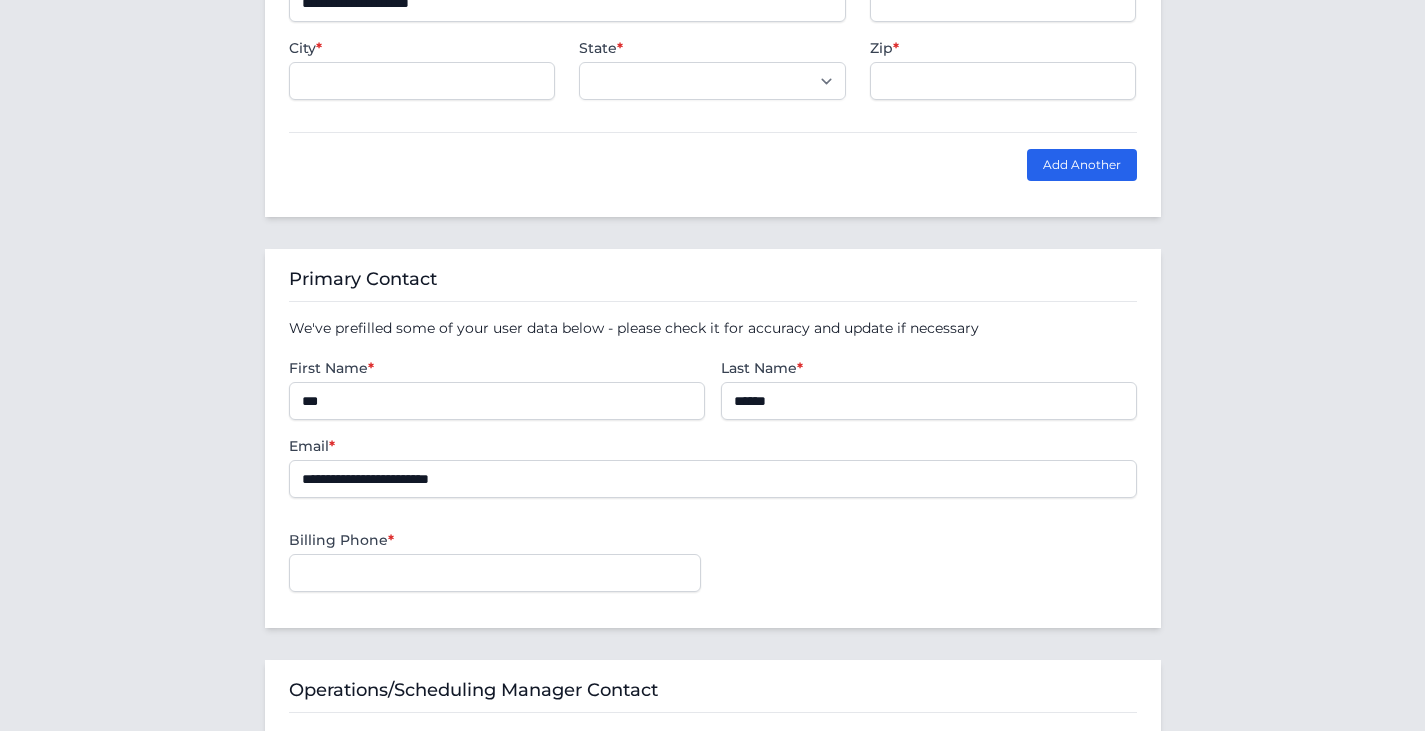 scroll, scrollTop: 1167, scrollLeft: 0, axis: vertical 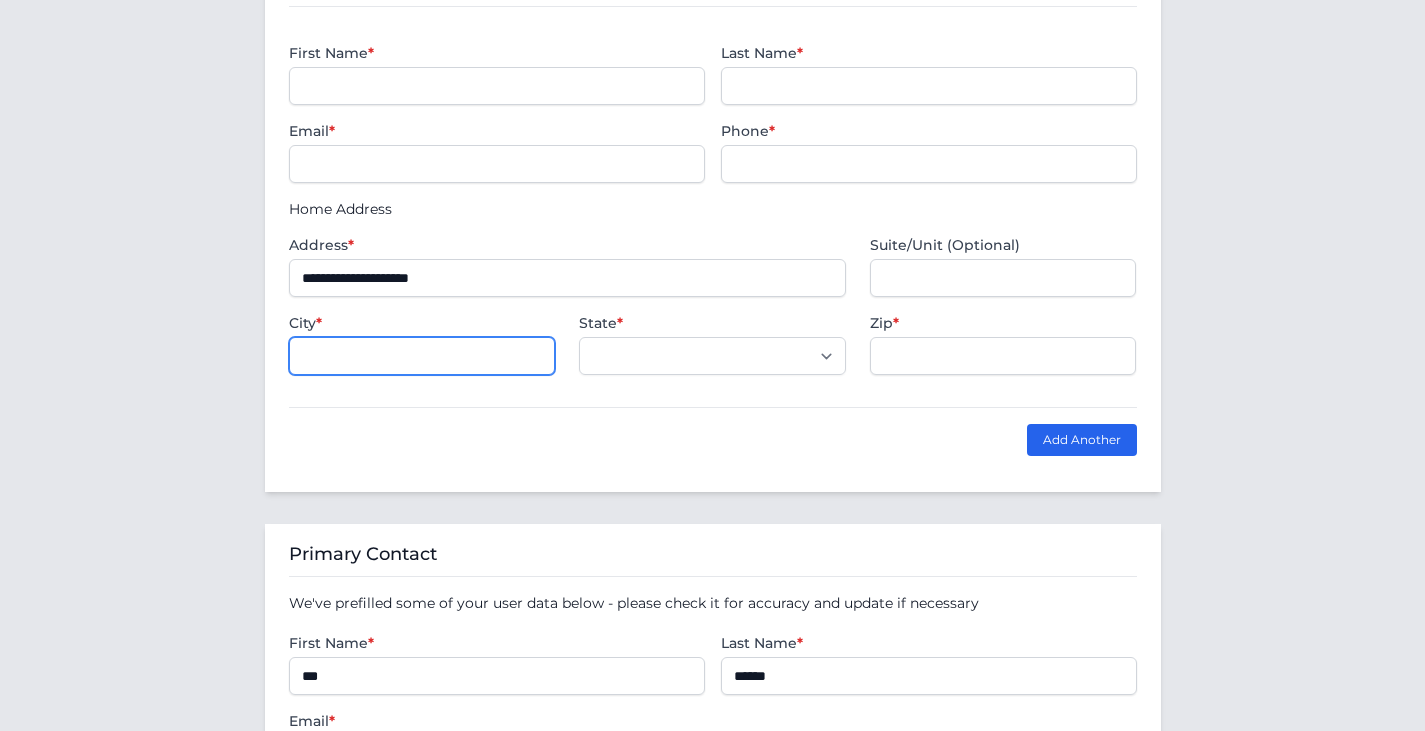 click at bounding box center (422, 356) 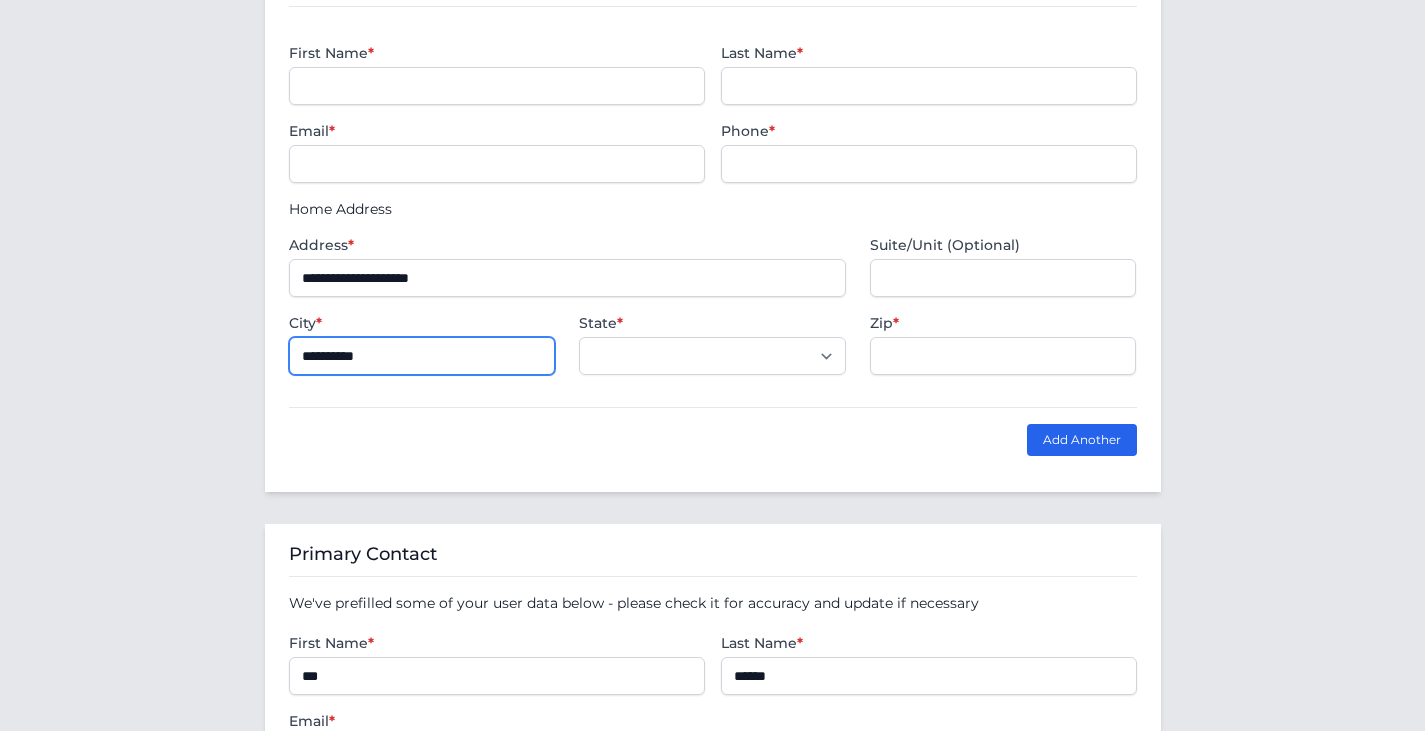 type on "**********" 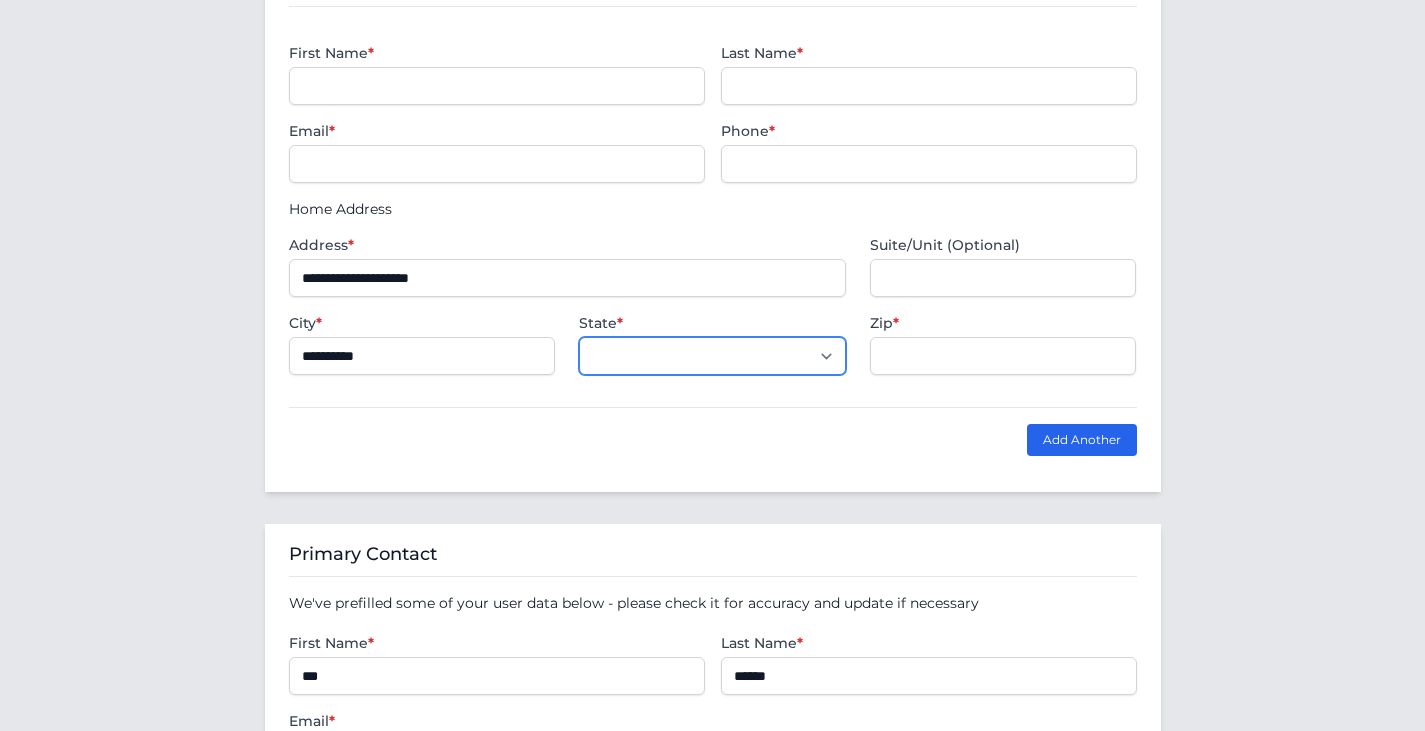 click on "**
**
**
**
**
**
**
**
**
**
**
**
**
**
** ** ** ** ** ** ** ** ** ** ** ** ** ** **" at bounding box center (712, 356) 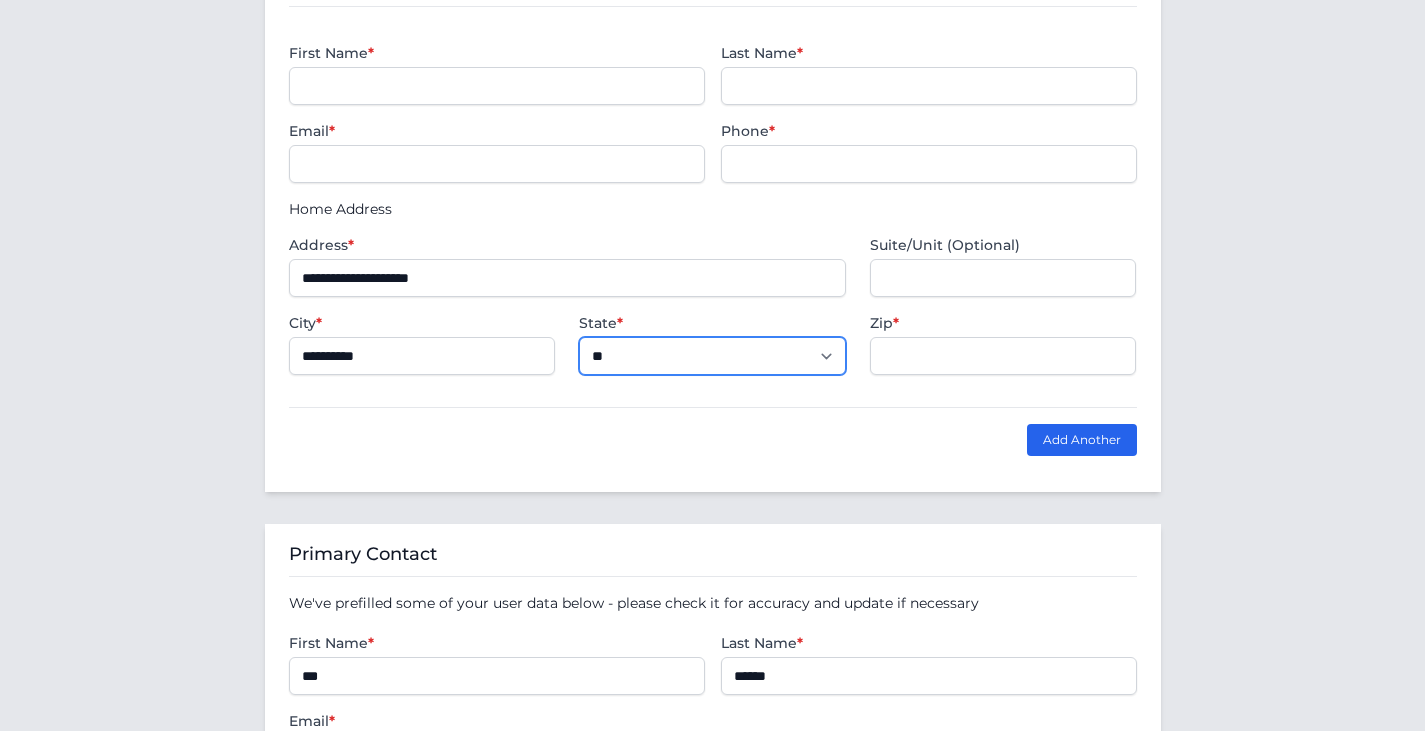 click on "**
**
**
**
**
**
**
**
**
**
**
**
**
**
** ** ** ** ** ** ** ** ** ** ** ** ** ** **" at bounding box center (712, 356) 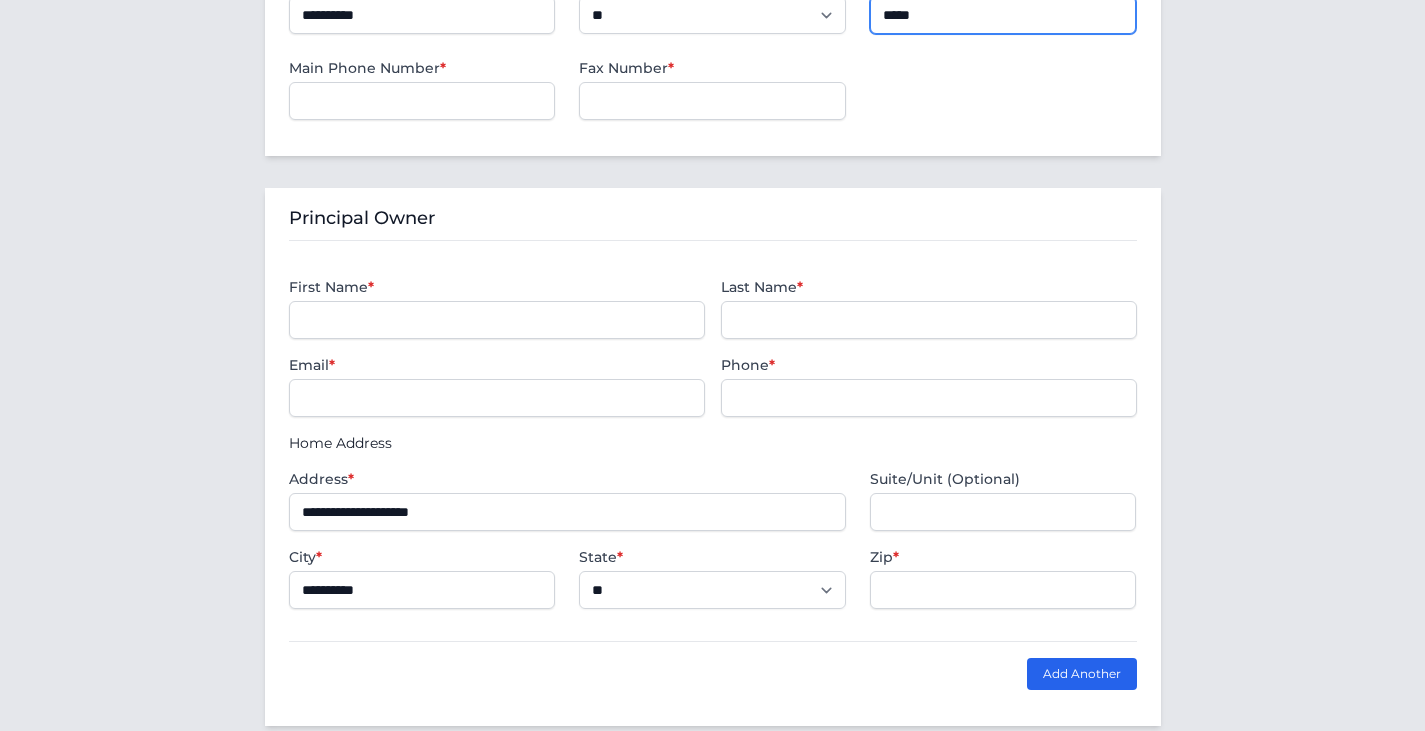 click on "*****" at bounding box center [1003, 15] 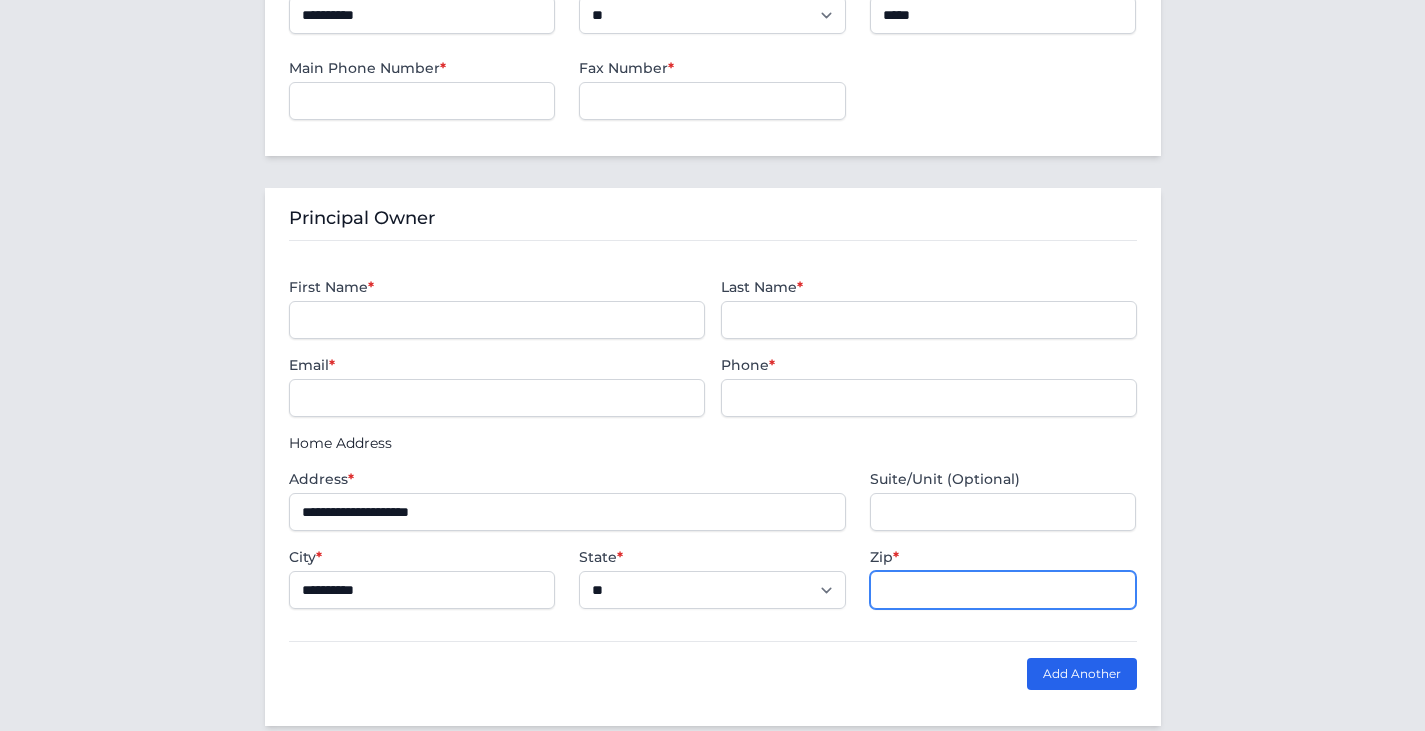 click at bounding box center [1003, 590] 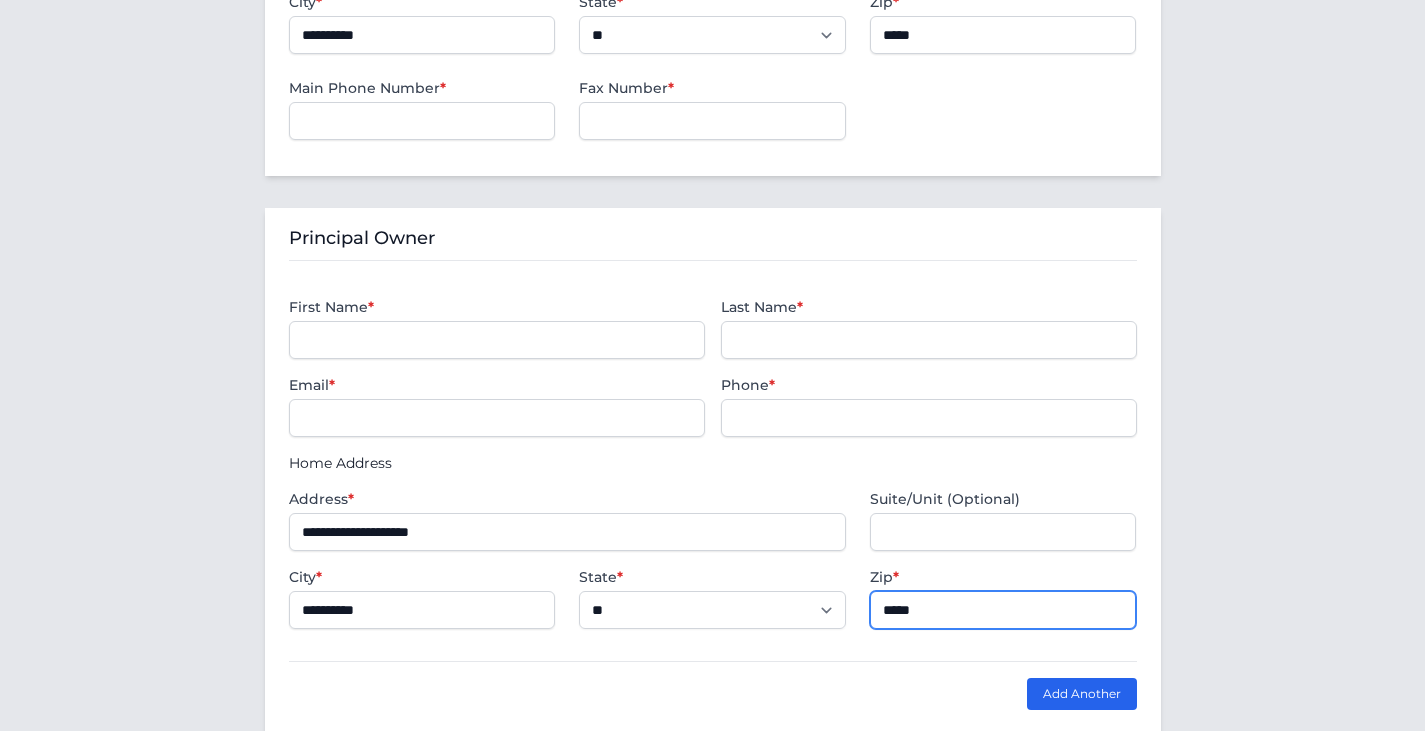 scroll, scrollTop: 700, scrollLeft: 0, axis: vertical 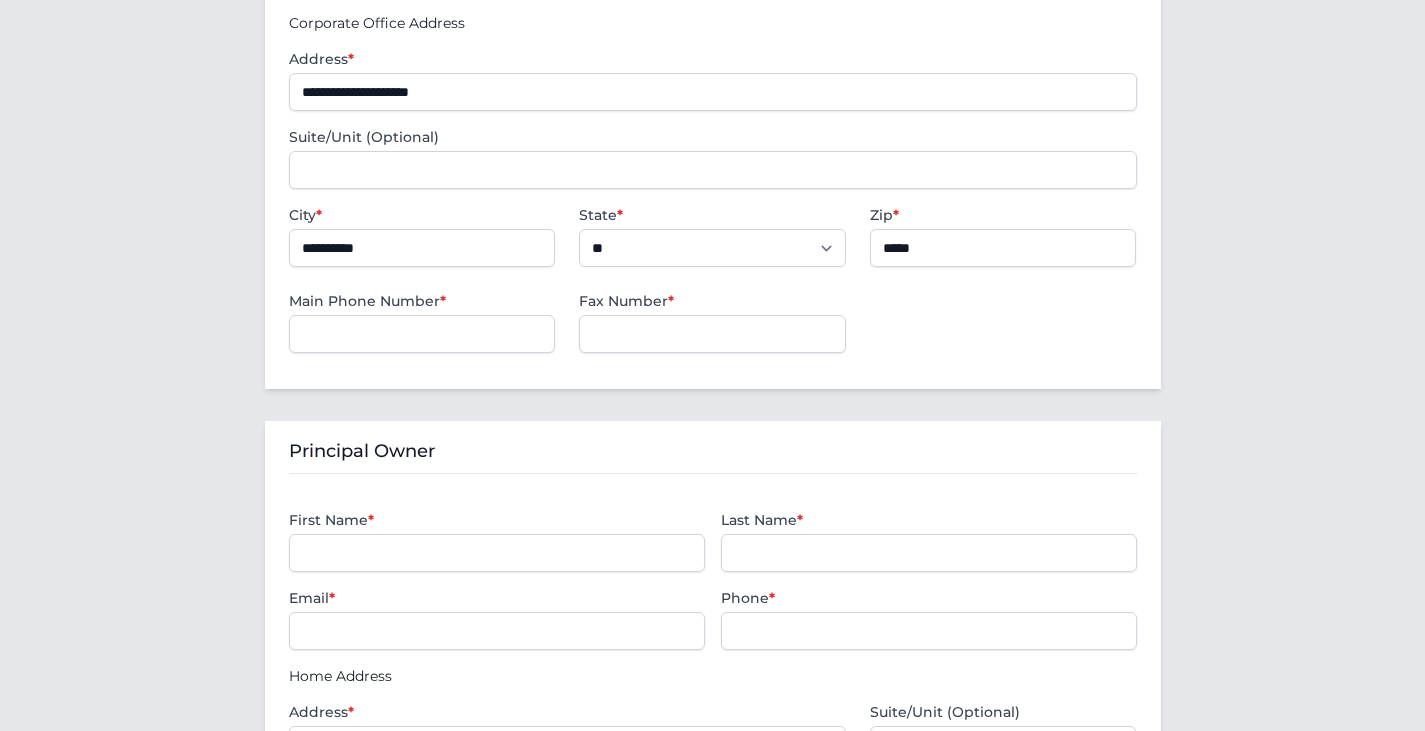 type on "*****" 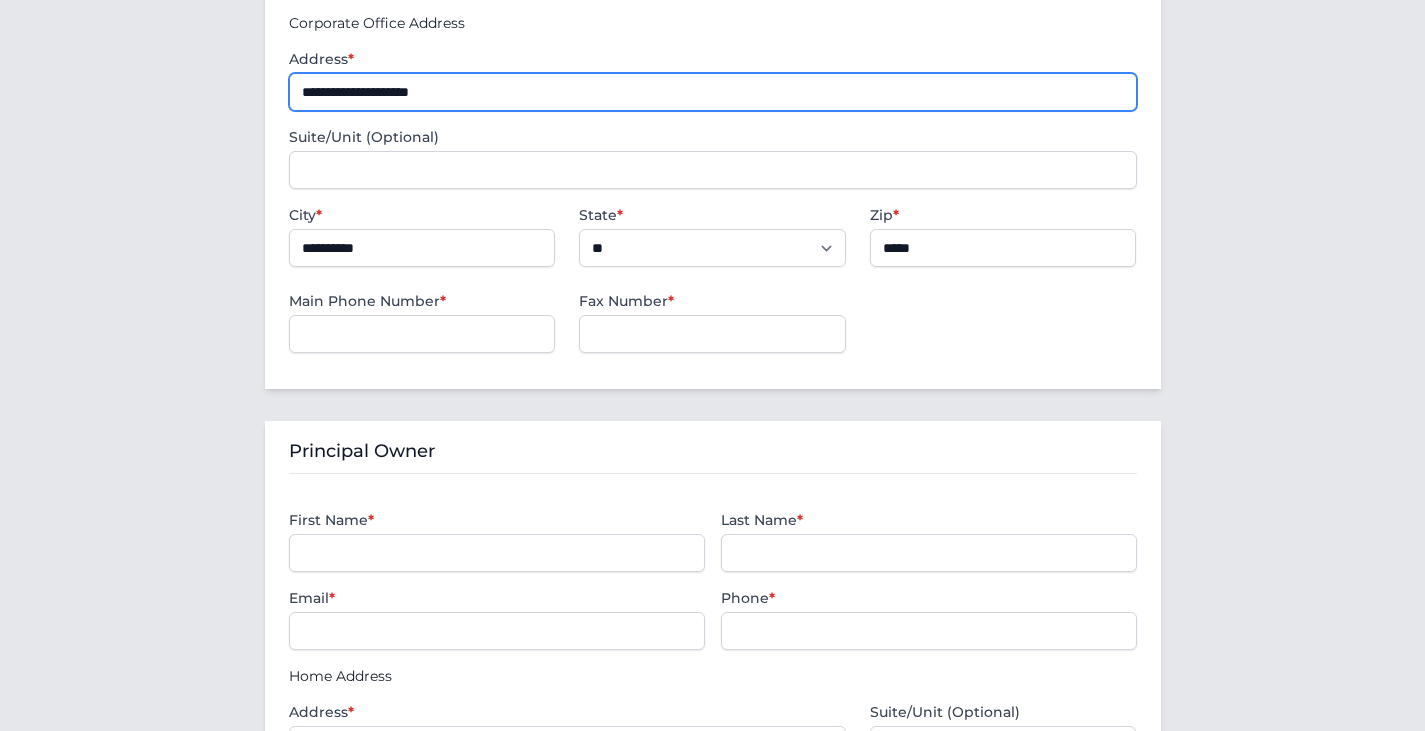 click on "**********" at bounding box center [713, 92] 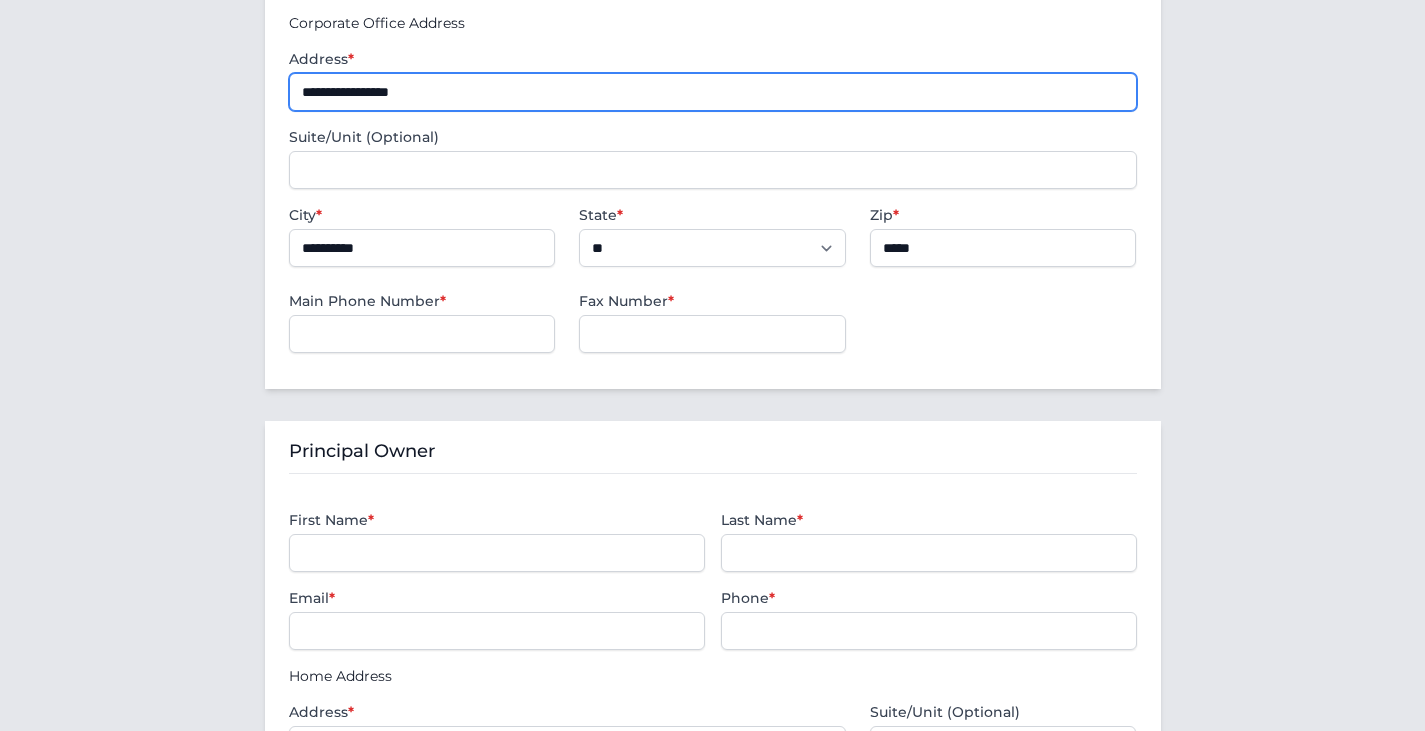 type on "**********" 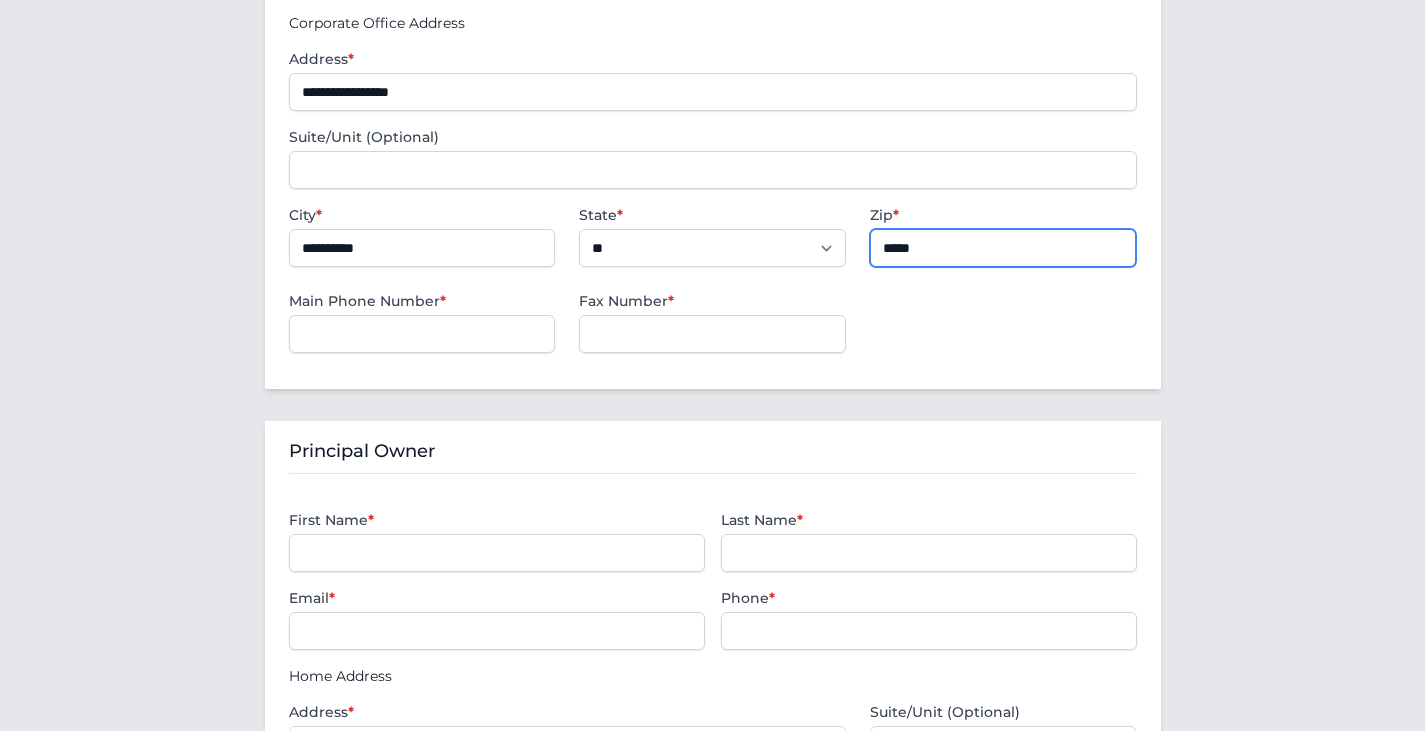 type on "*****" 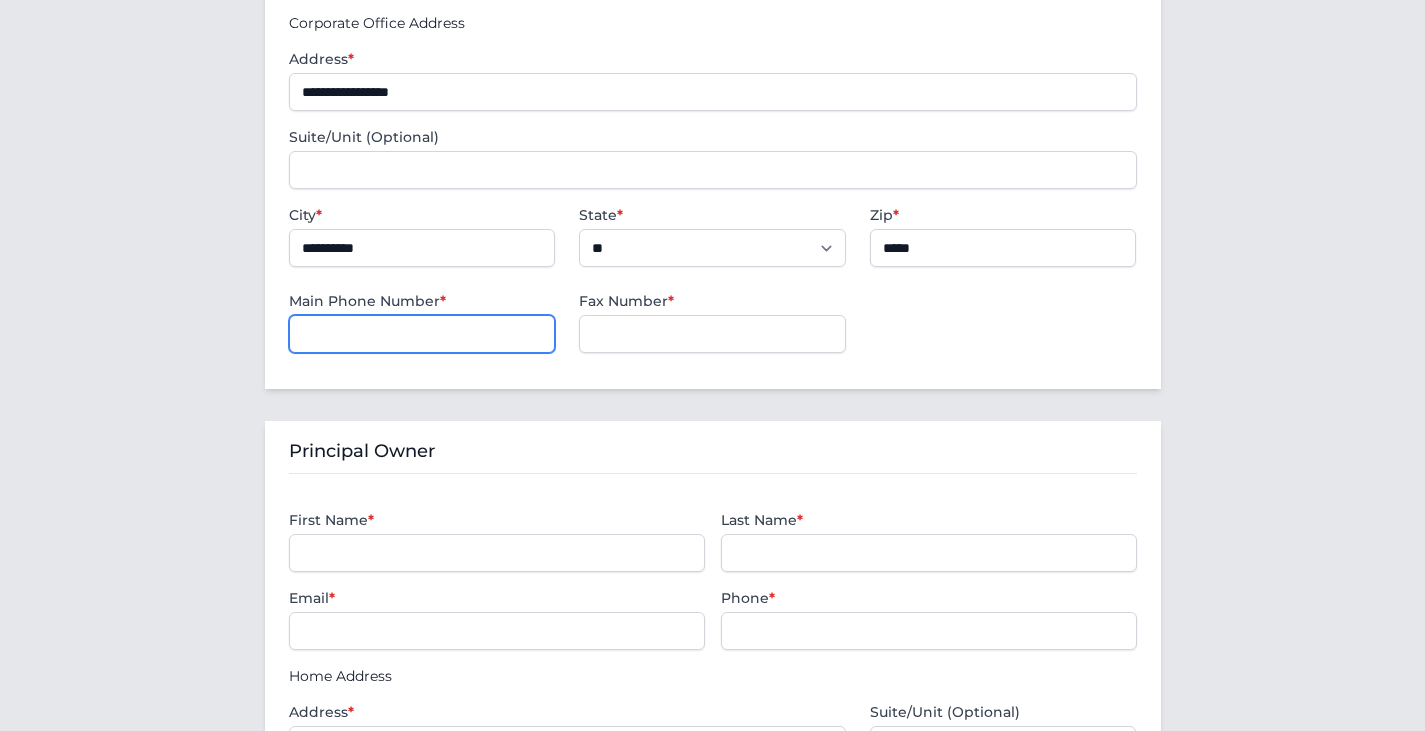 click on "Main Phone Number
*" at bounding box center (422, 334) 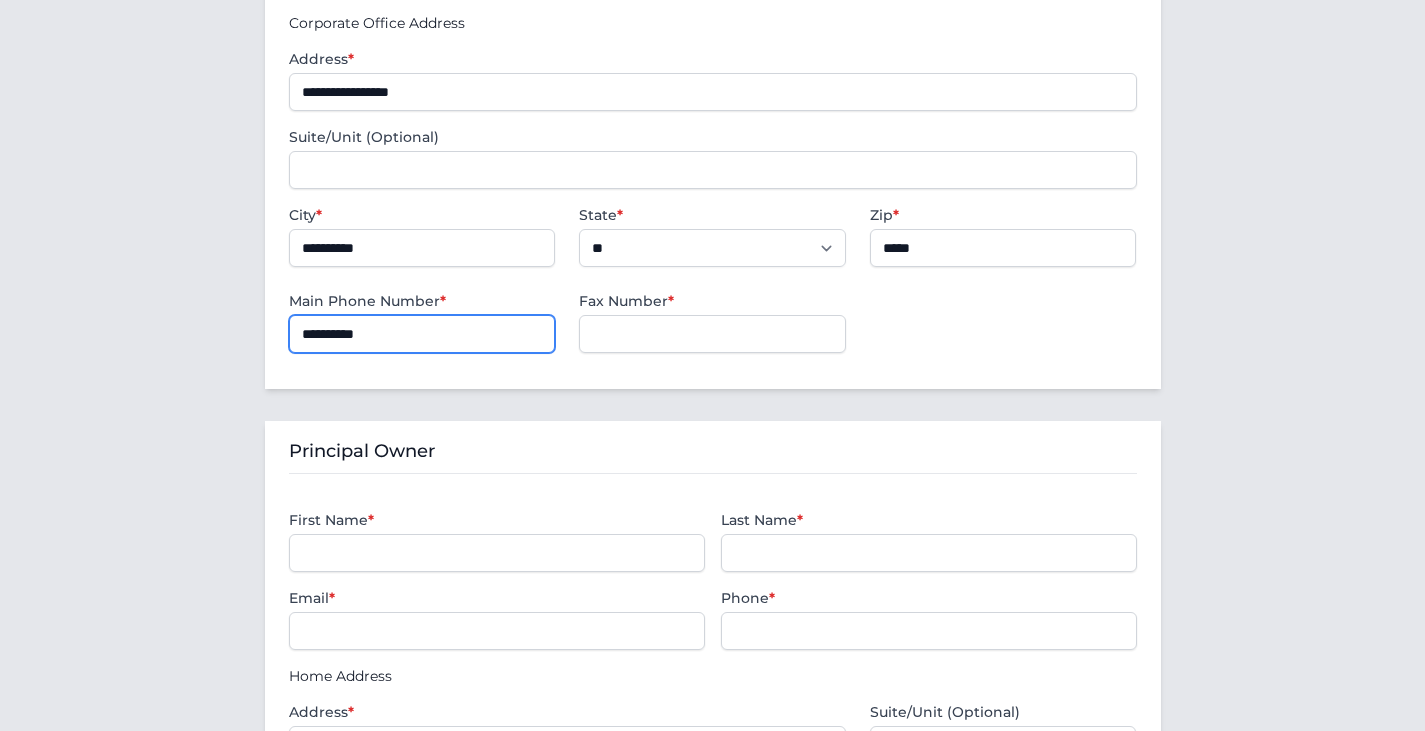 scroll, scrollTop: 1167, scrollLeft: 0, axis: vertical 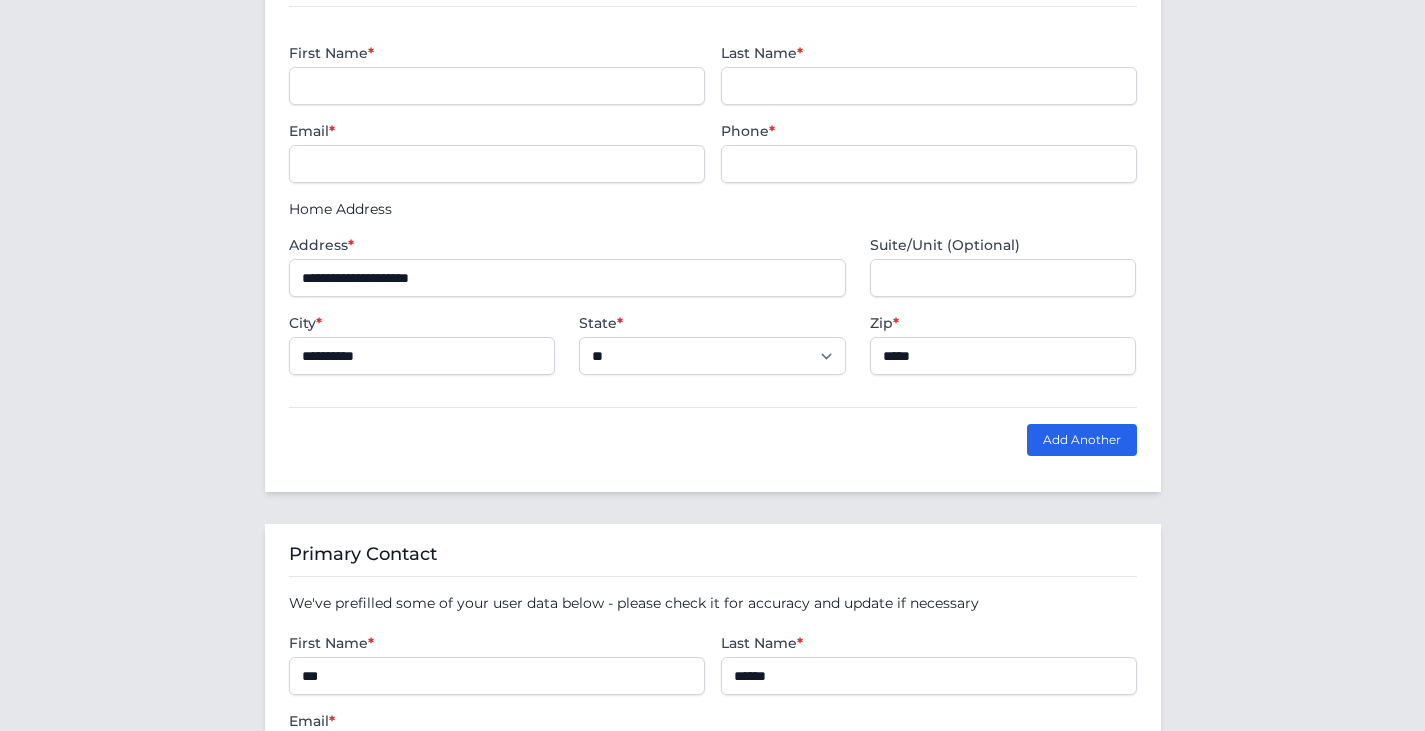 type on "**********" 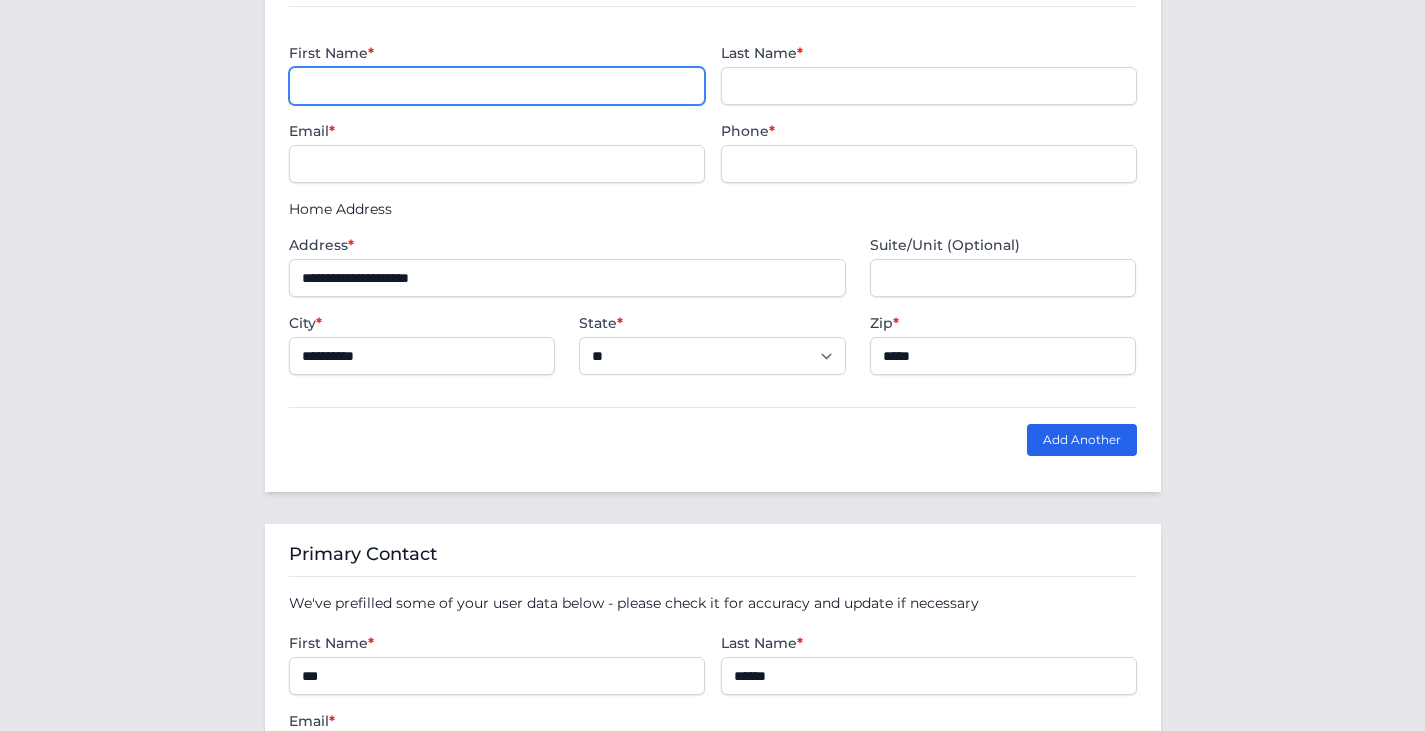 click at bounding box center (497, 86) 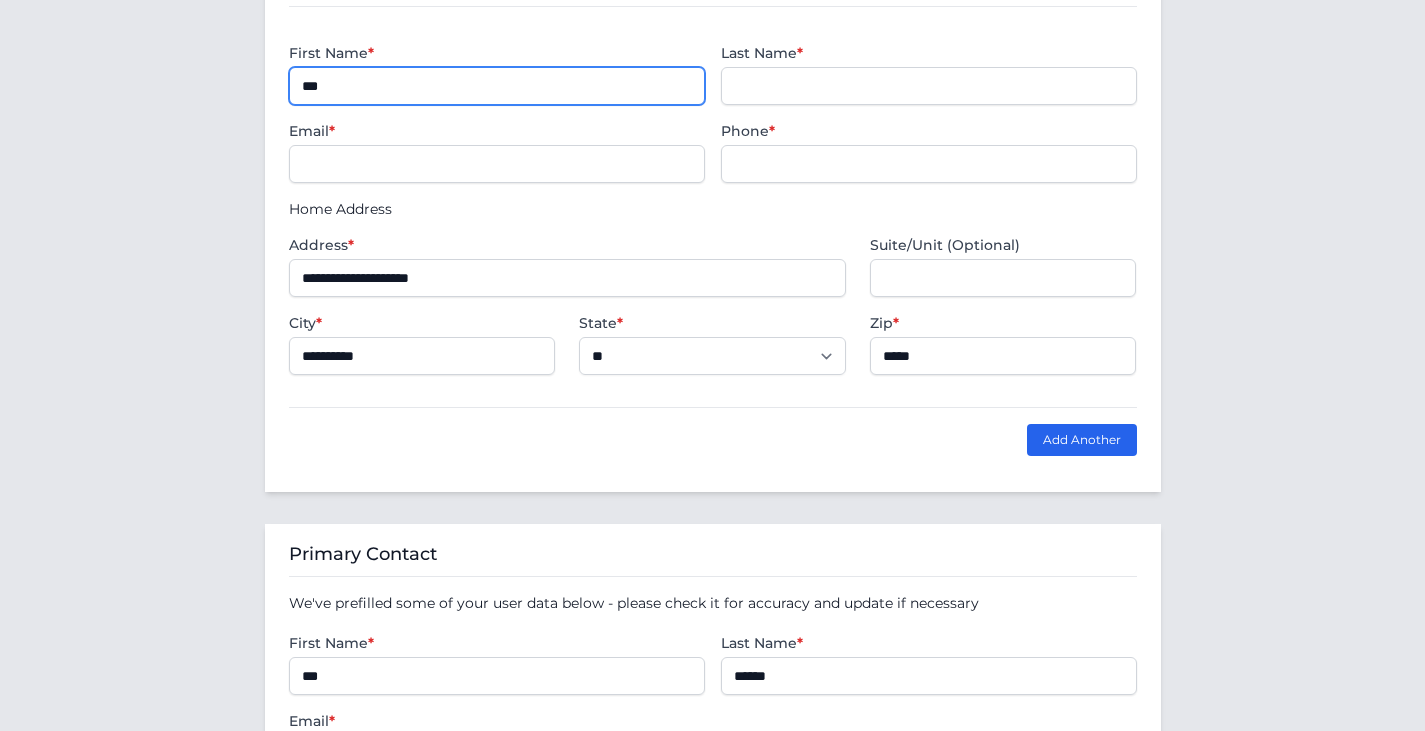 type on "***" 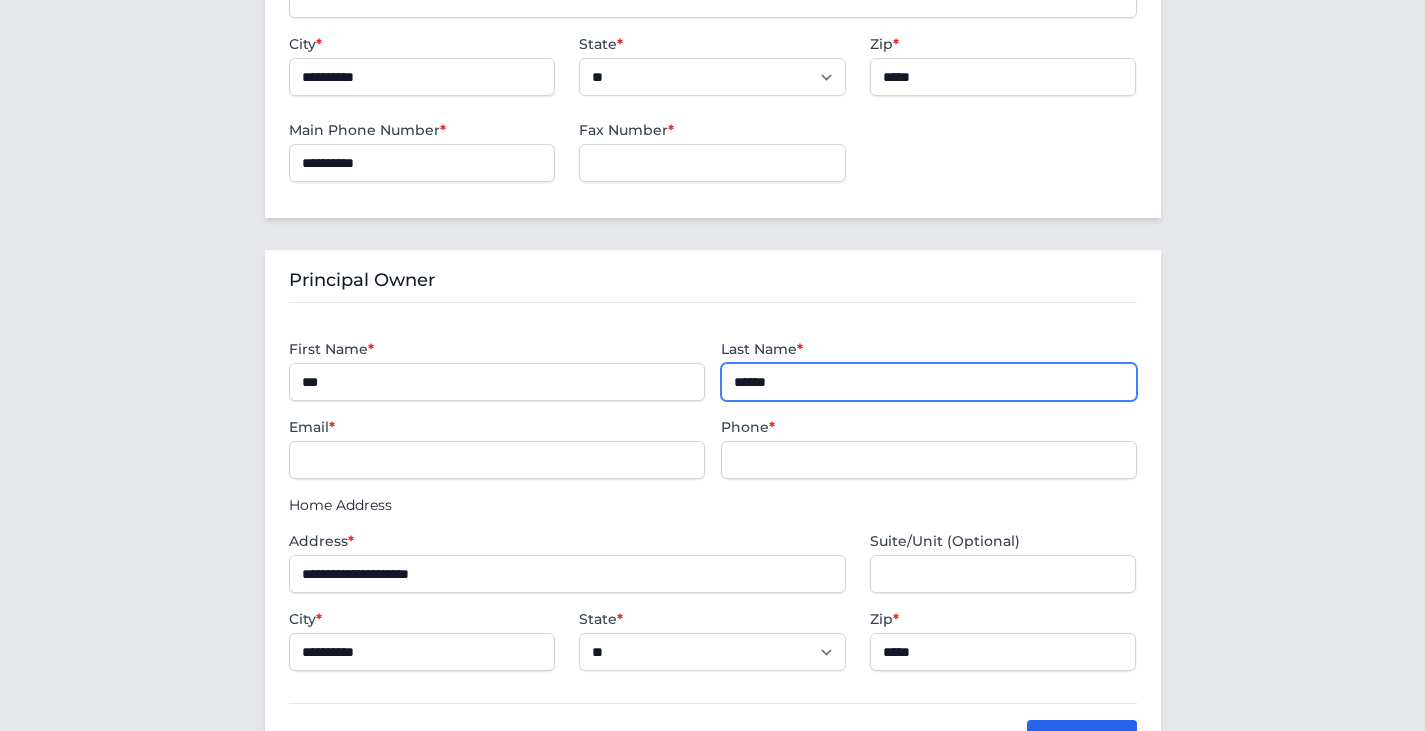 scroll, scrollTop: 700, scrollLeft: 0, axis: vertical 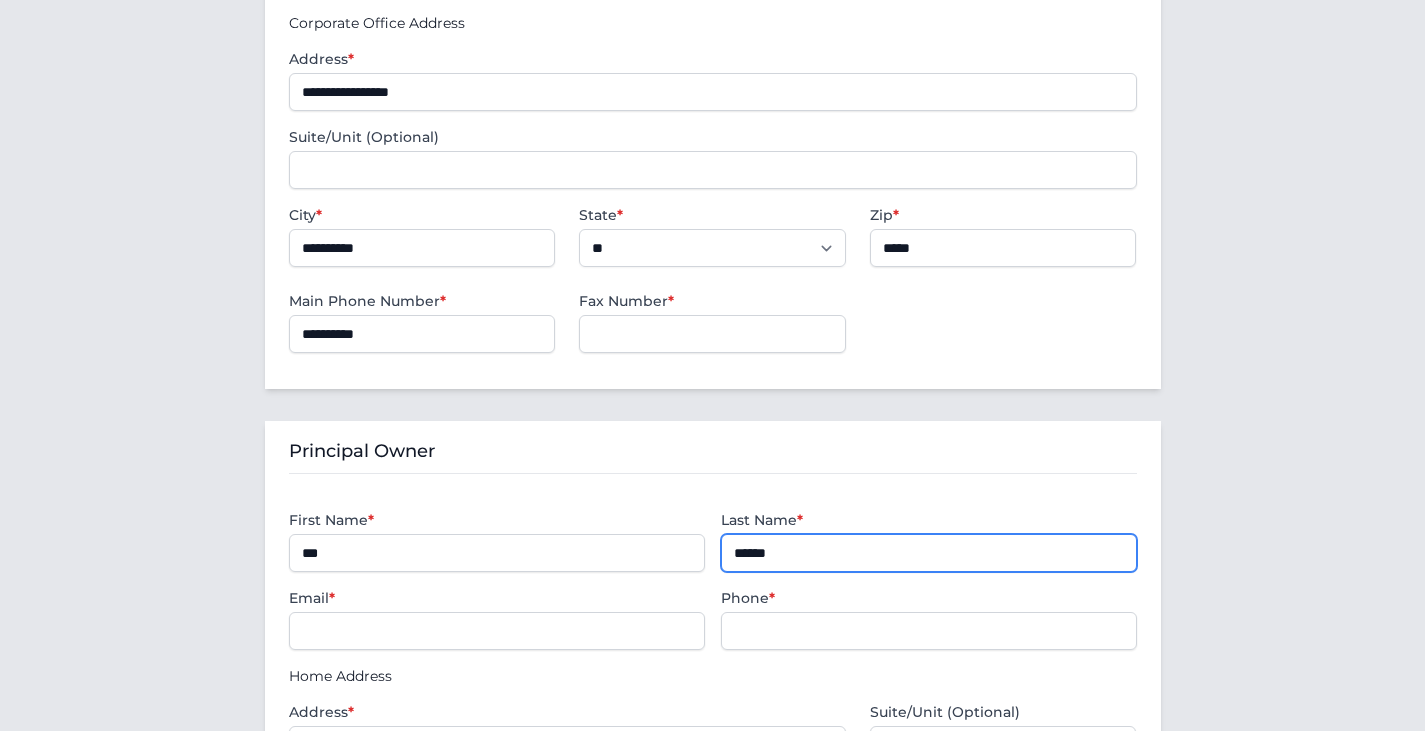type on "******" 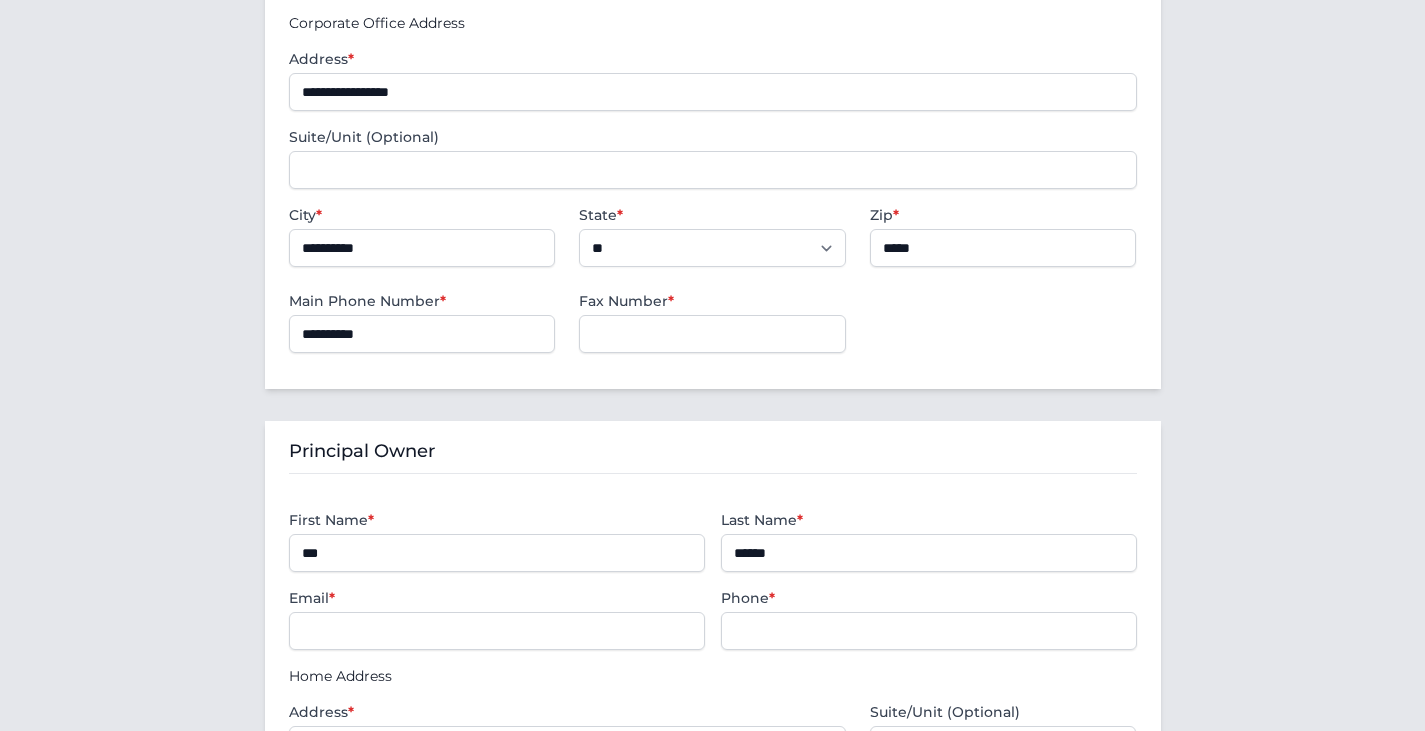 click on "**********" at bounding box center (713, 105) 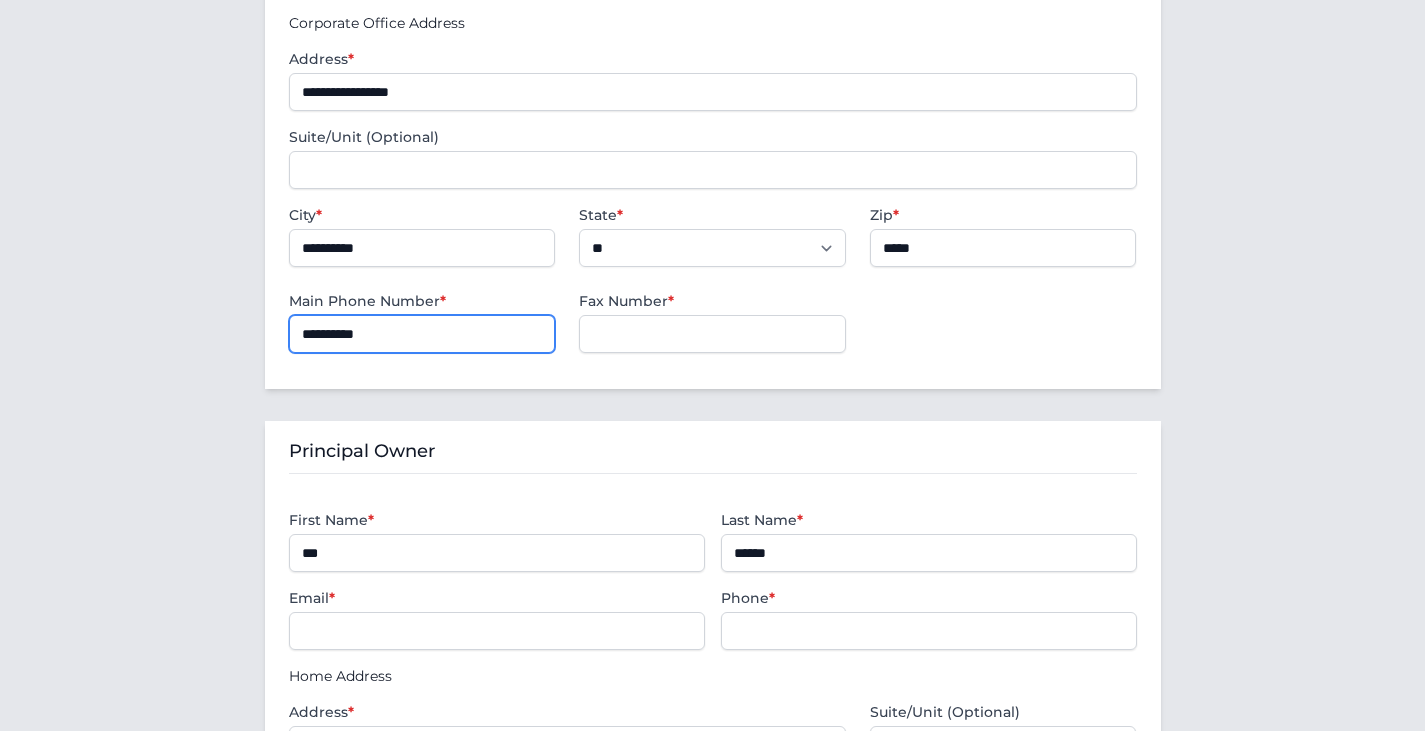 click on "**********" at bounding box center [422, 334] 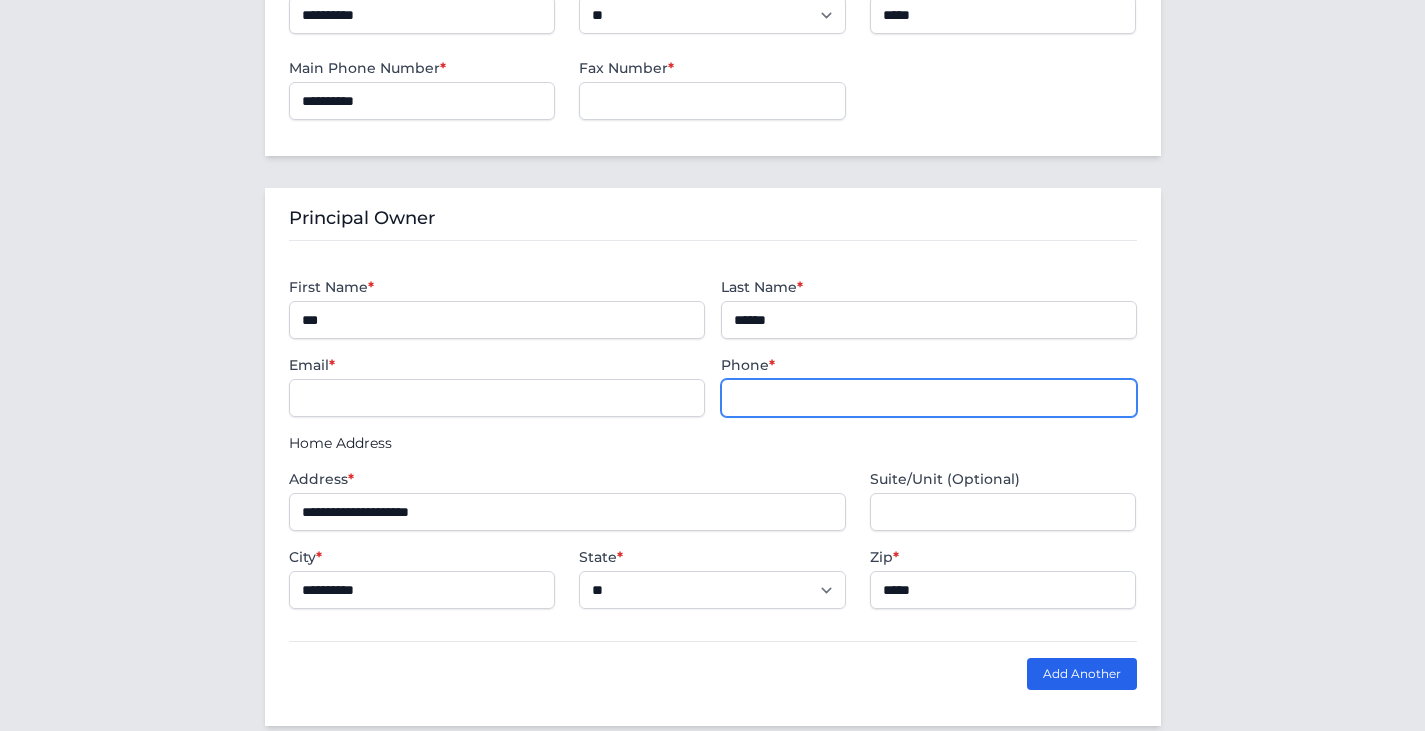 click at bounding box center [929, 398] 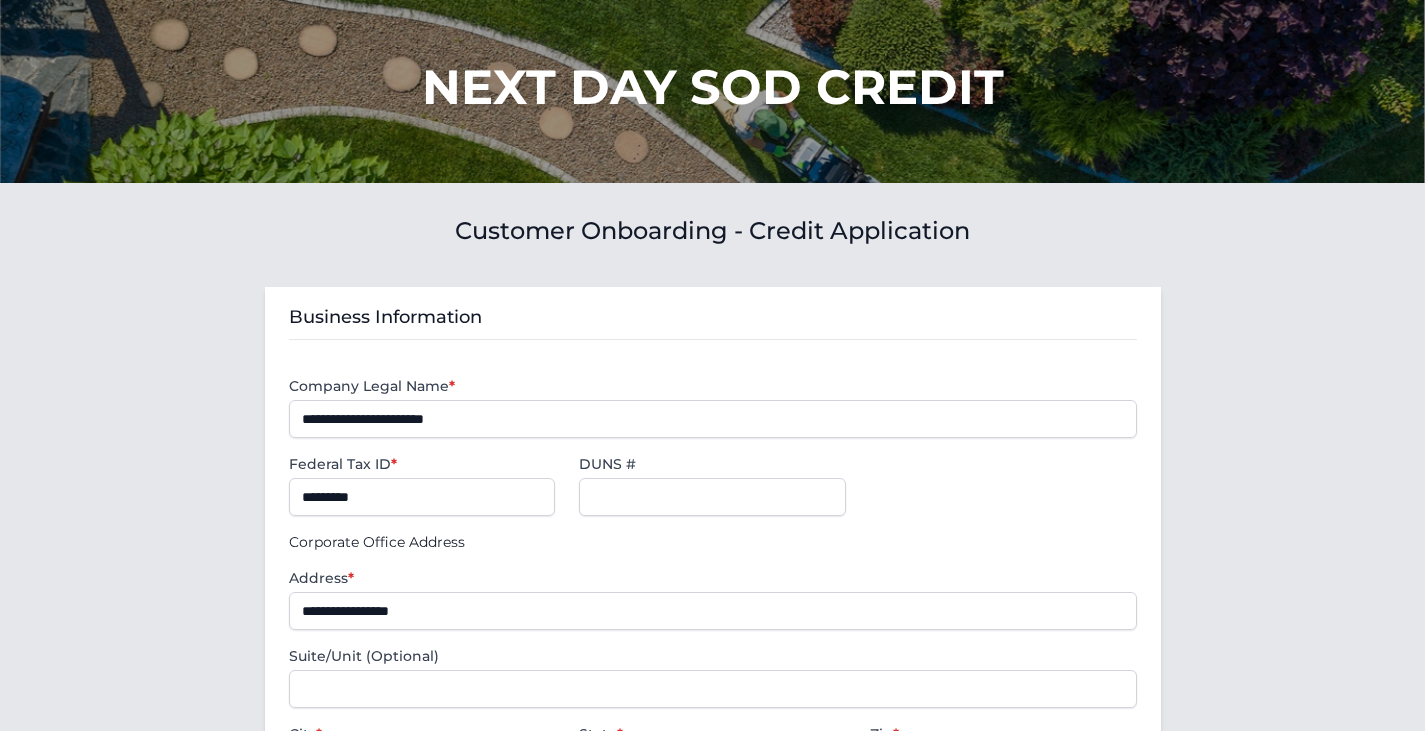 scroll, scrollTop: 0, scrollLeft: 0, axis: both 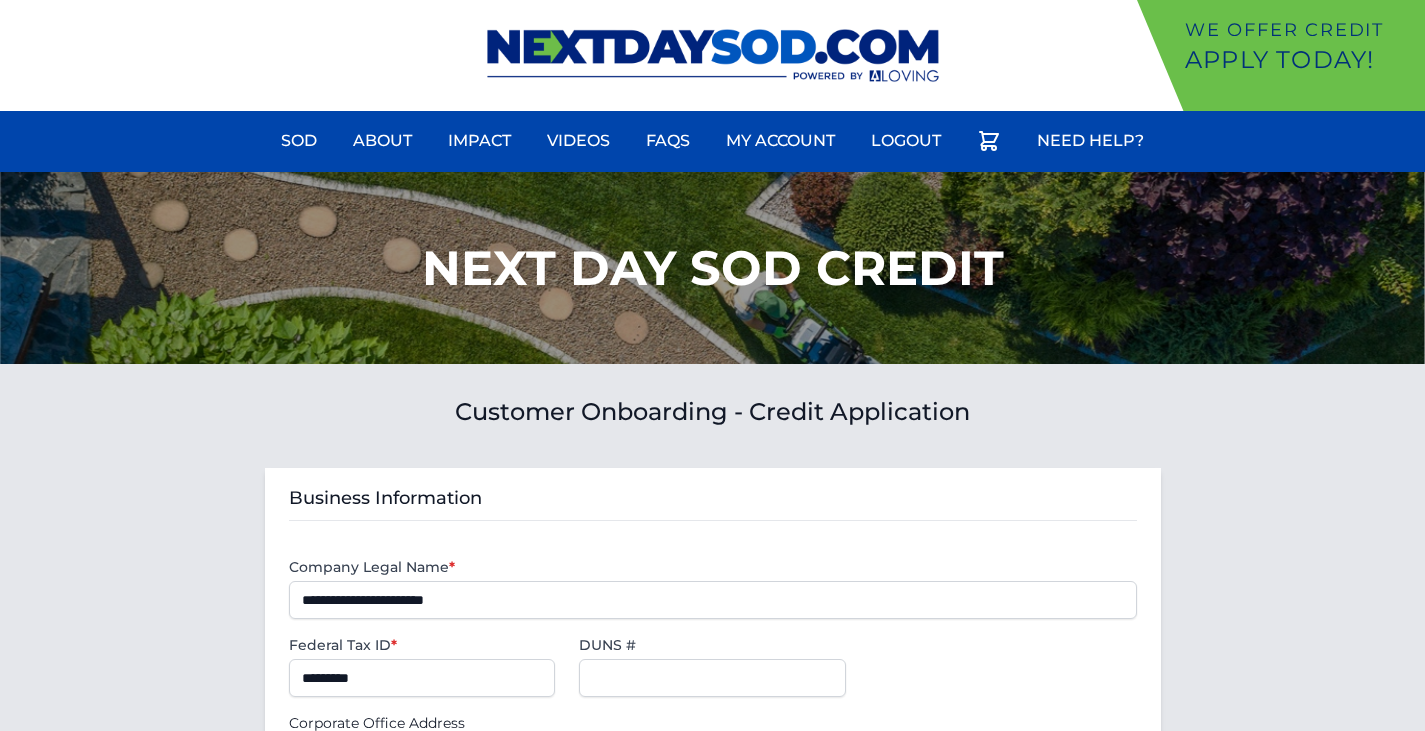 type on "**********" 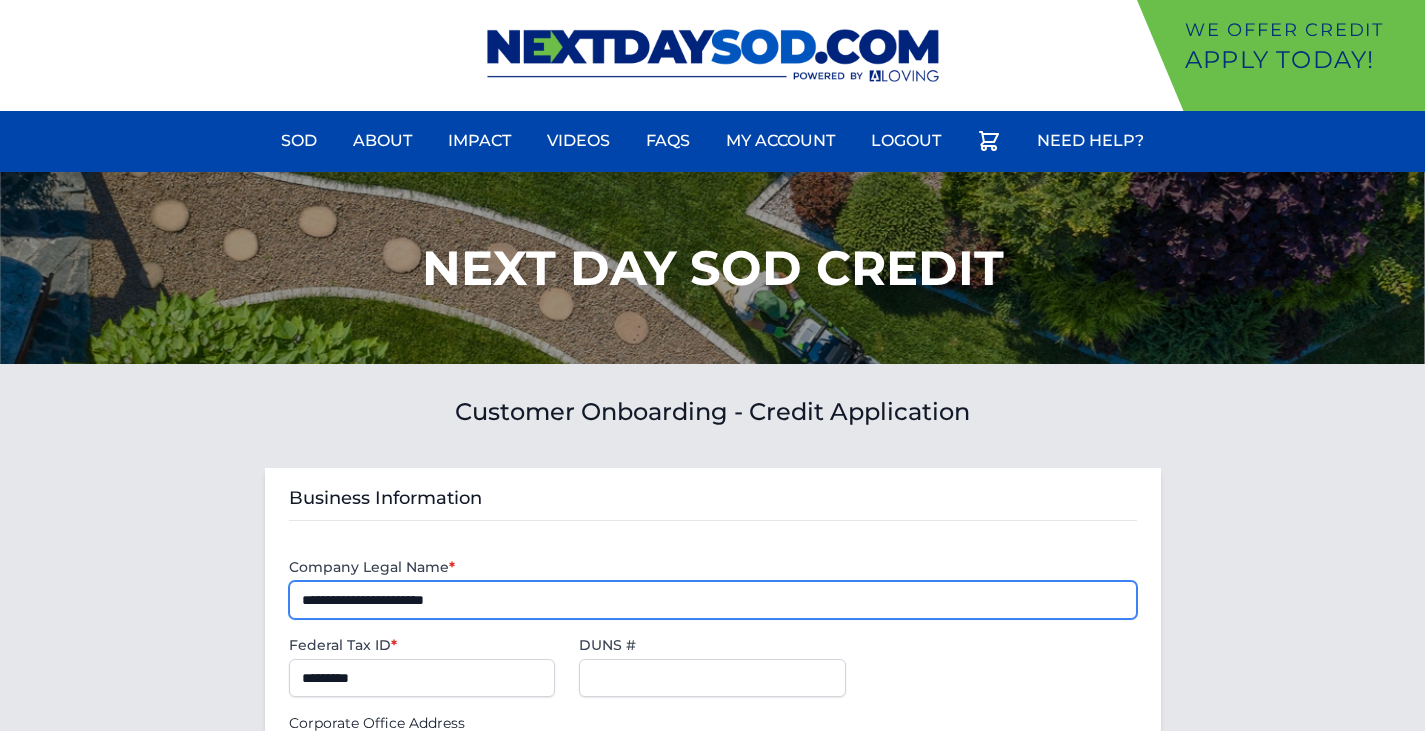 click on "**********" at bounding box center (713, 600) 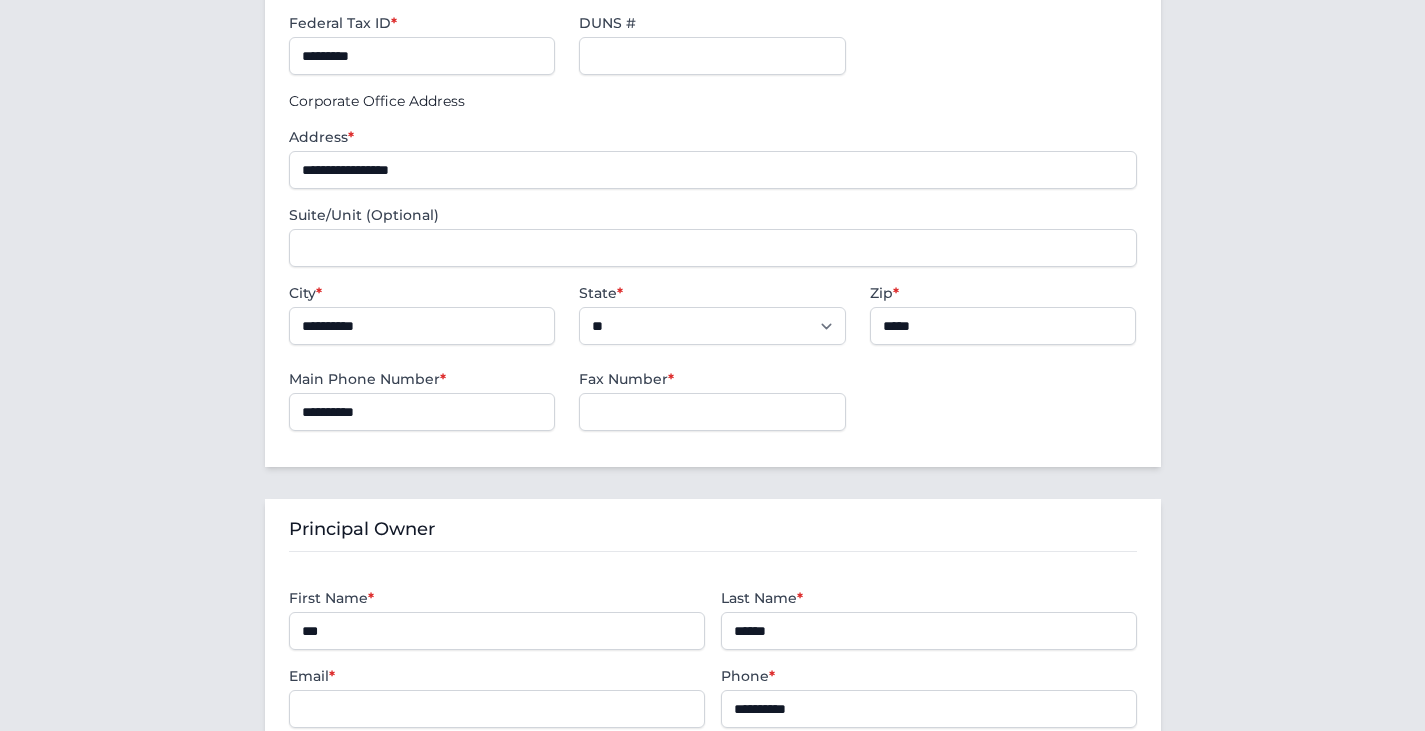 scroll, scrollTop: 700, scrollLeft: 0, axis: vertical 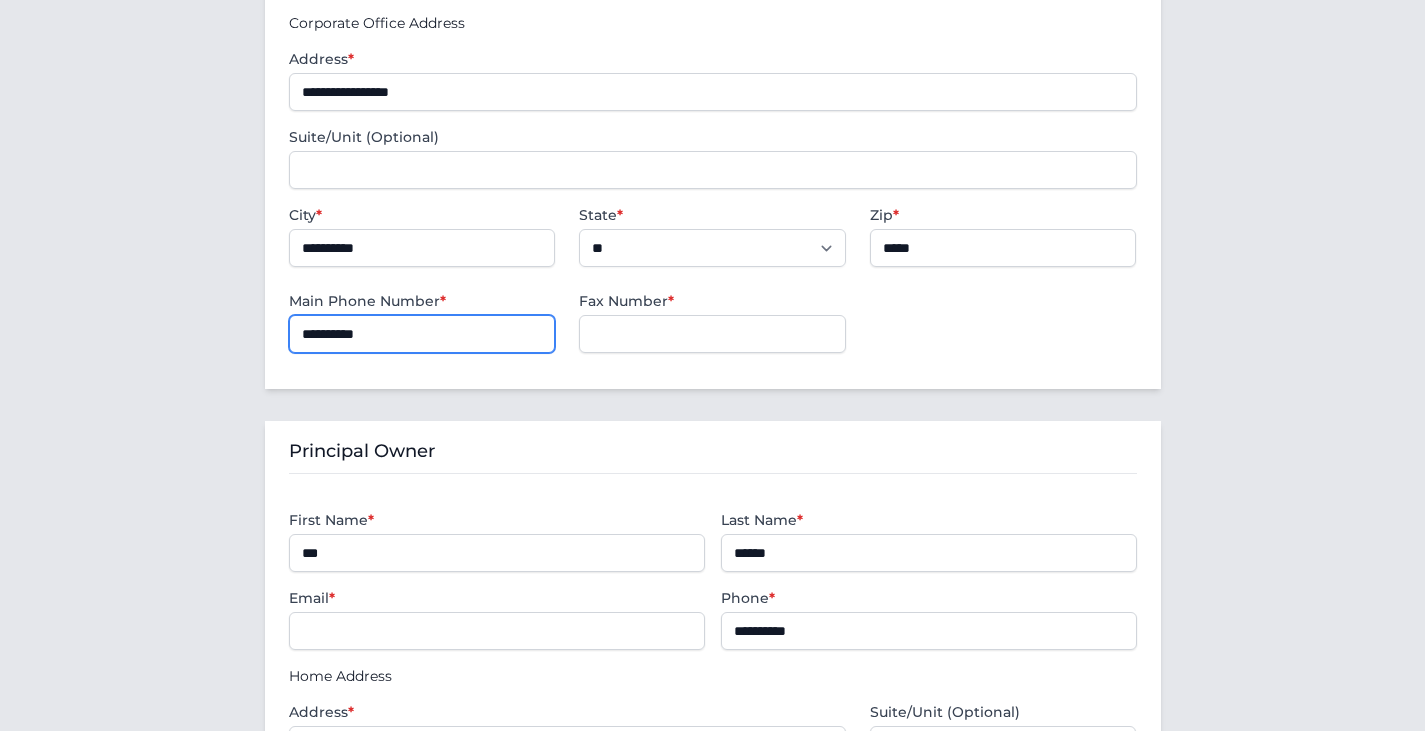 click on "**********" at bounding box center [422, 334] 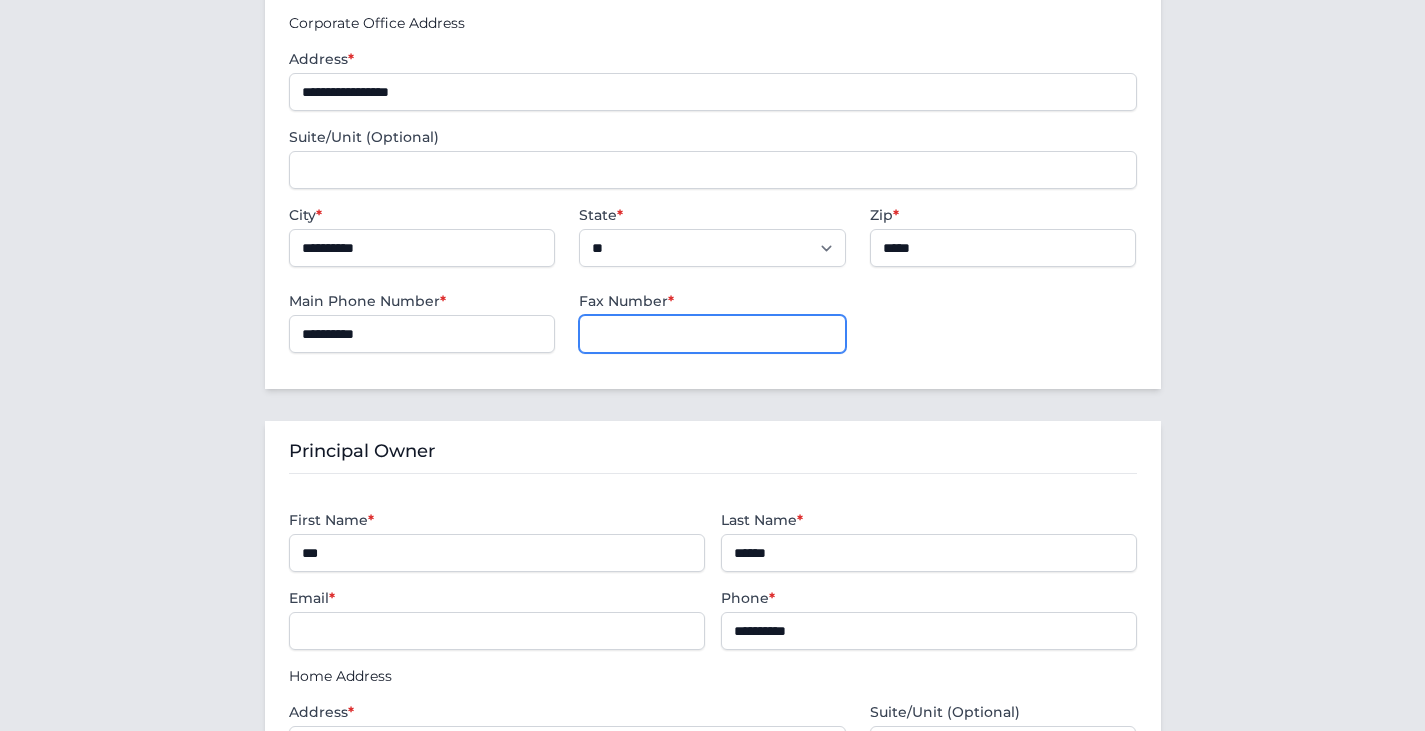 click on "Fax Number
*" at bounding box center (712, 334) 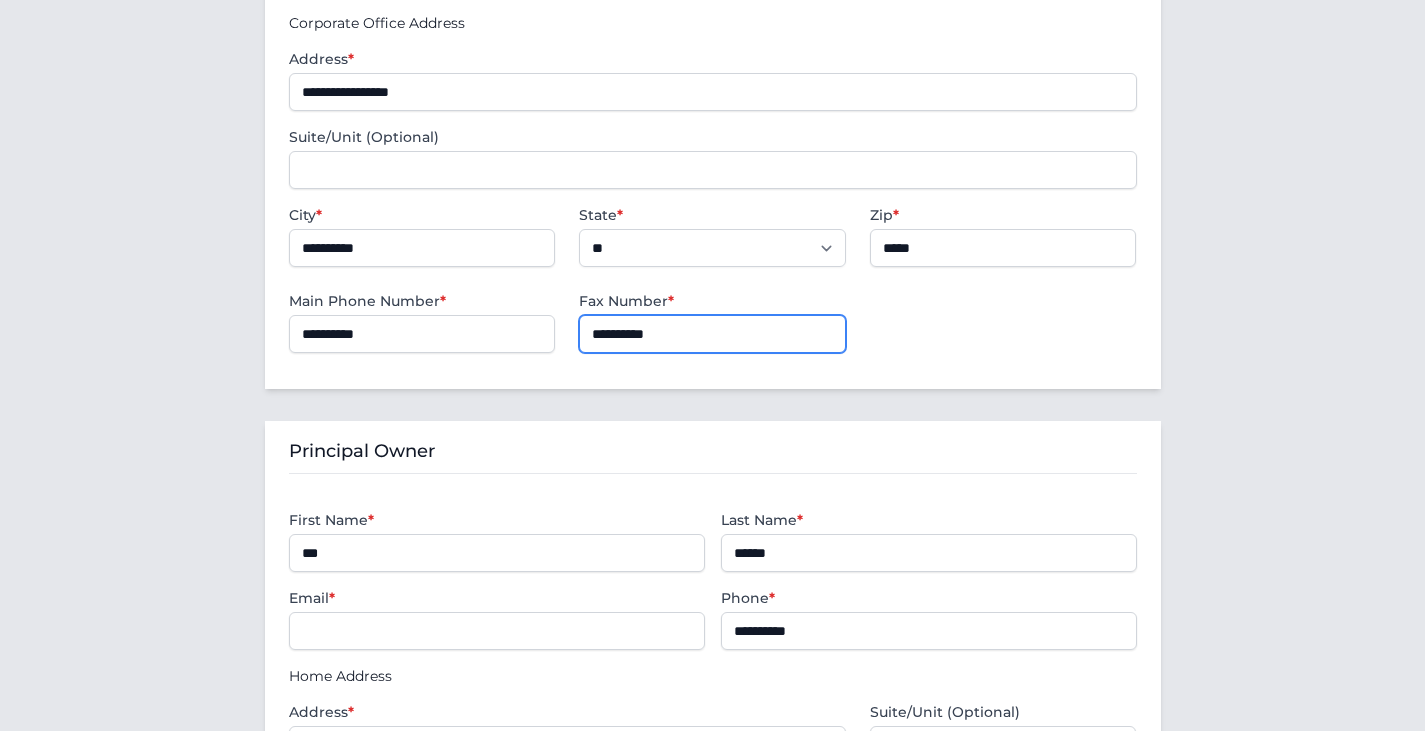 scroll, scrollTop: 933, scrollLeft: 0, axis: vertical 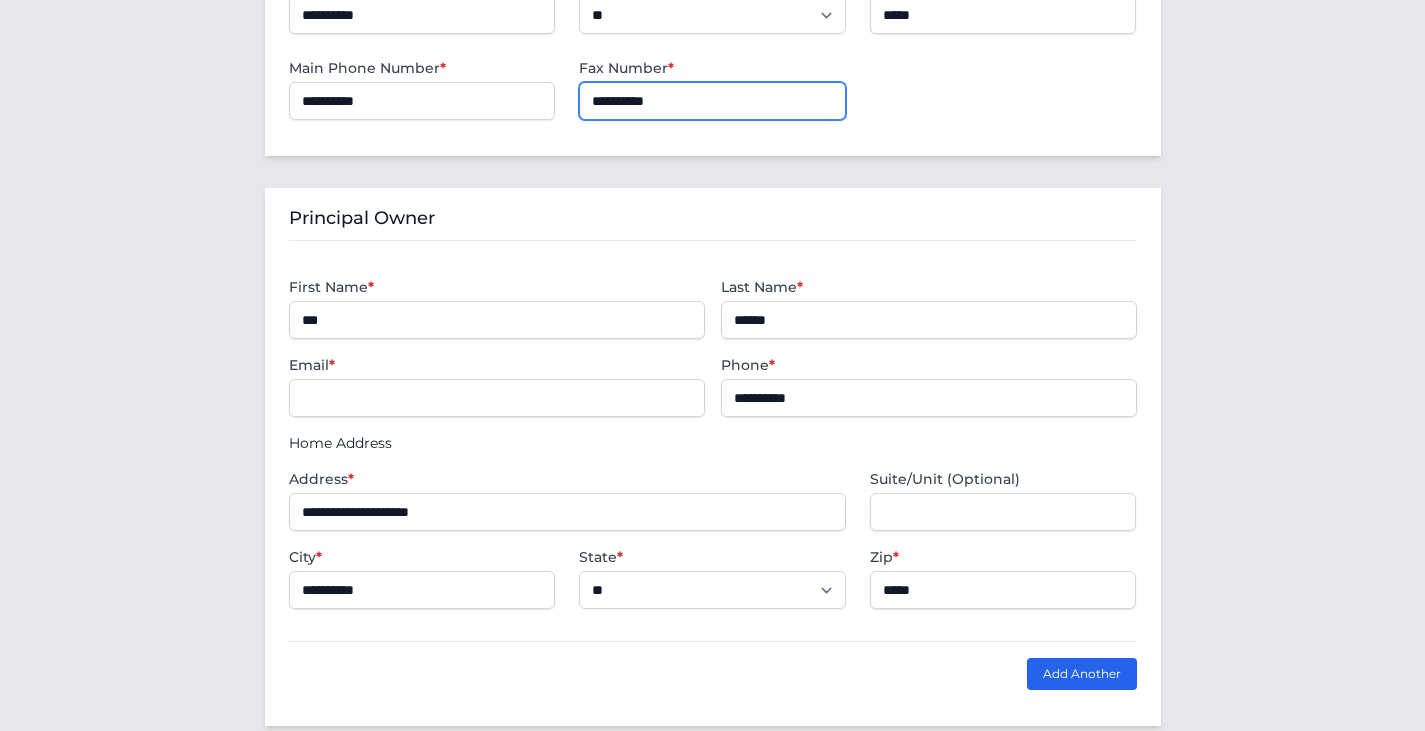 type on "**********" 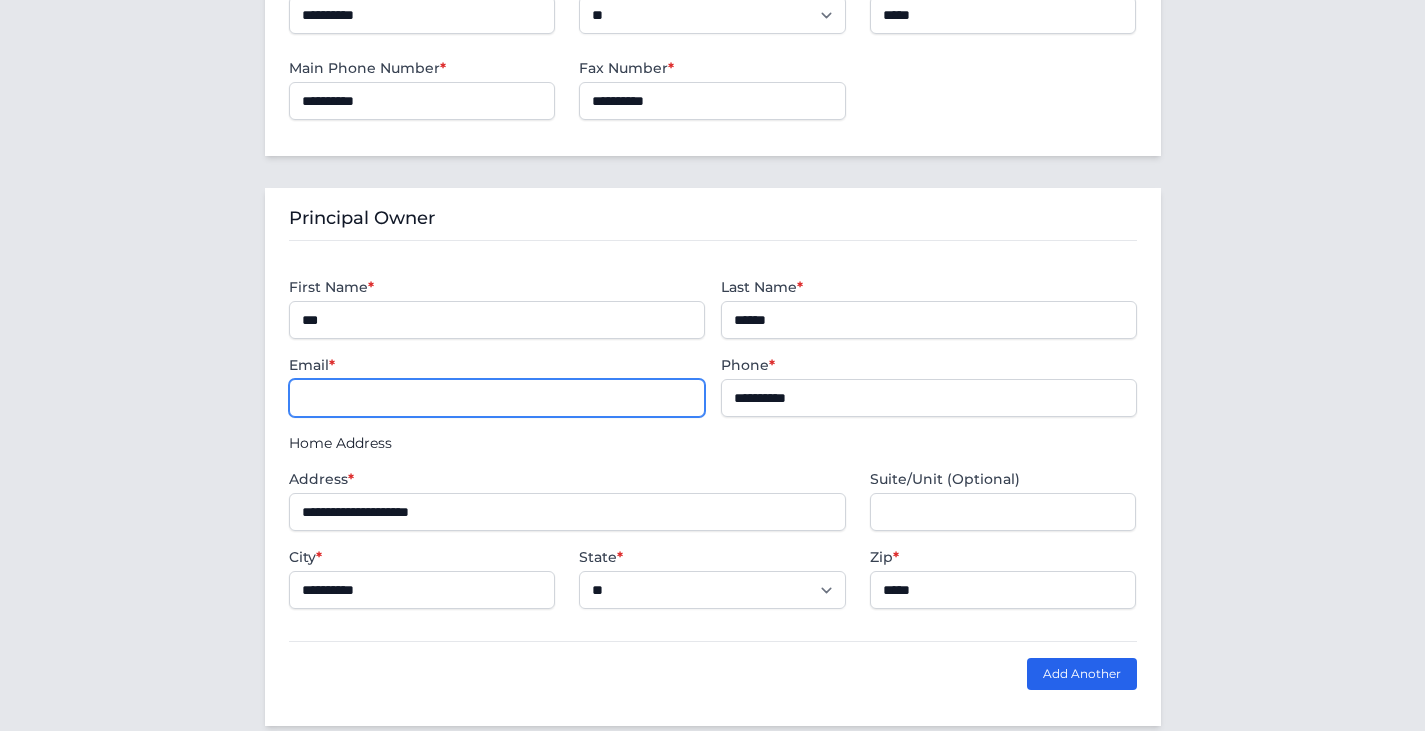 click at bounding box center [497, 398] 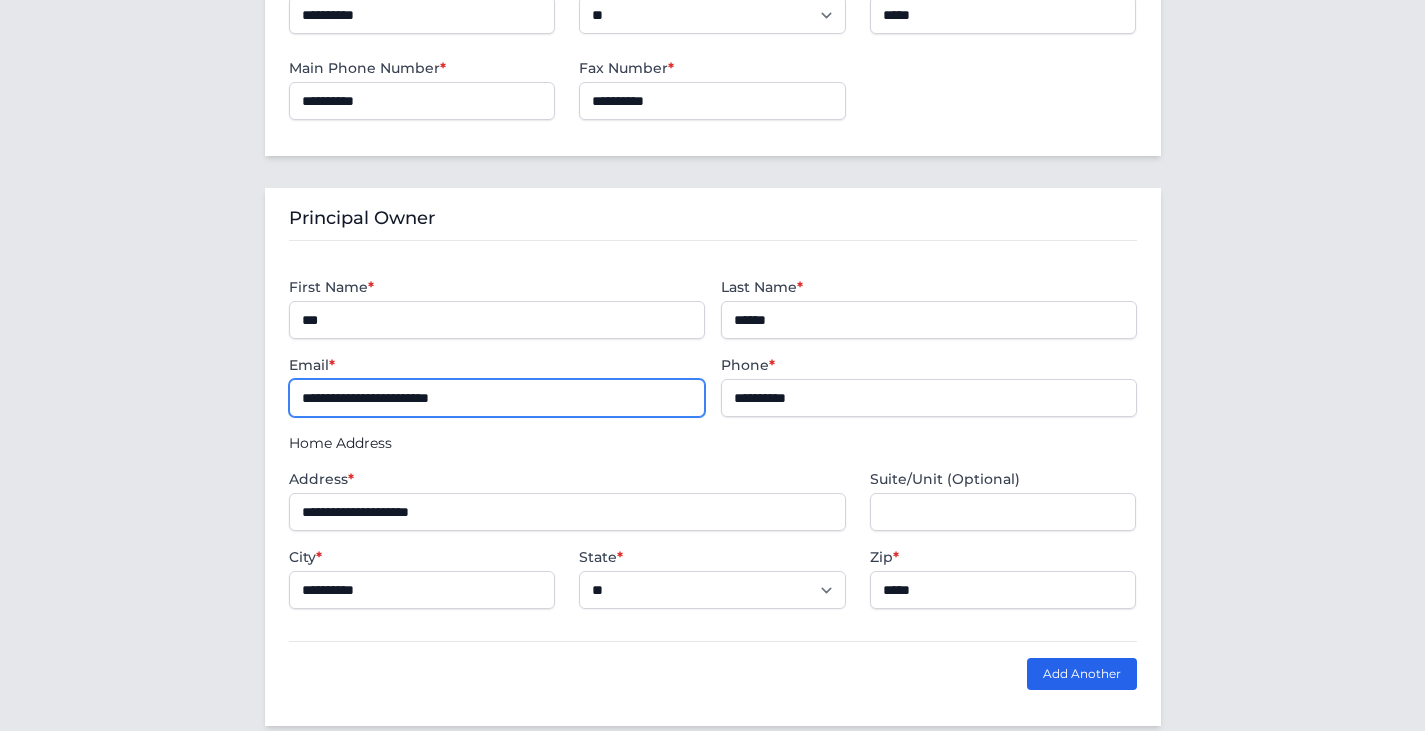 click on "**********" at bounding box center [497, 398] 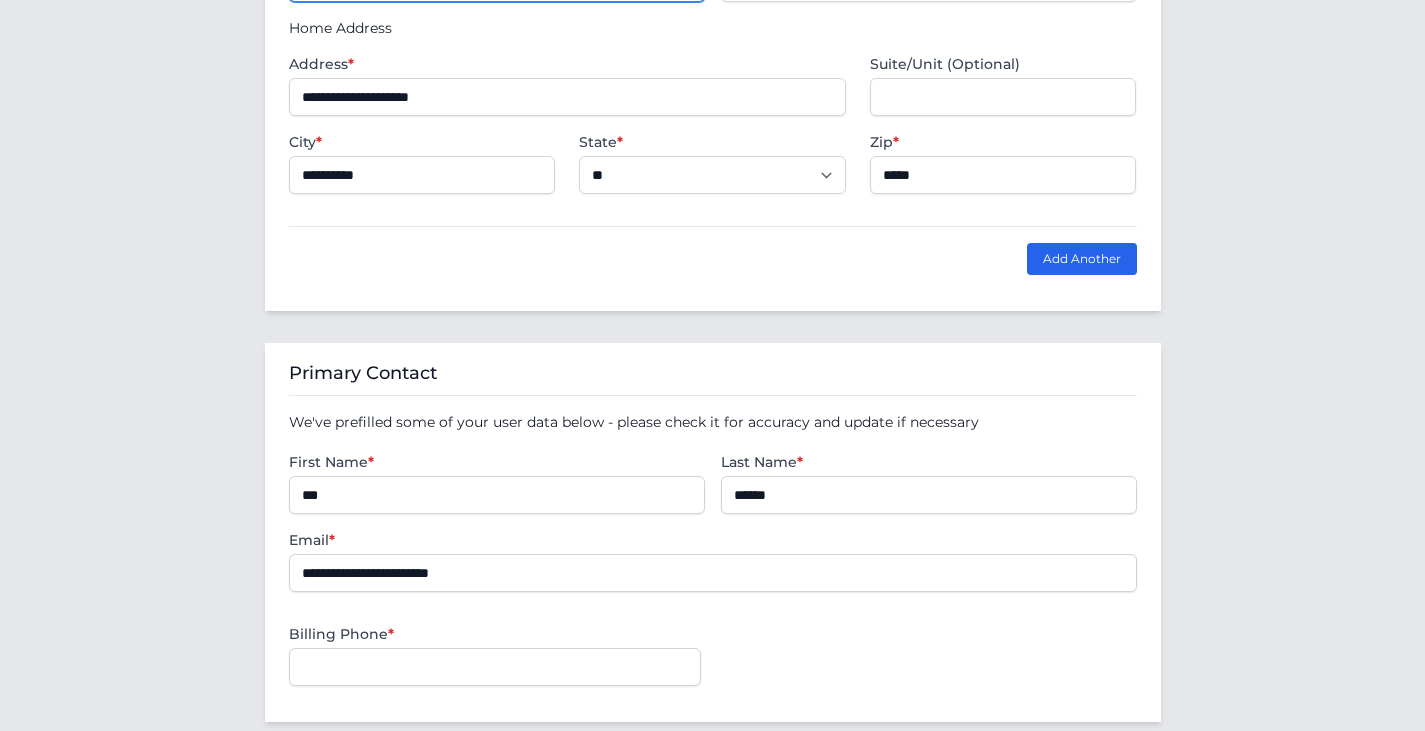scroll, scrollTop: 1167, scrollLeft: 0, axis: vertical 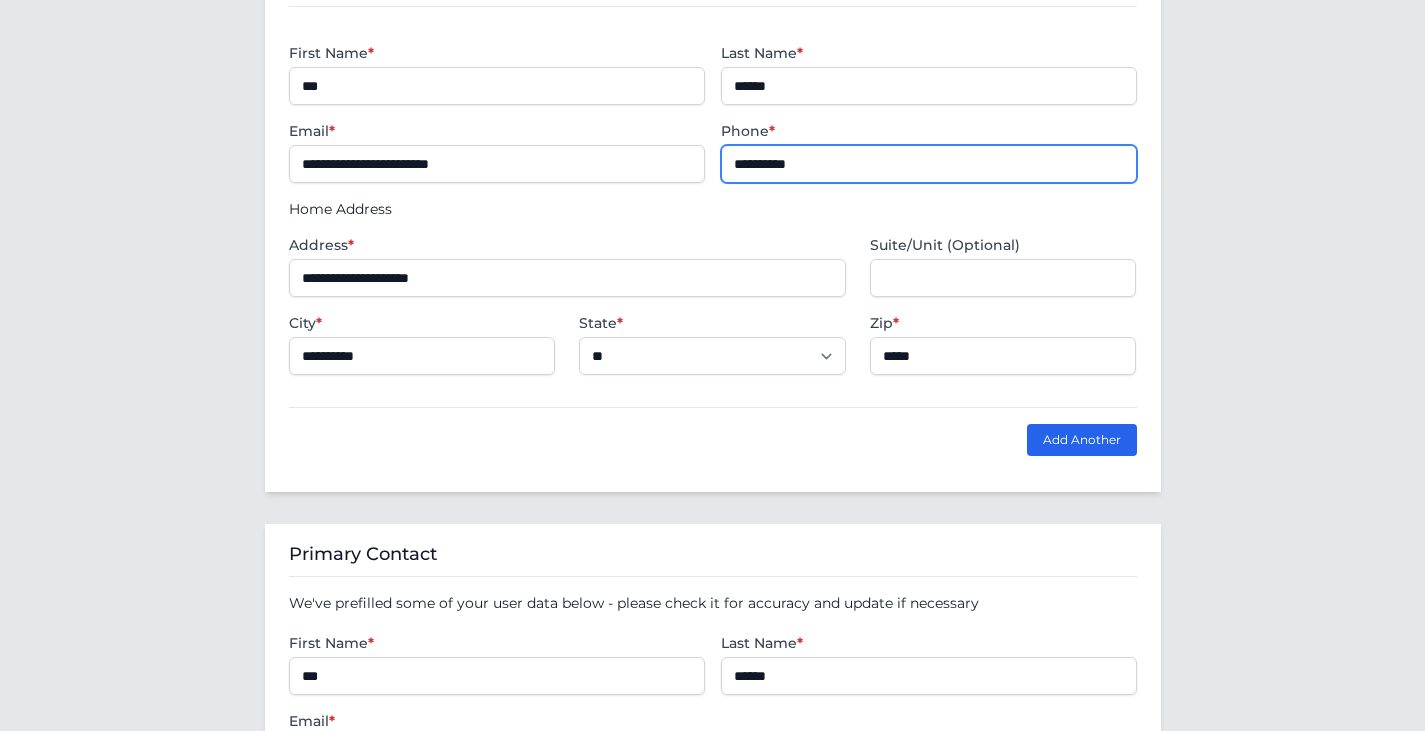 click on "**********" at bounding box center [929, 164] 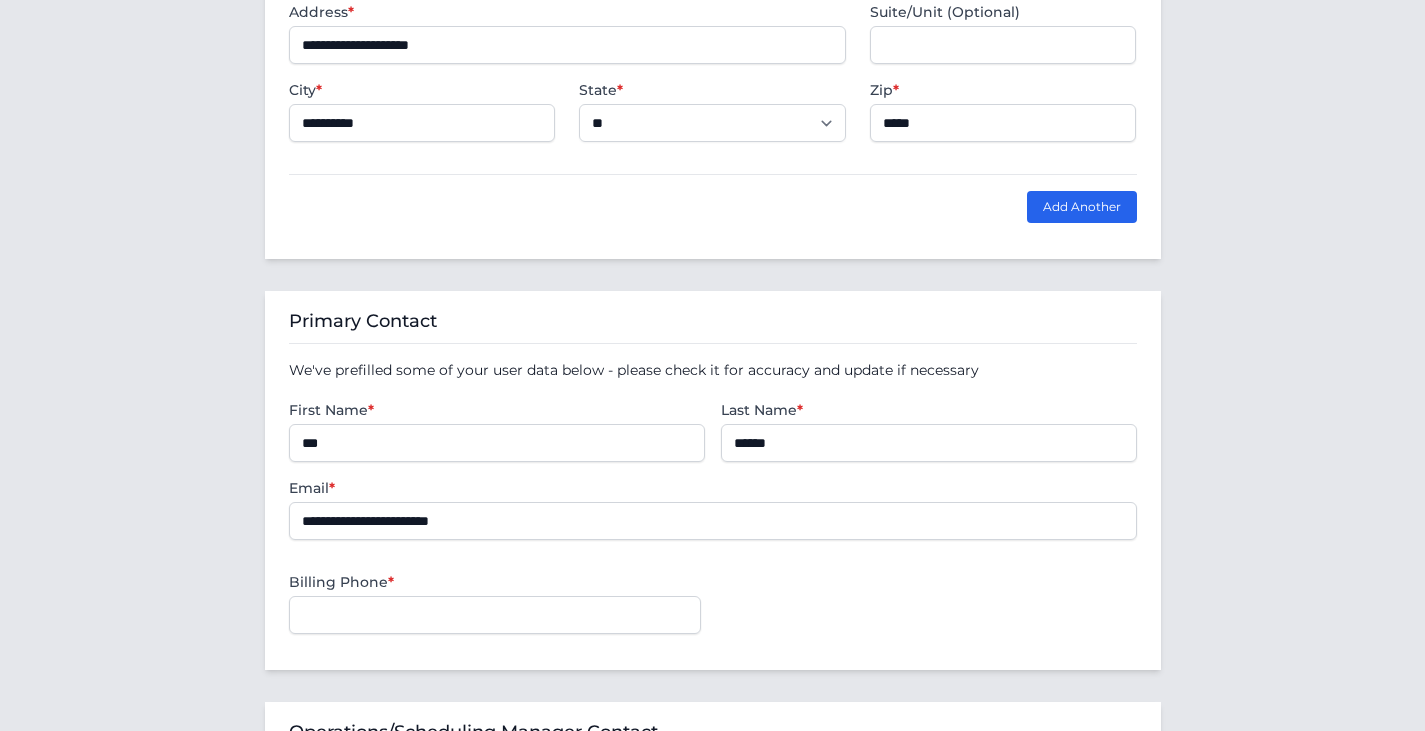 scroll, scrollTop: 1633, scrollLeft: 0, axis: vertical 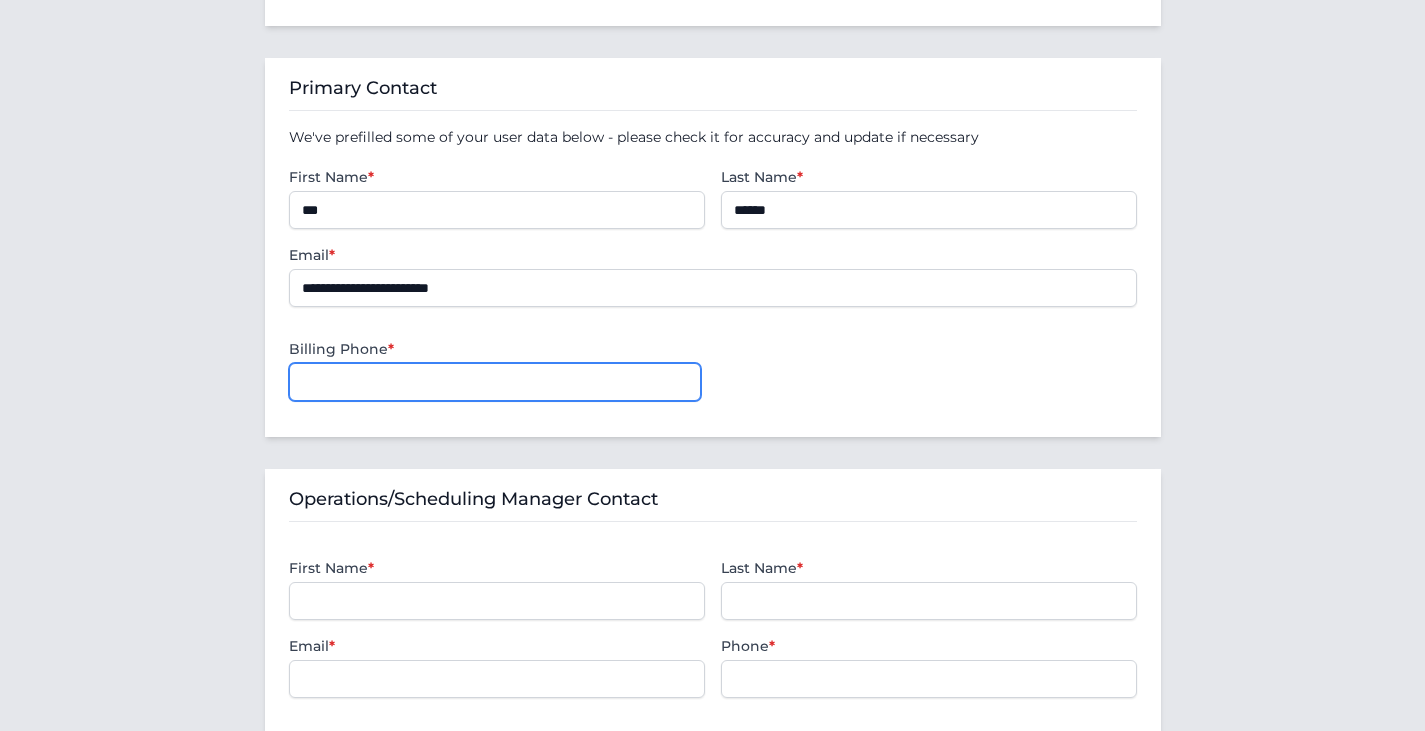 click on "Billing Phone
*" at bounding box center [495, 382] 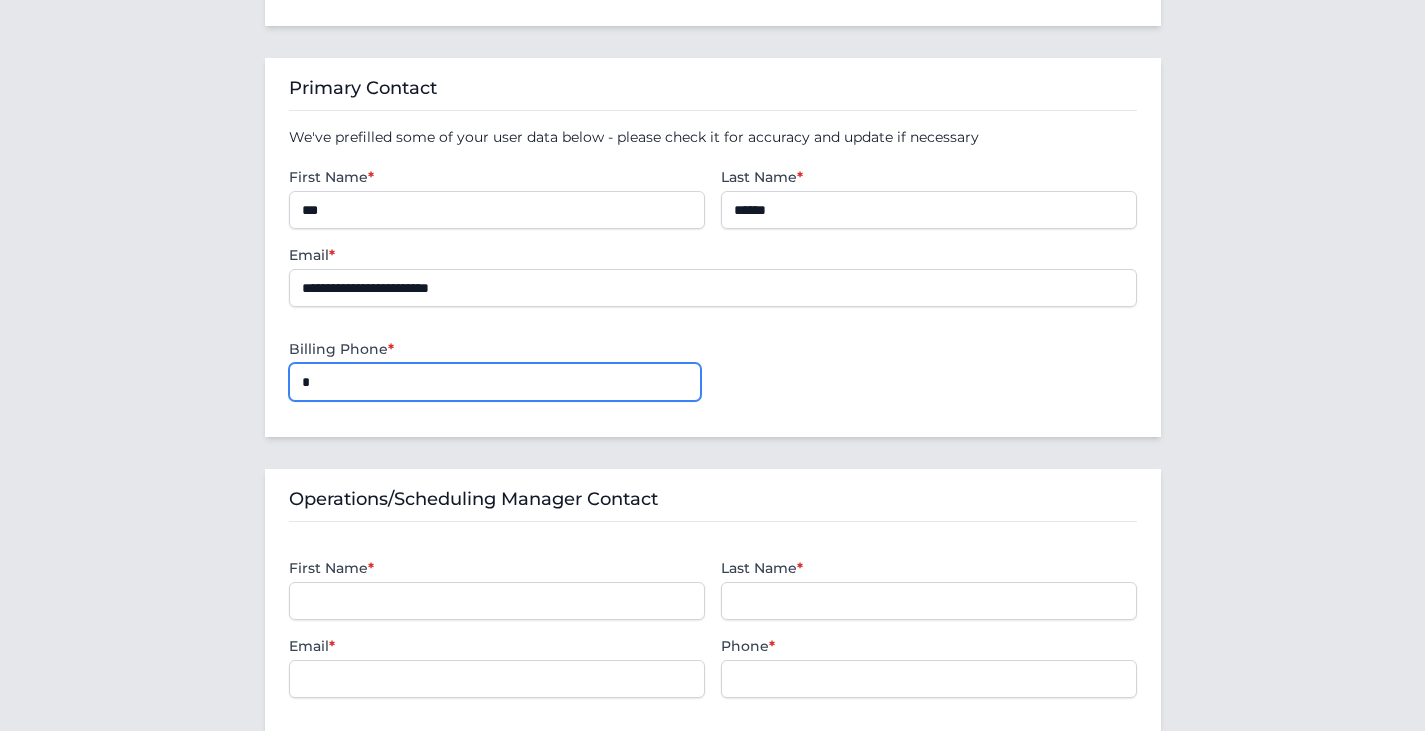 click on "*" at bounding box center (495, 382) 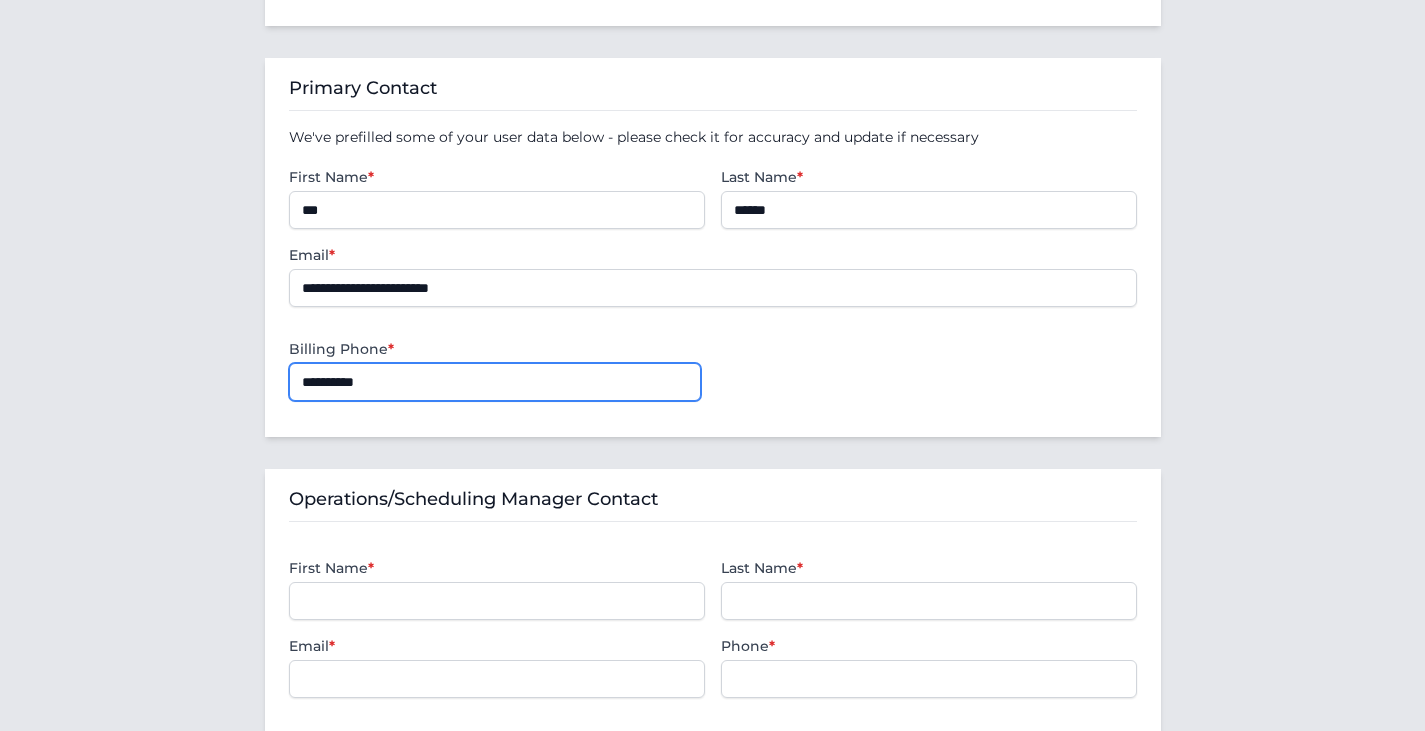 scroll, scrollTop: 1867, scrollLeft: 0, axis: vertical 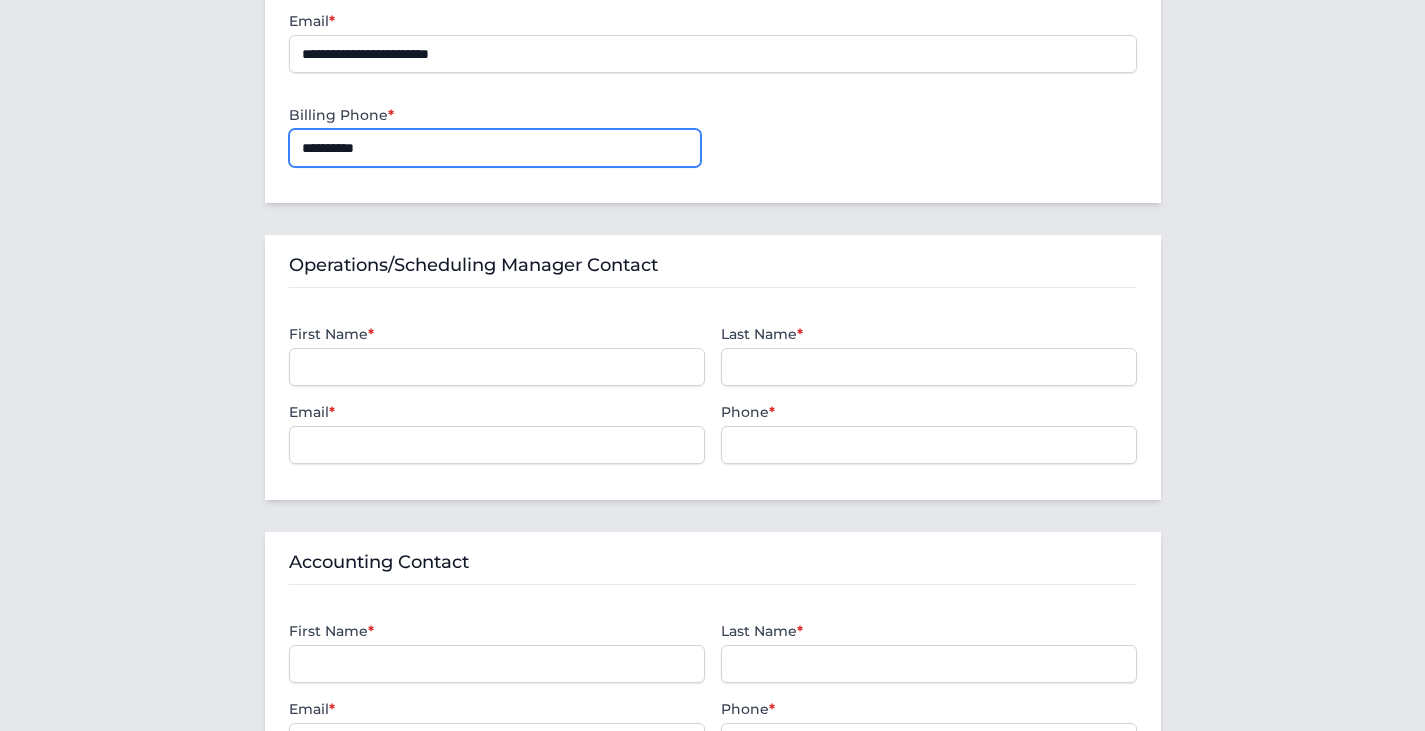 type on "**********" 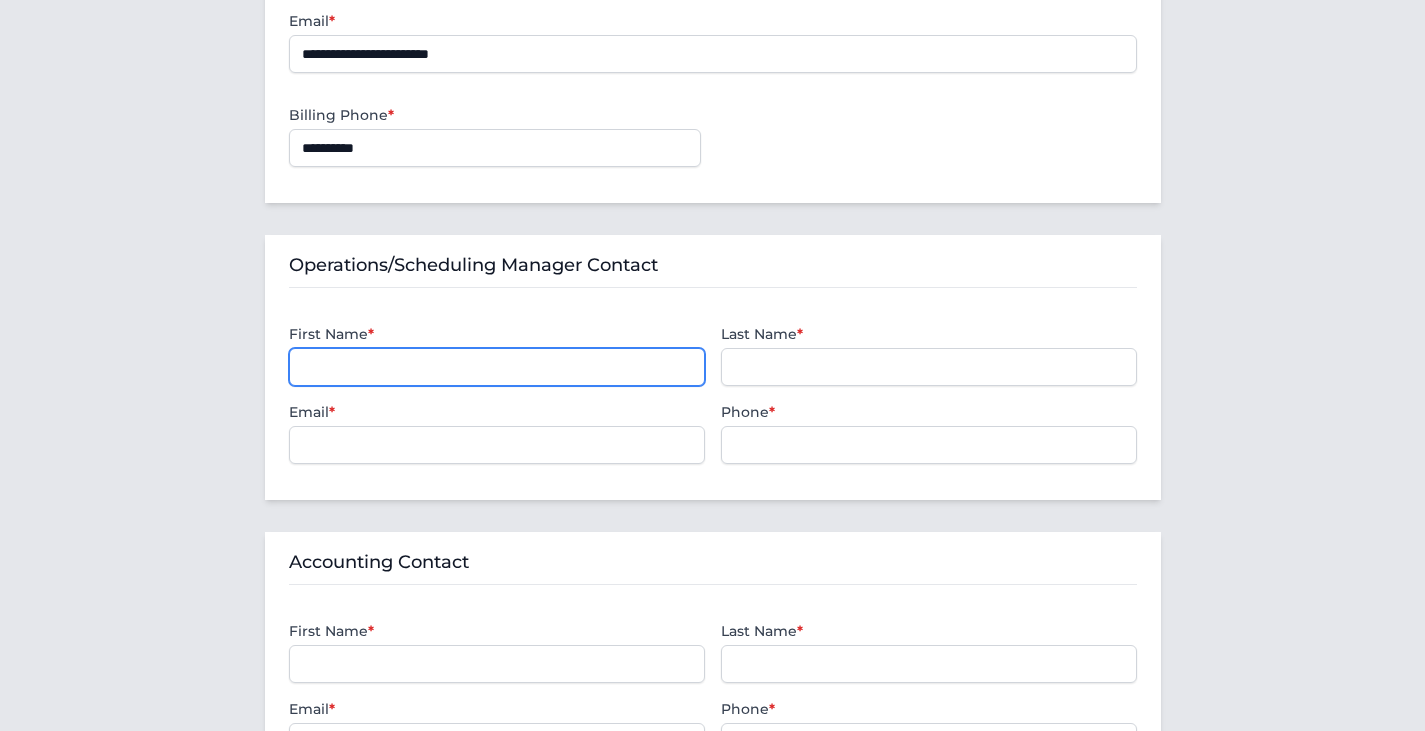 click on "First Name
*" at bounding box center [497, 367] 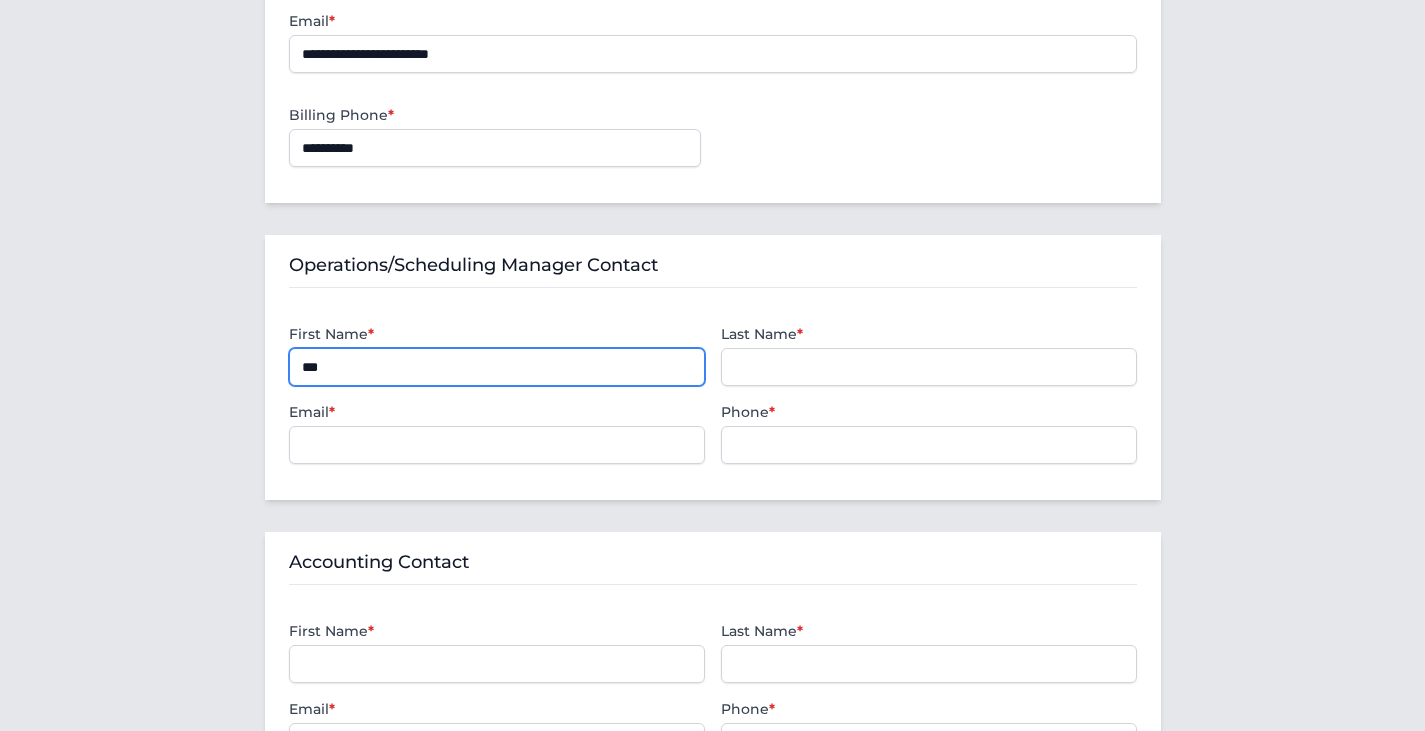 type on "***" 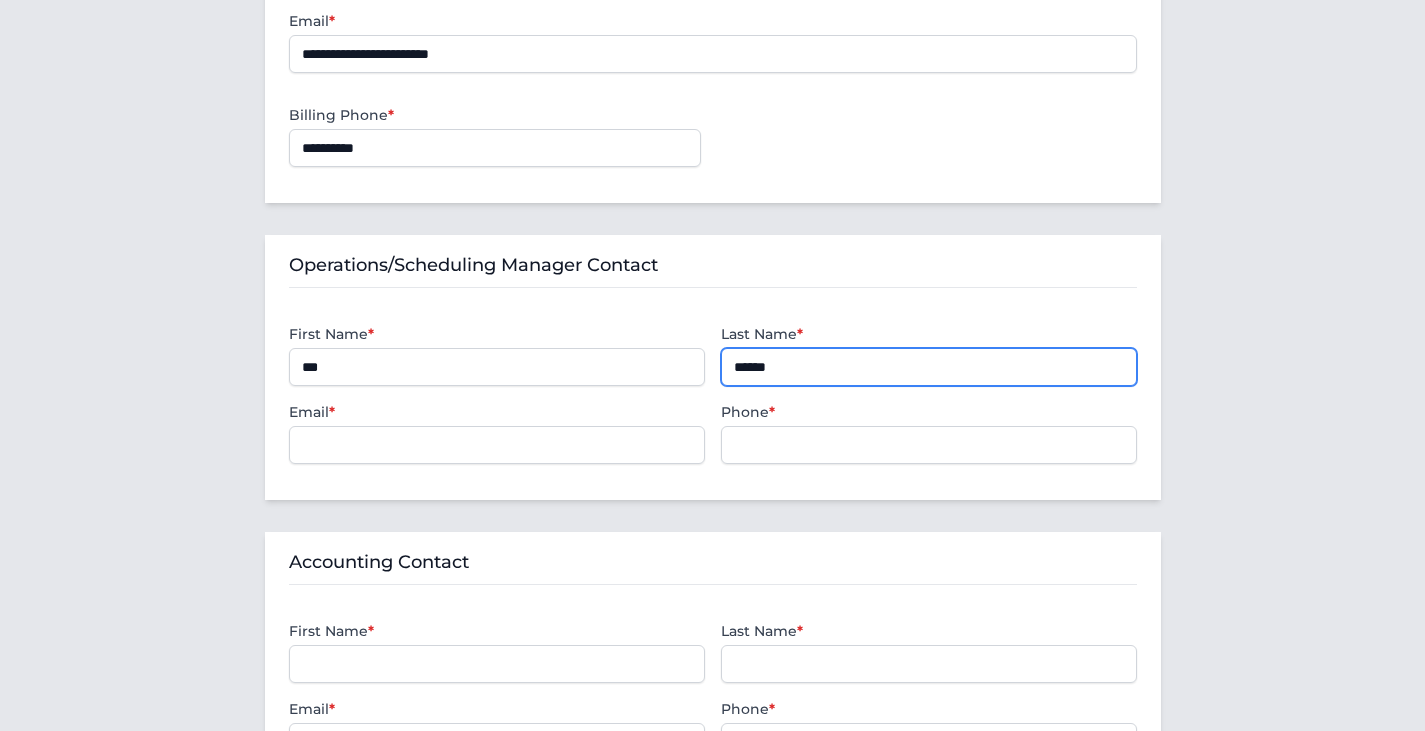 type on "******" 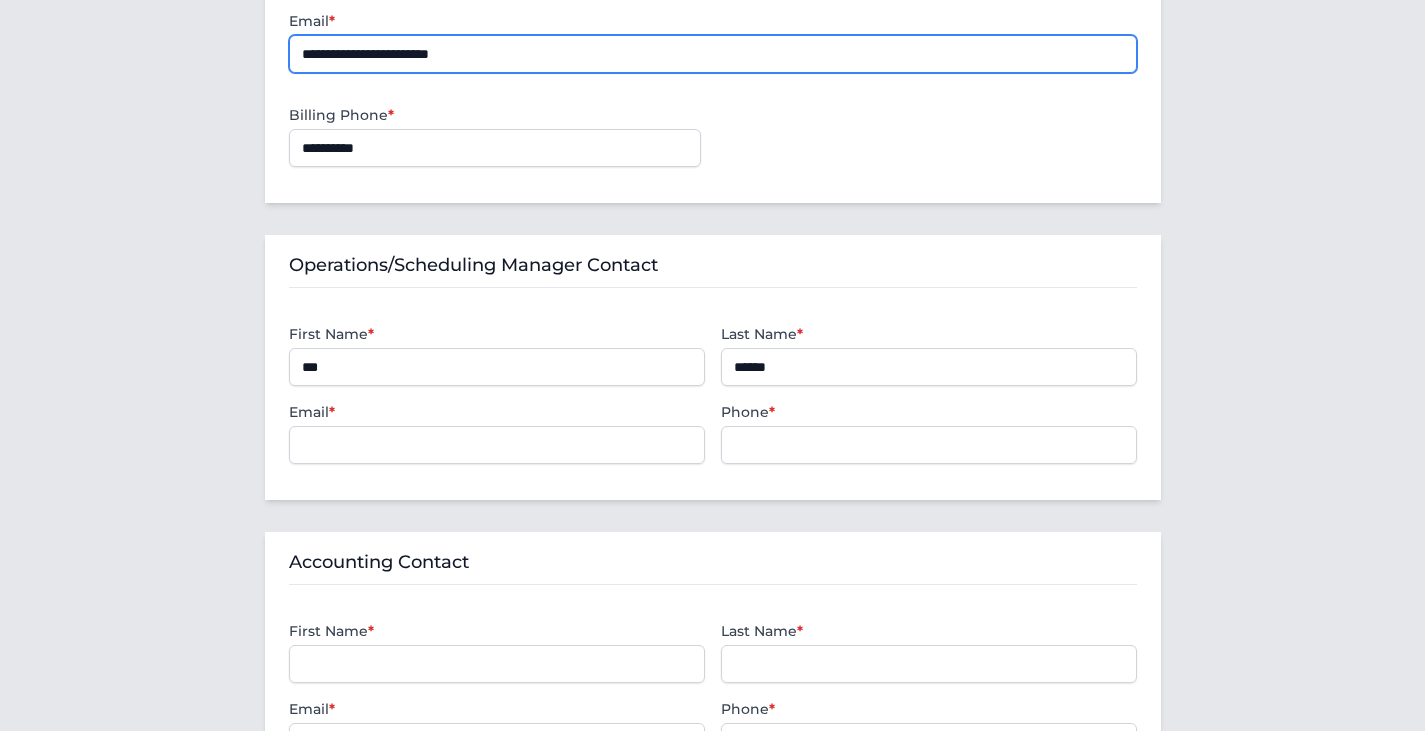 click on "**********" at bounding box center (713, 54) 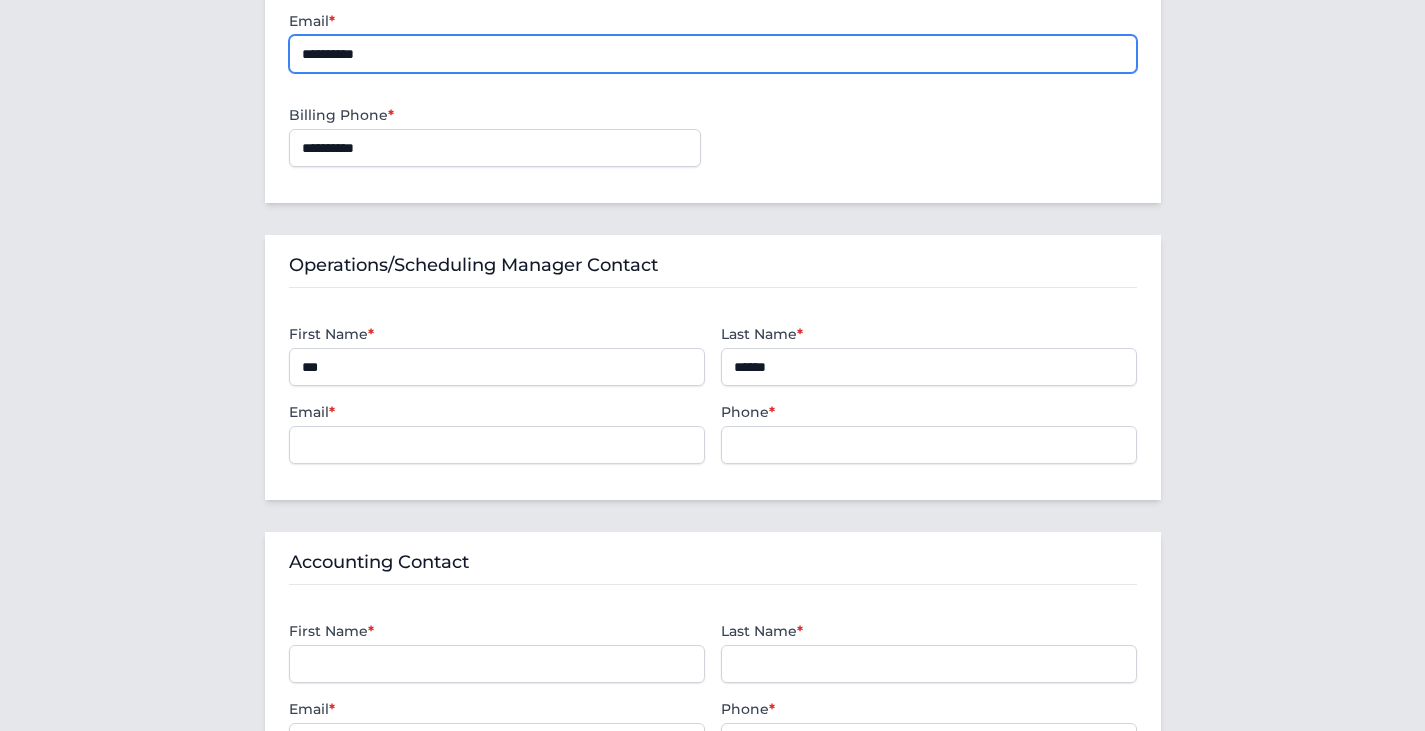 type on "**********" 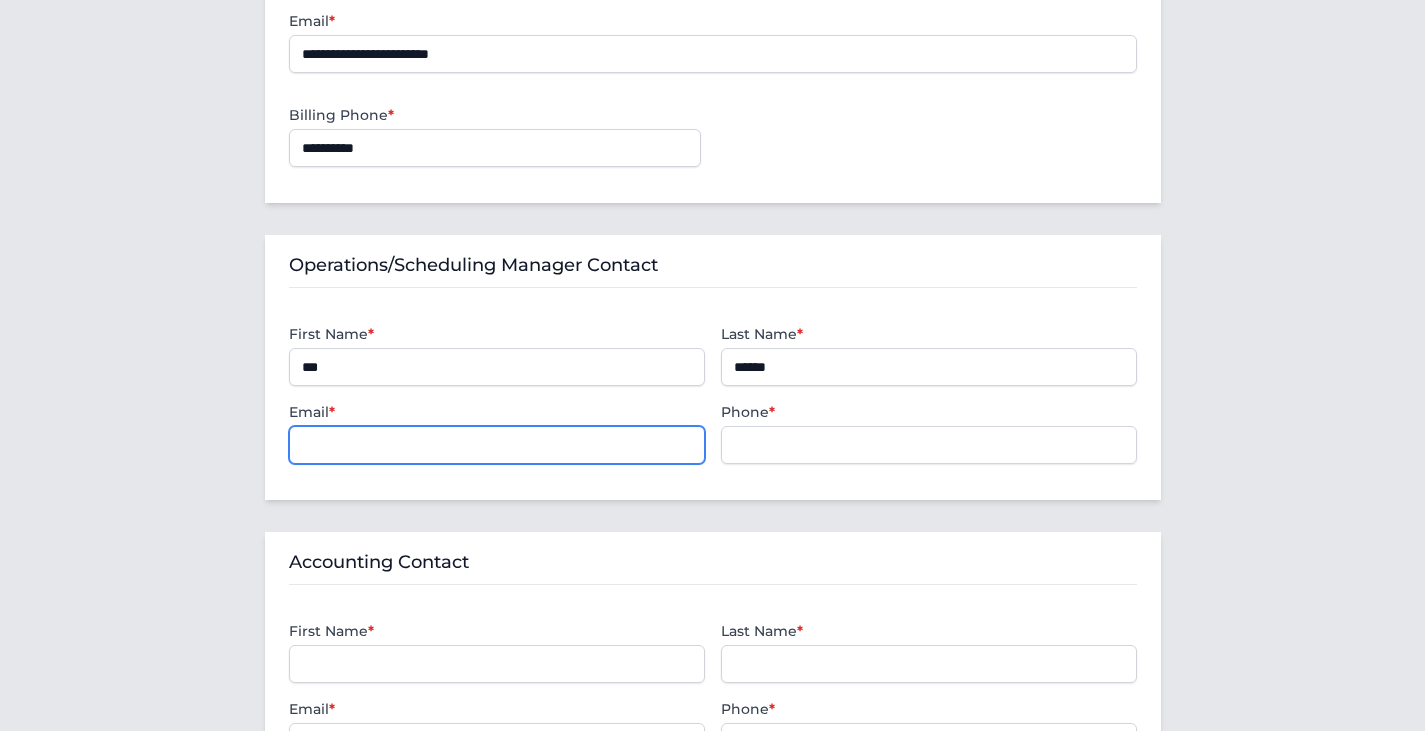 click on "Email
*" at bounding box center (497, 445) 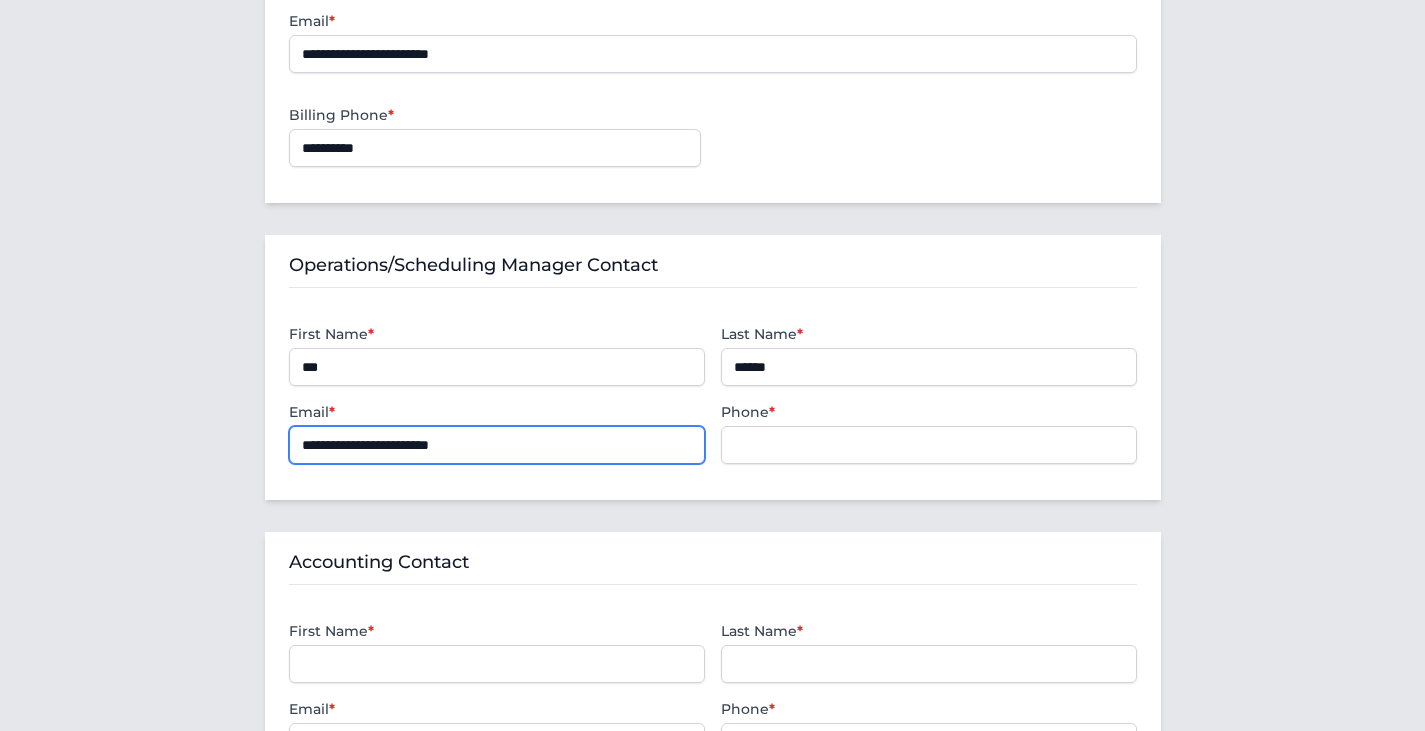 type on "**********" 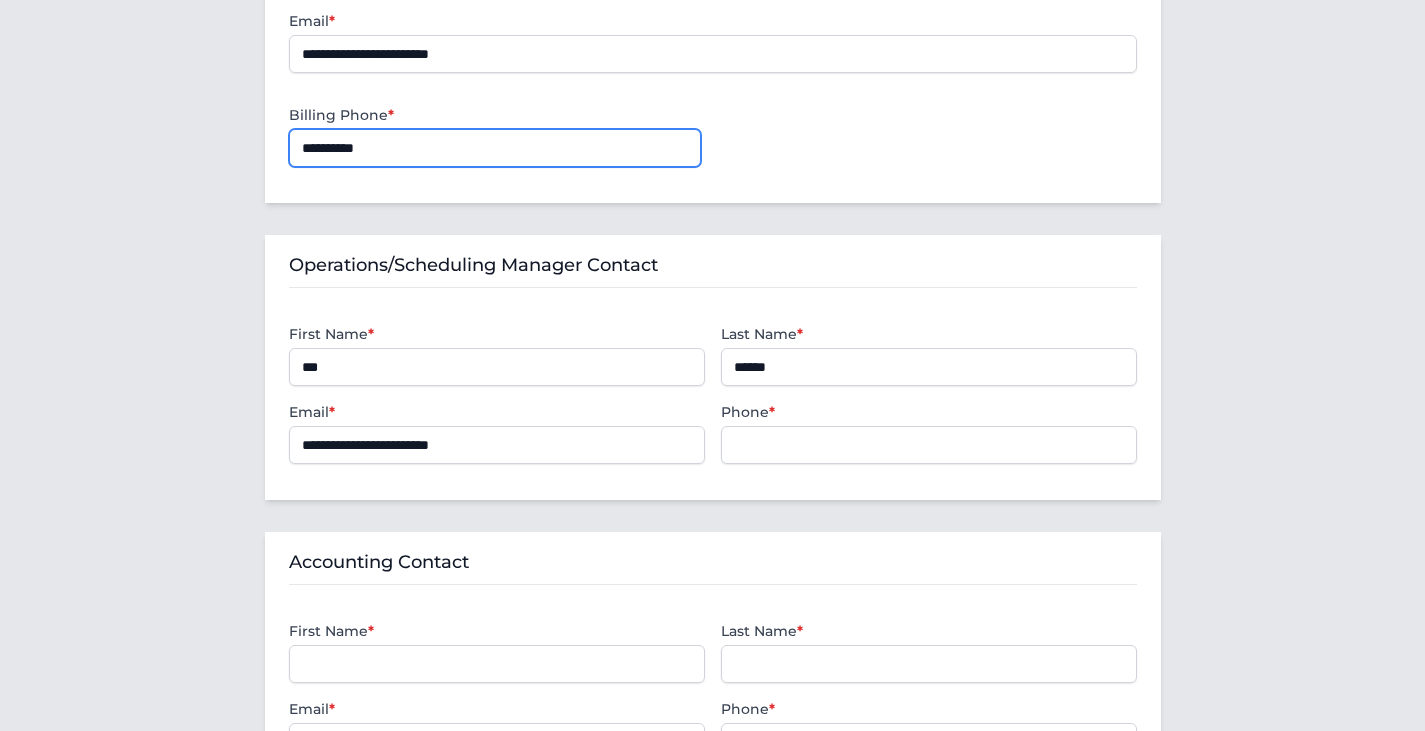 click on "**********" at bounding box center [495, 148] 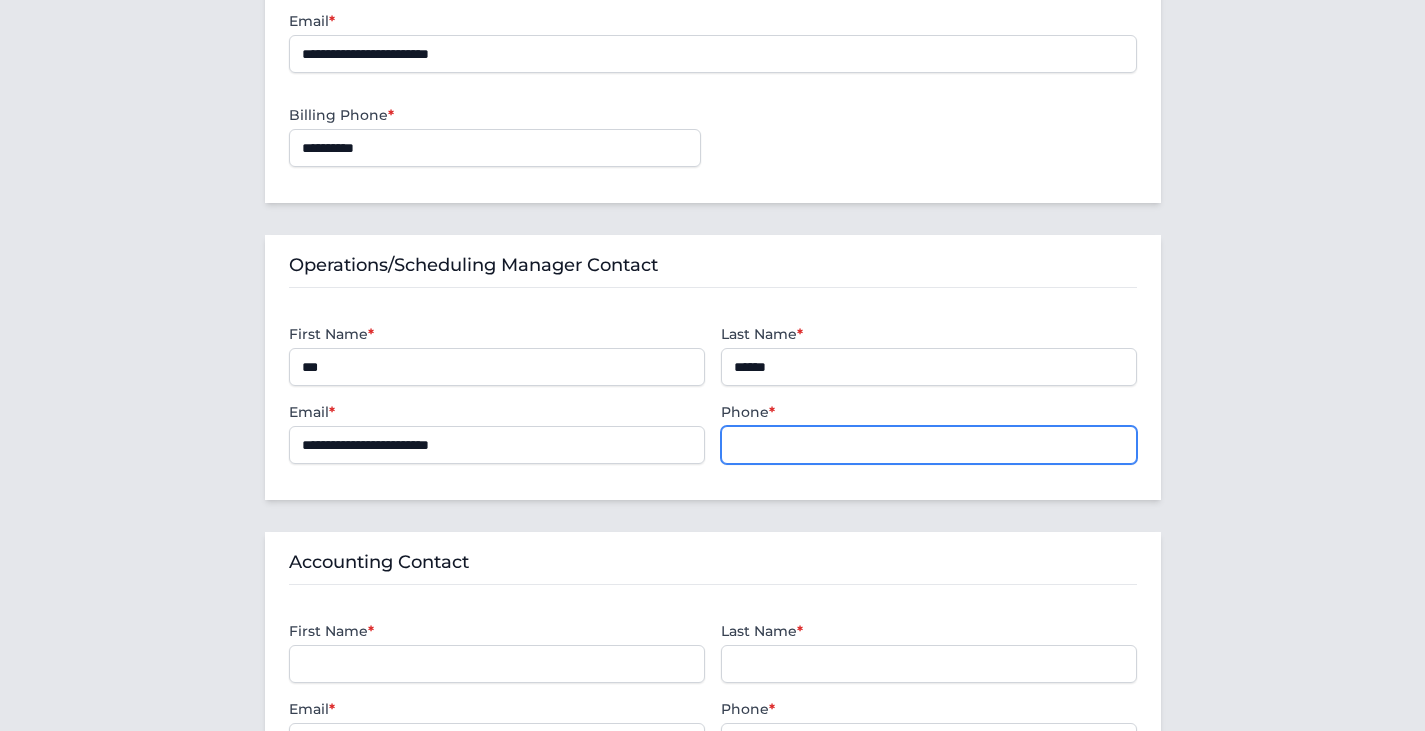 click on "Phone
*" at bounding box center [929, 445] 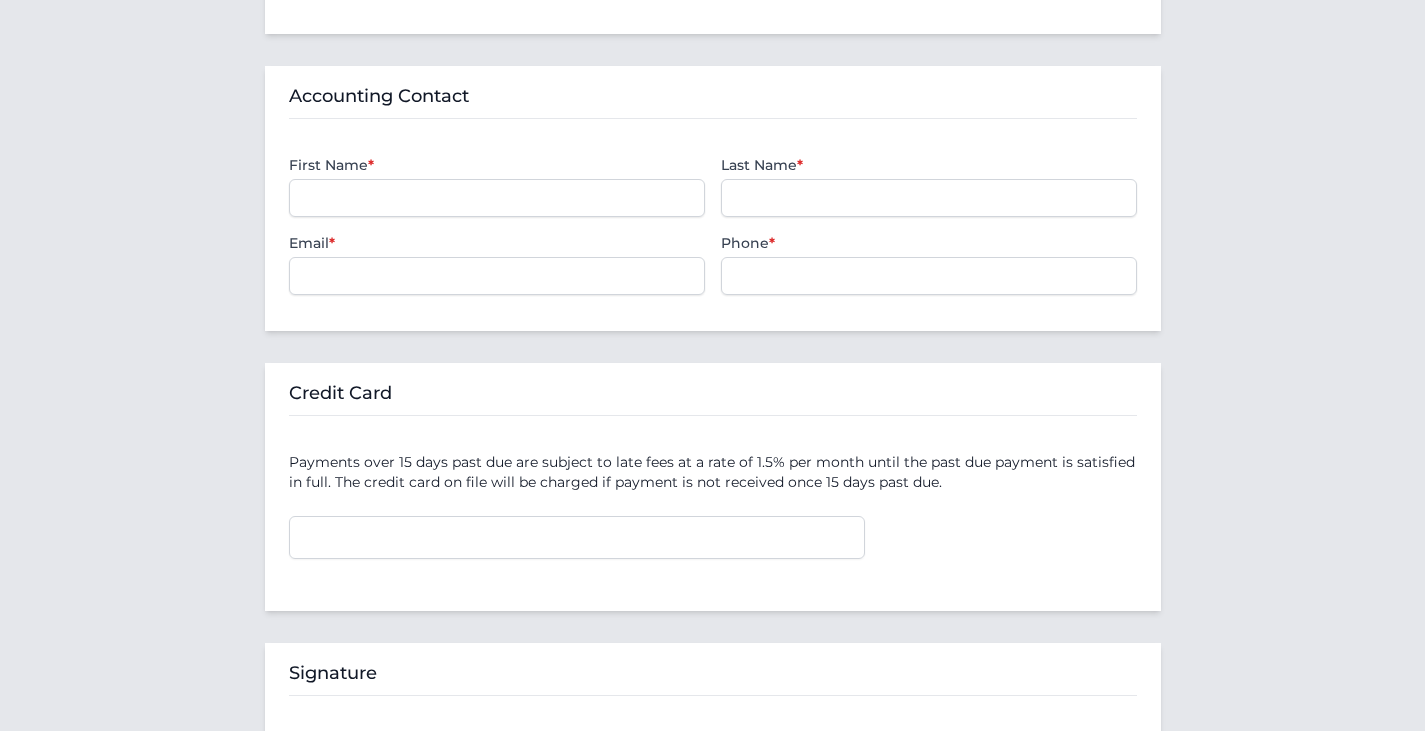 scroll, scrollTop: 2100, scrollLeft: 0, axis: vertical 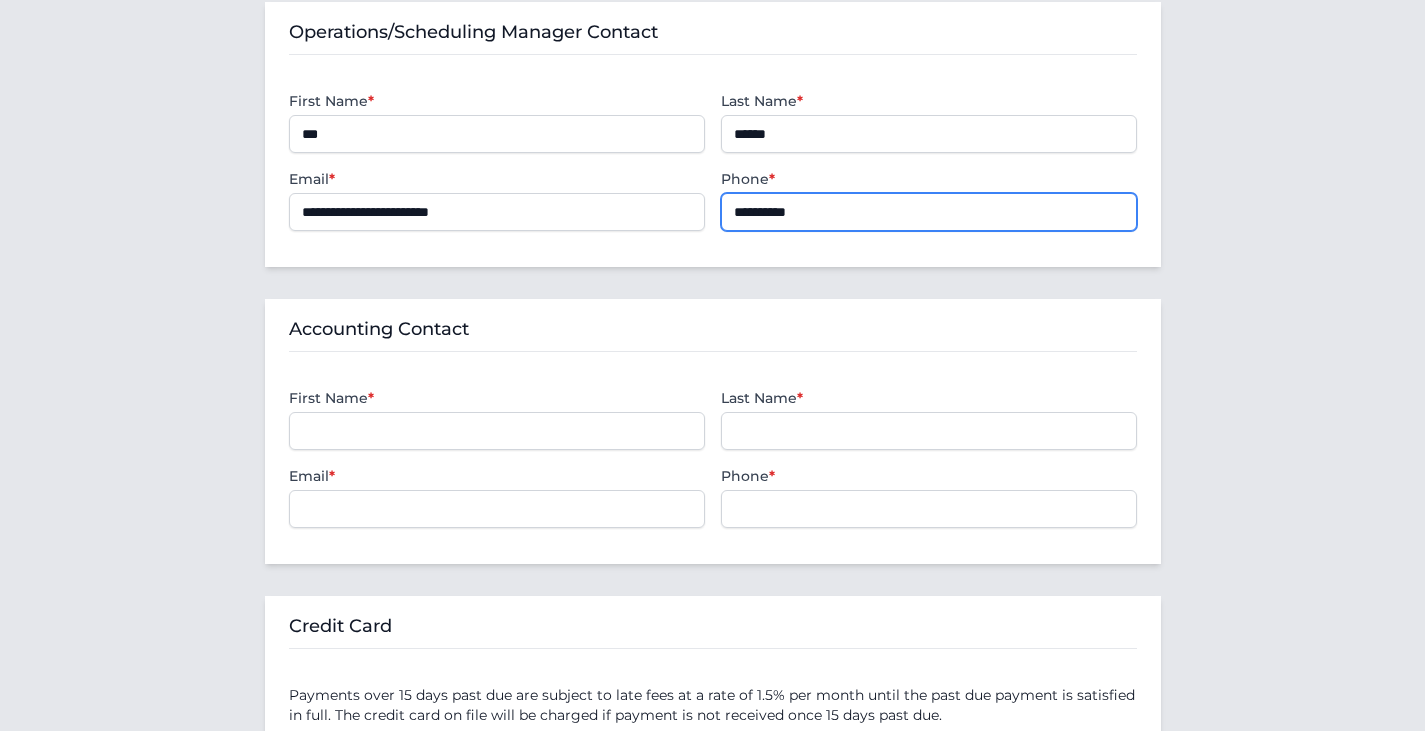 type on "**********" 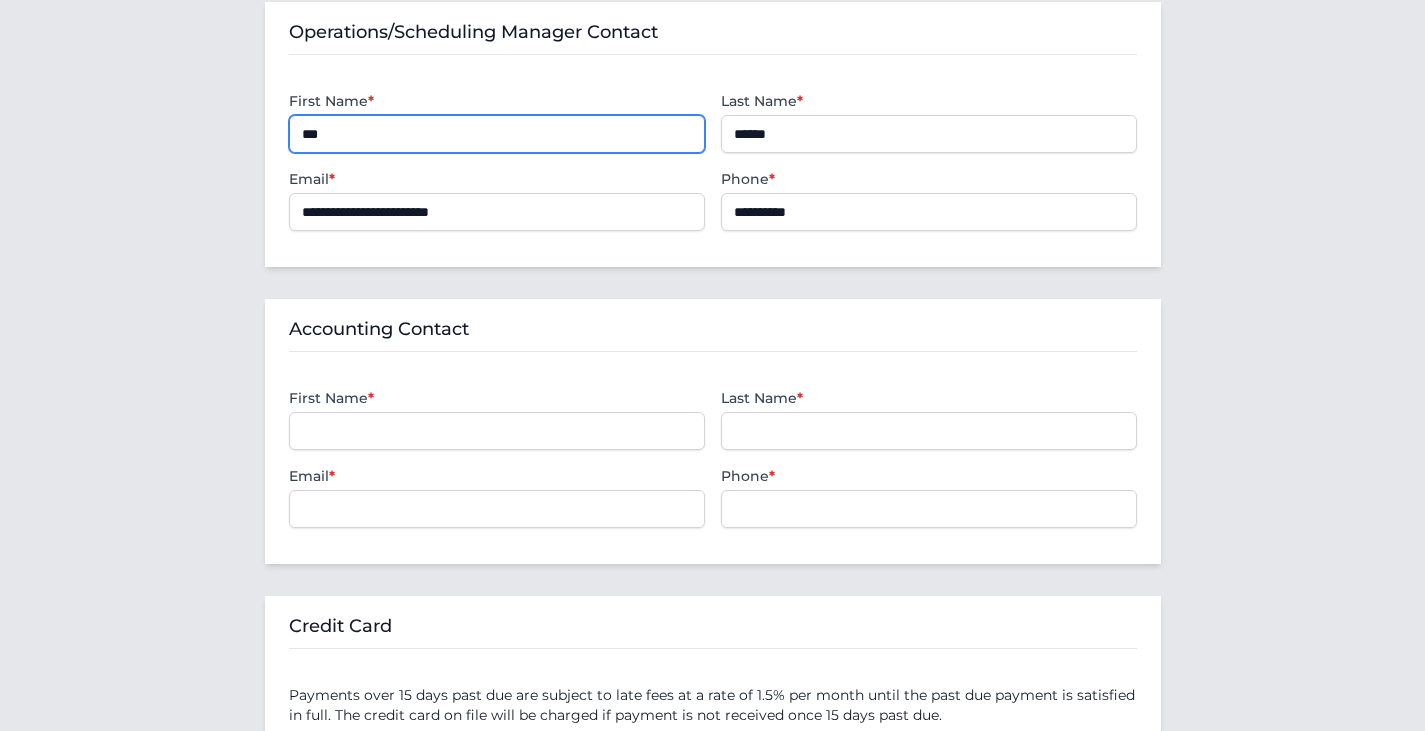 click on "***" at bounding box center [497, 134] 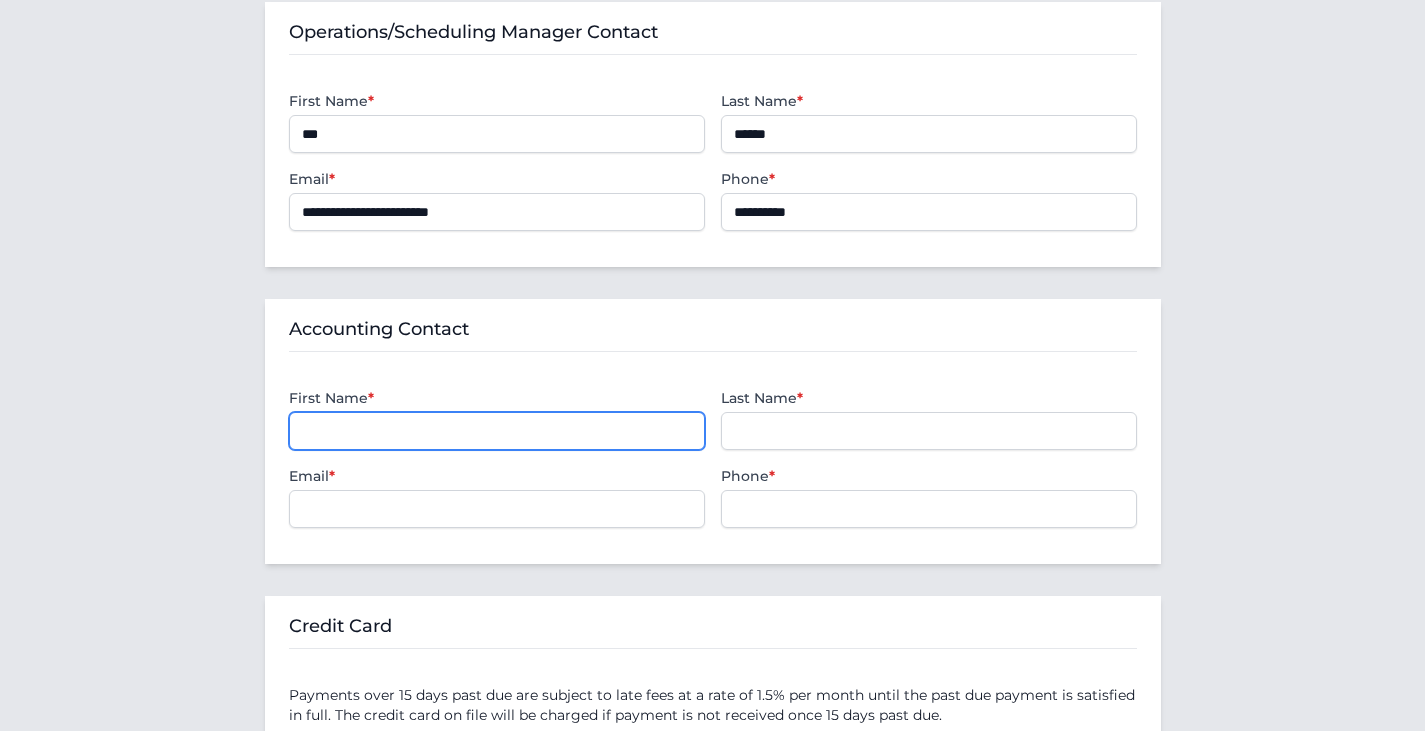click on "First Name
*" at bounding box center [497, 431] 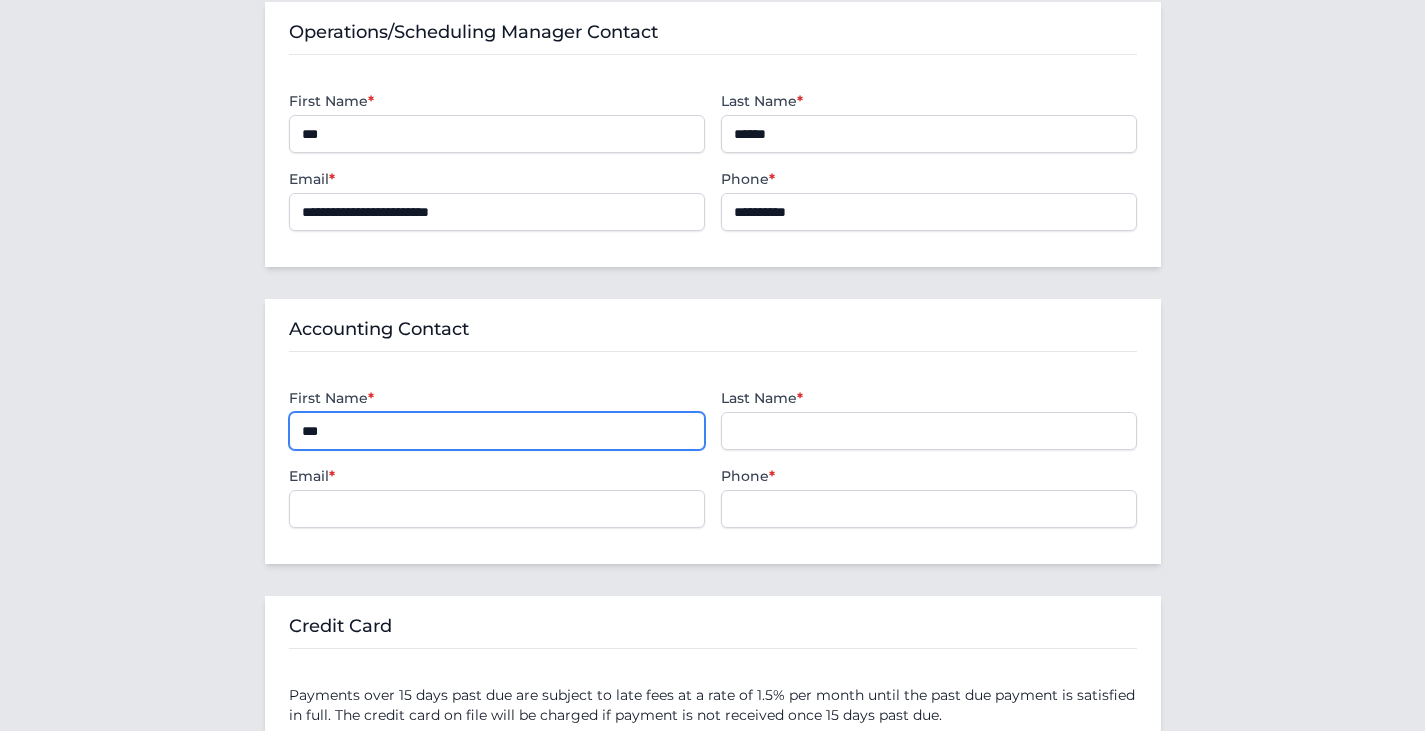 type on "***" 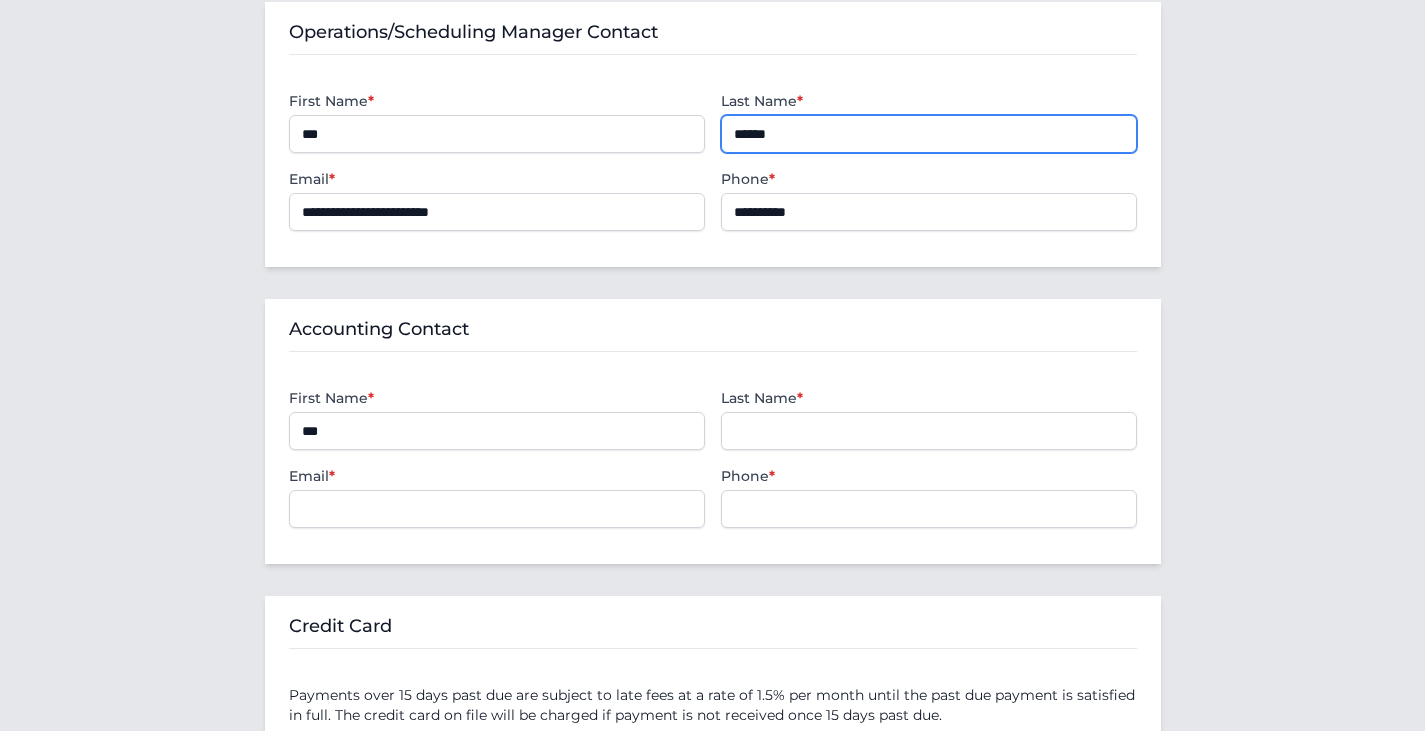 click on "******" at bounding box center [929, 134] 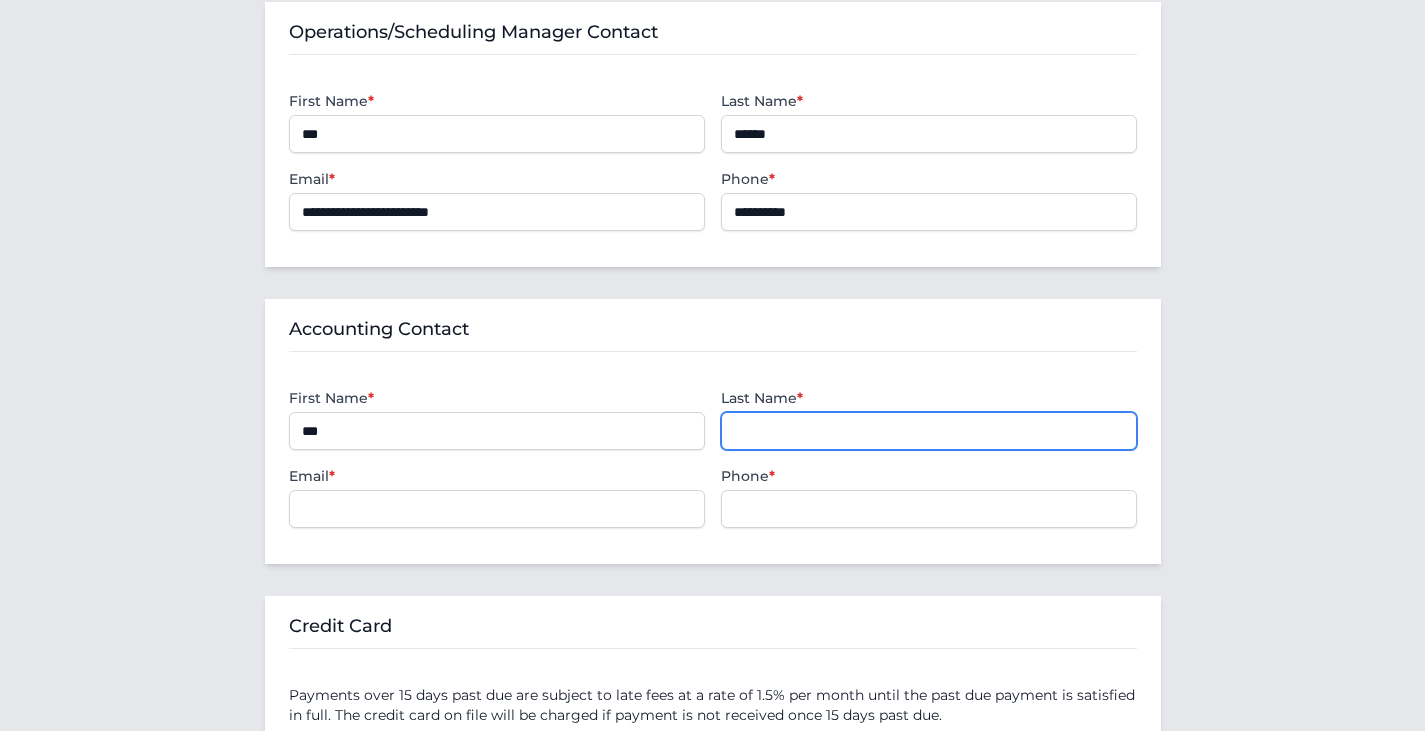click on "Last Name
*" at bounding box center [929, 431] 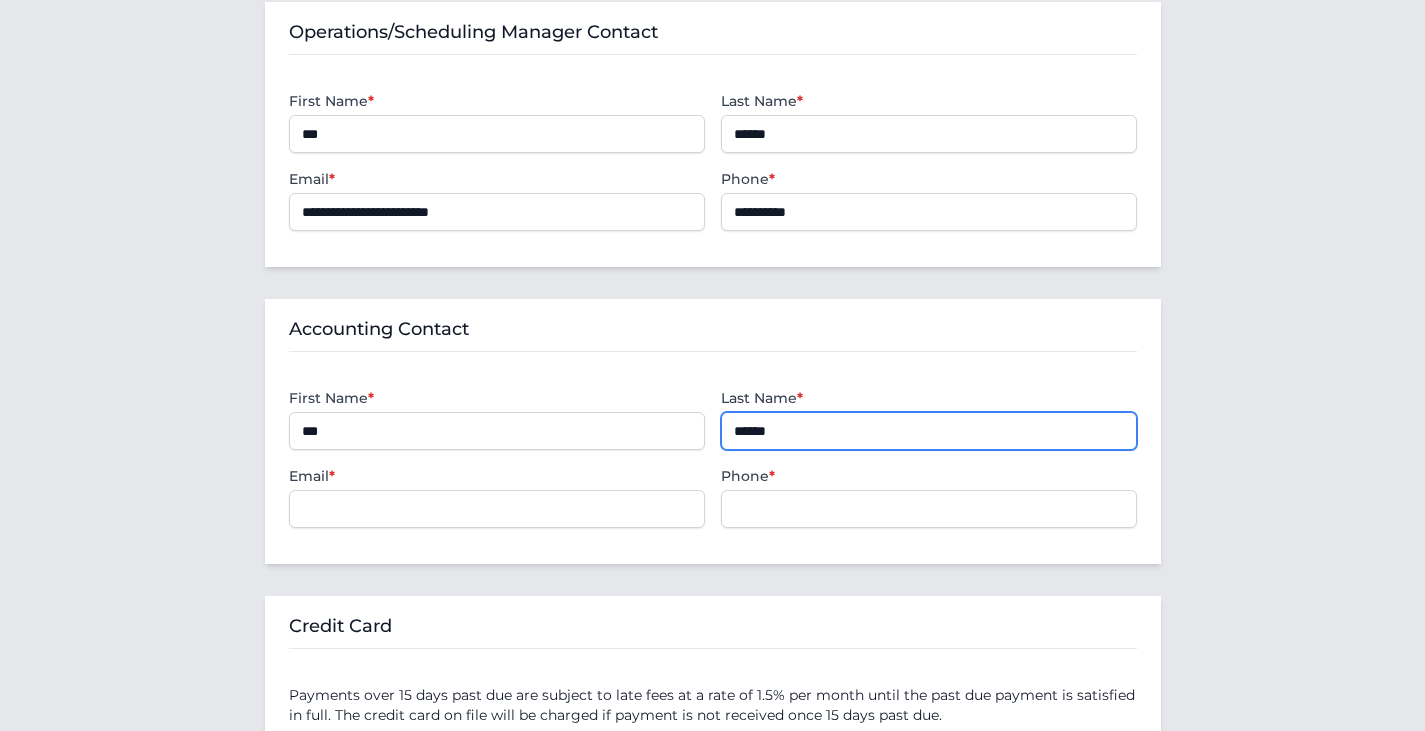 type on "******" 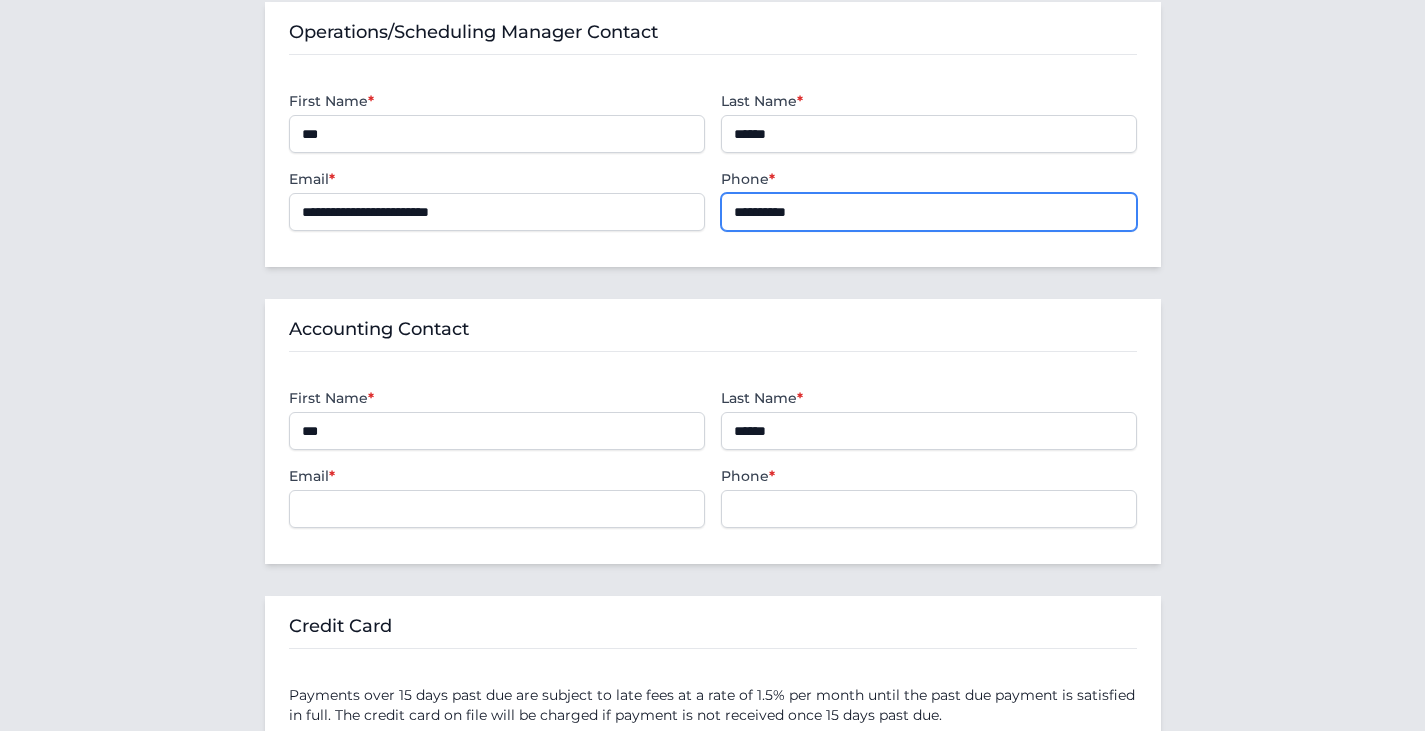 click on "**********" at bounding box center (929, 212) 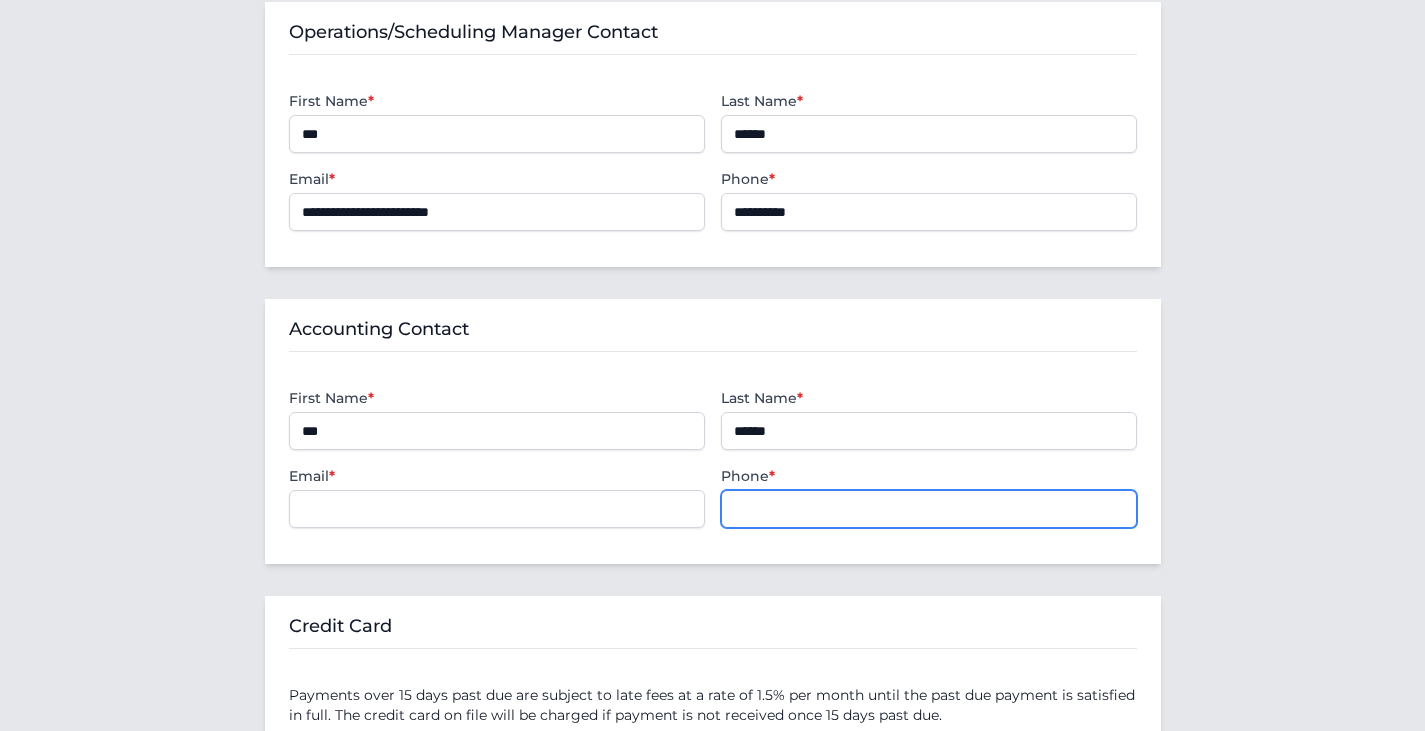 click on "Phone
*" at bounding box center (929, 509) 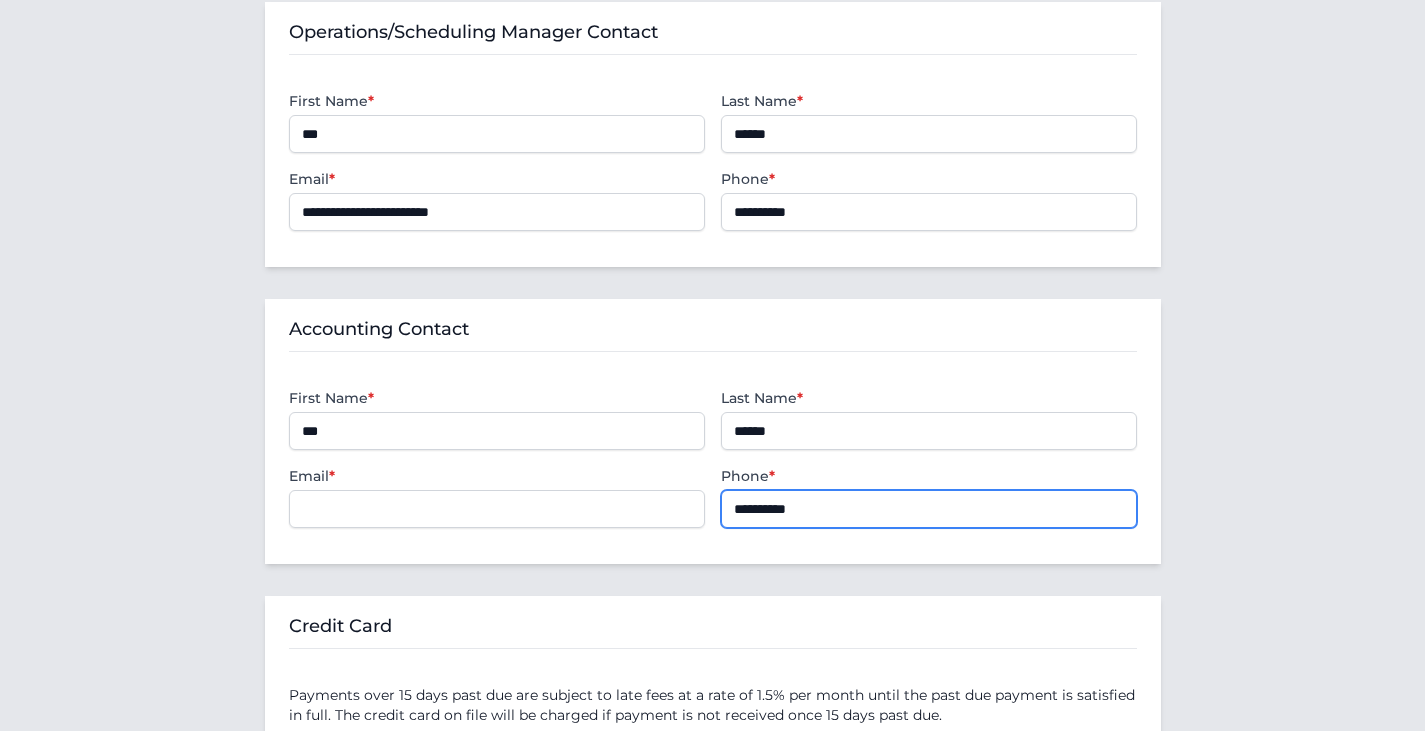 type on "**********" 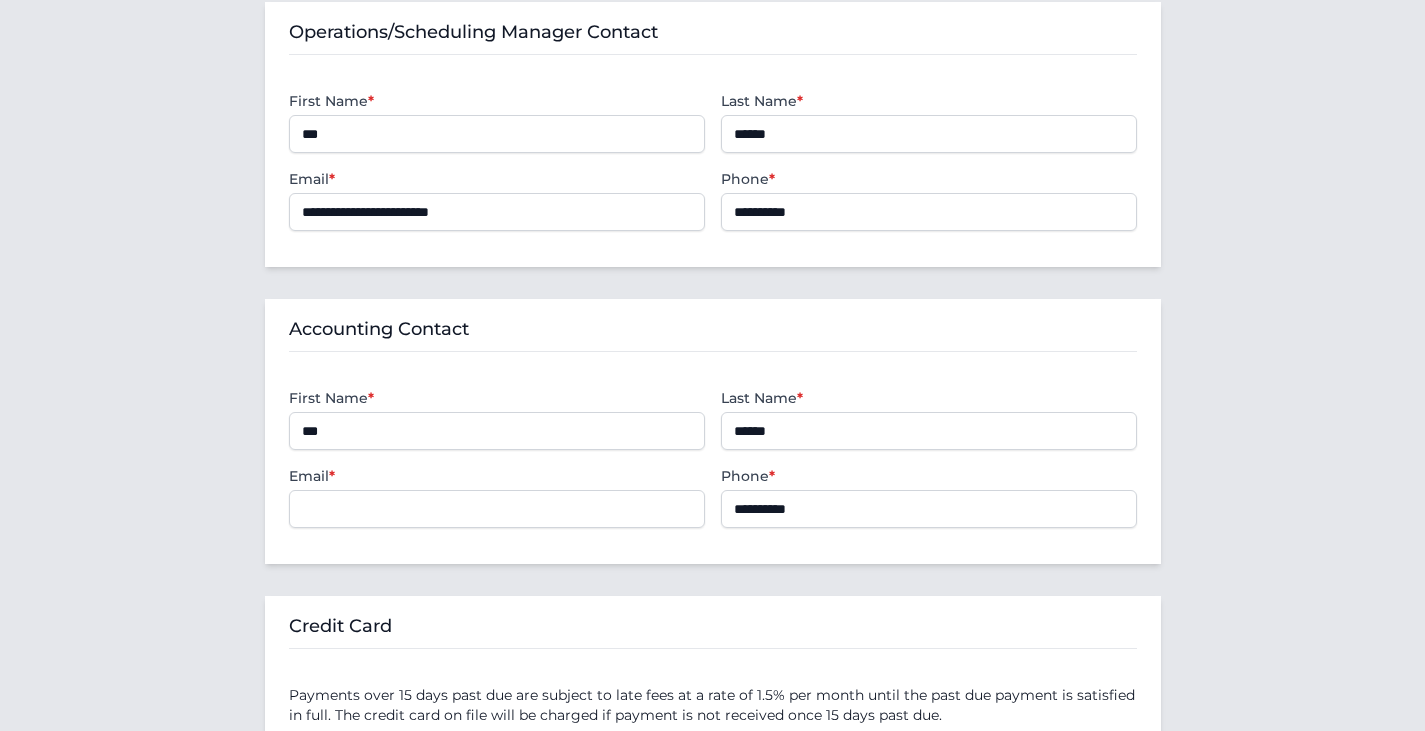 click on "Email
*" at bounding box center [497, 179] 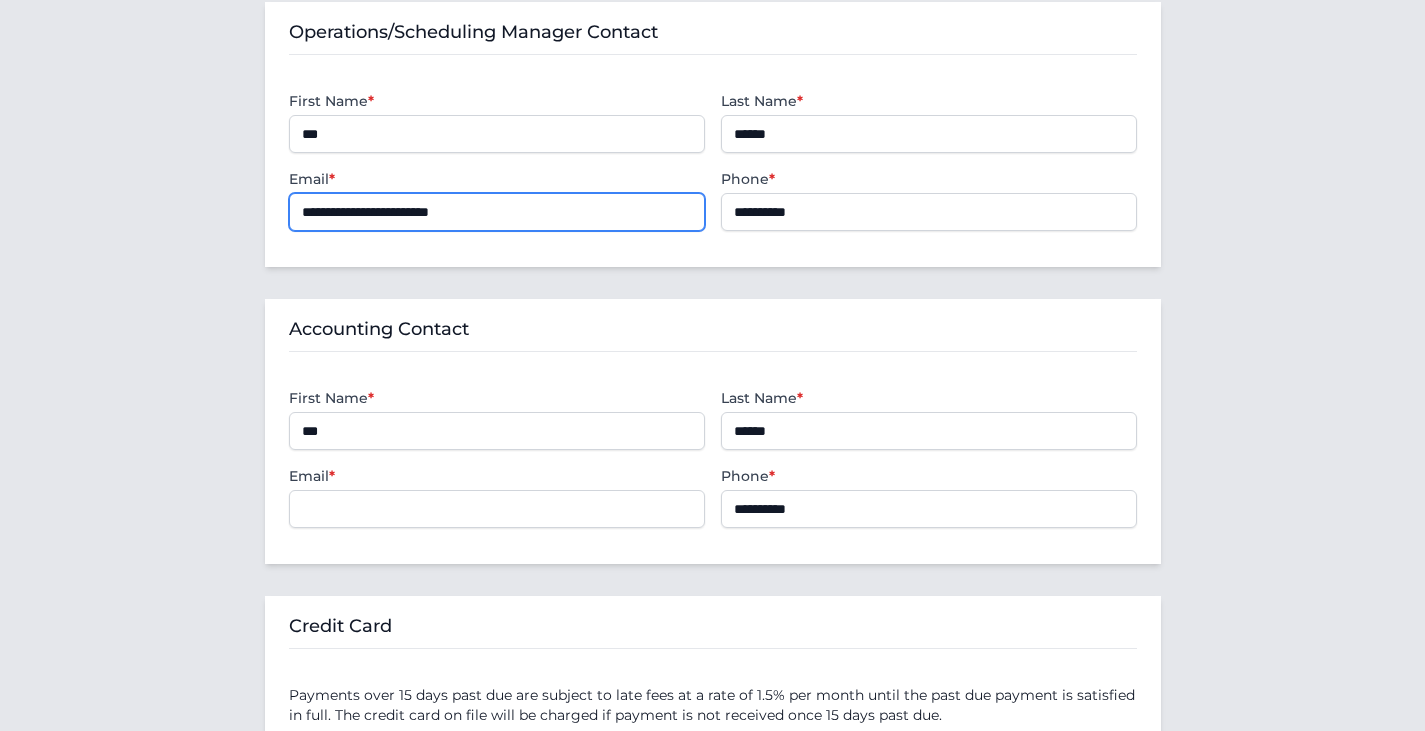 click on "**********" at bounding box center [497, 212] 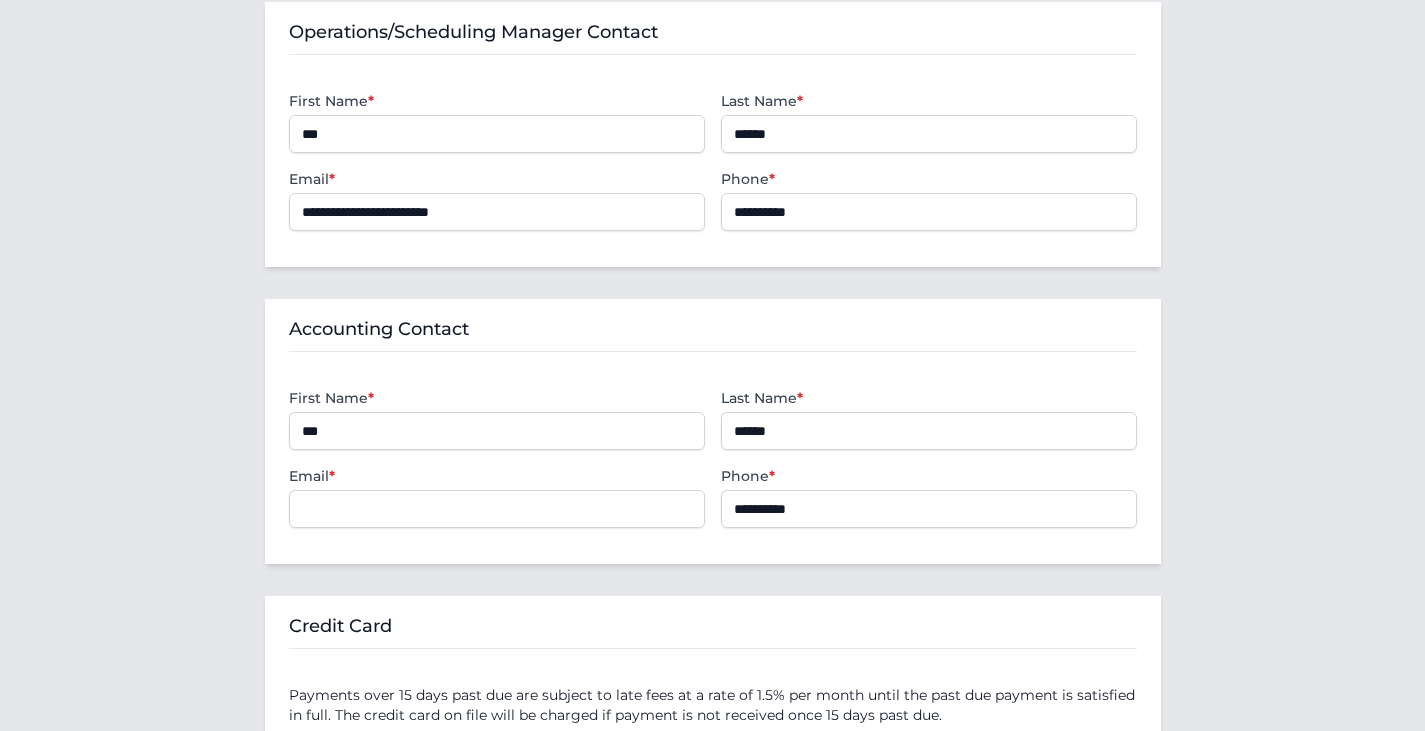 click on "**********" at bounding box center [713, 431] 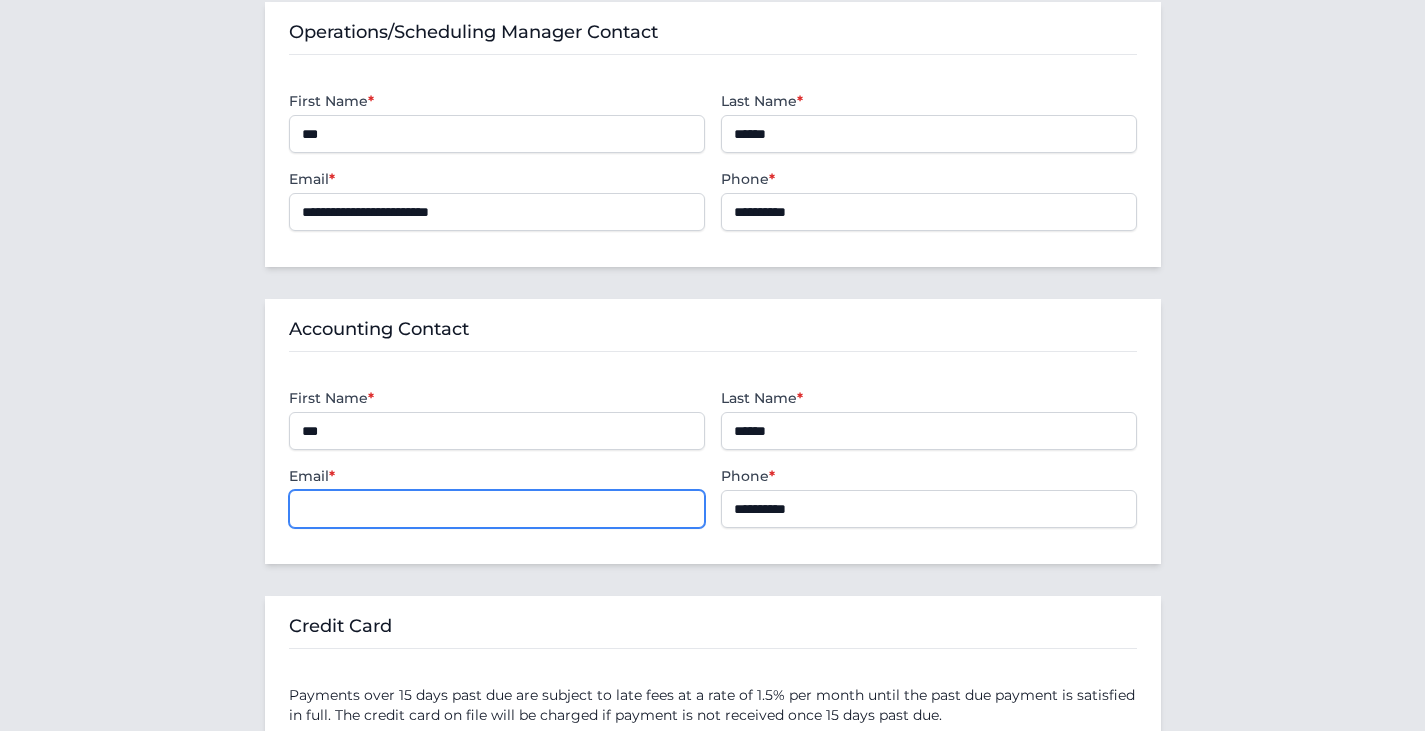 click on "Email
*" at bounding box center [497, 509] 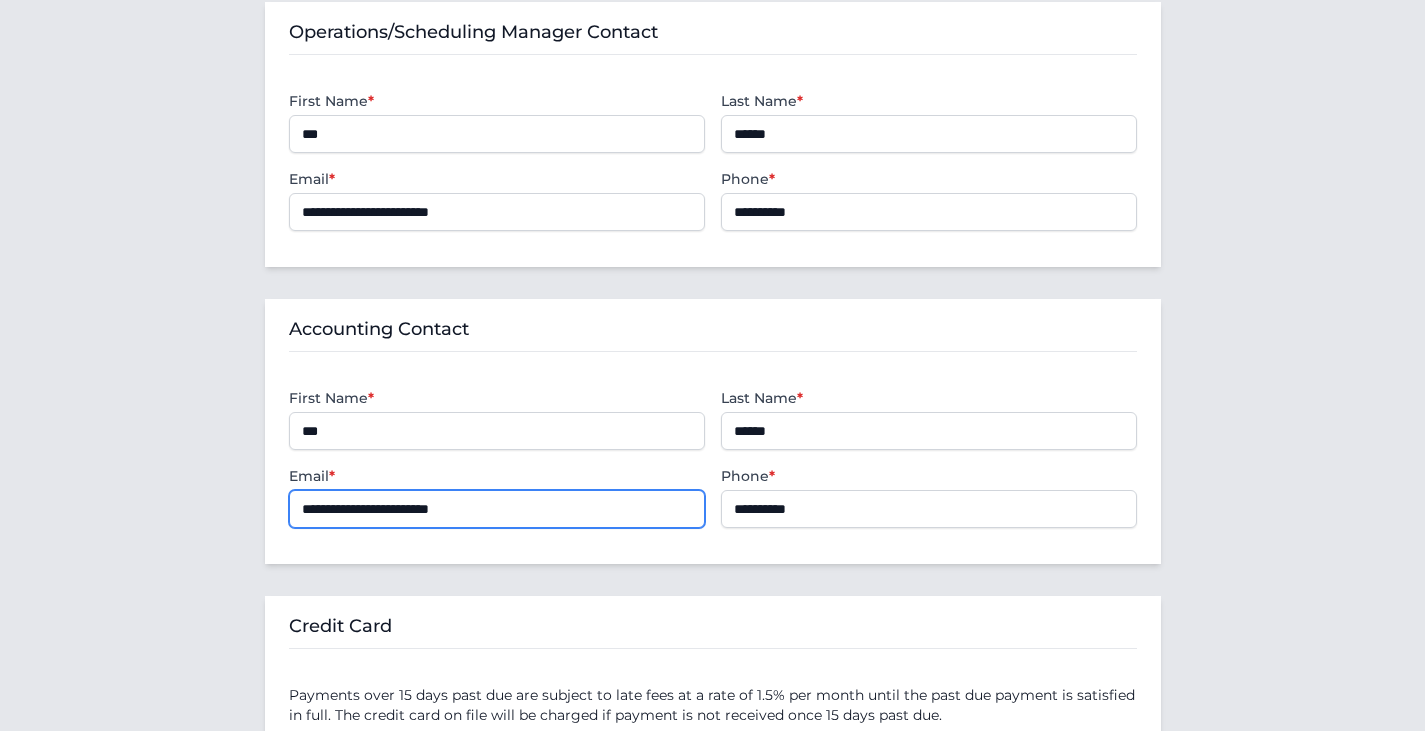 type on "**********" 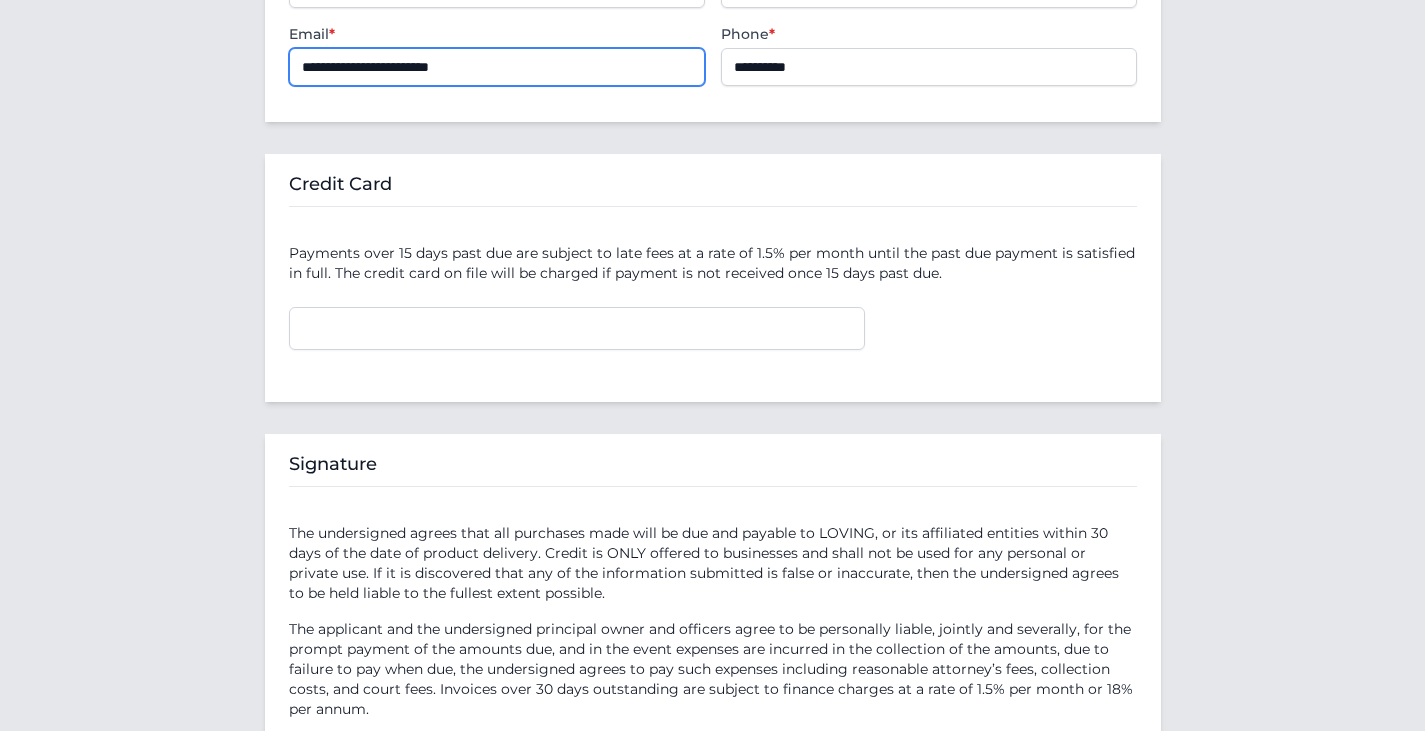 scroll, scrollTop: 2800, scrollLeft: 0, axis: vertical 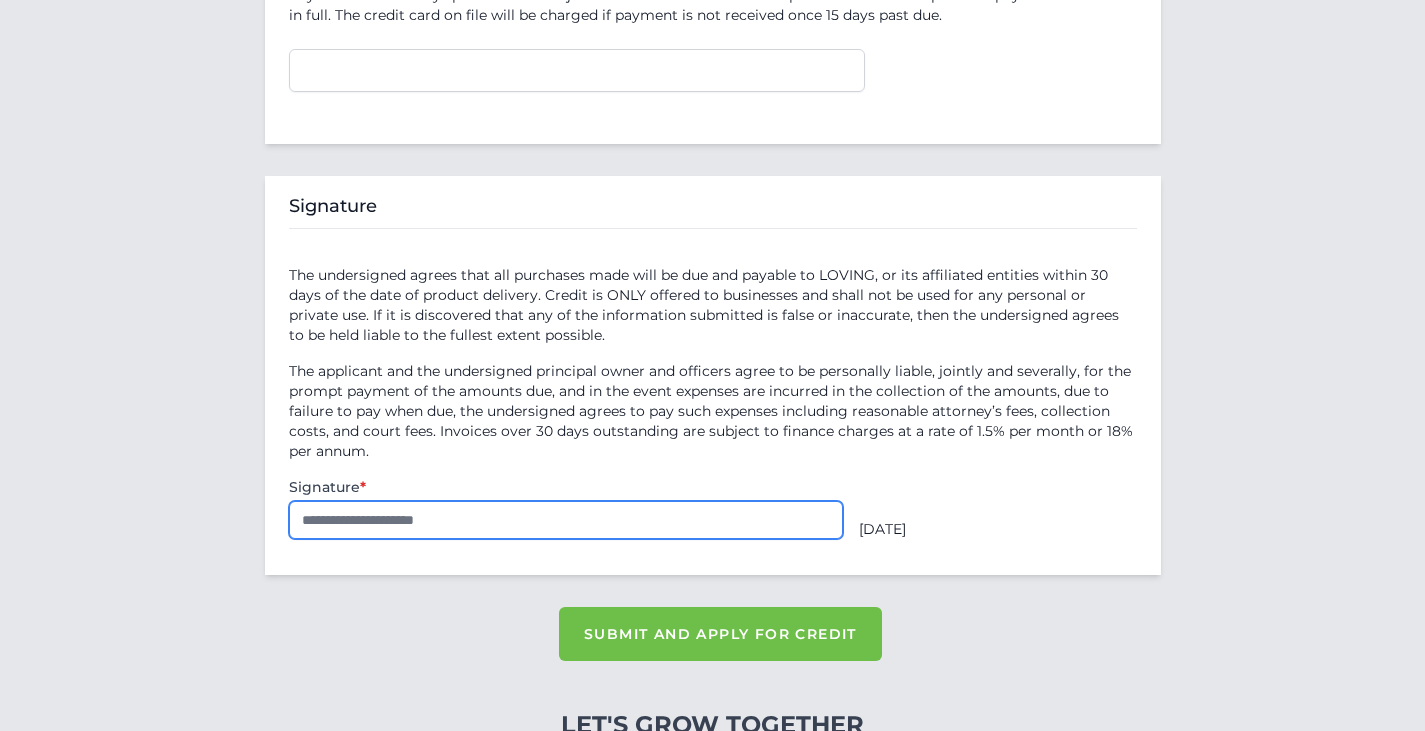click at bounding box center [566, 520] 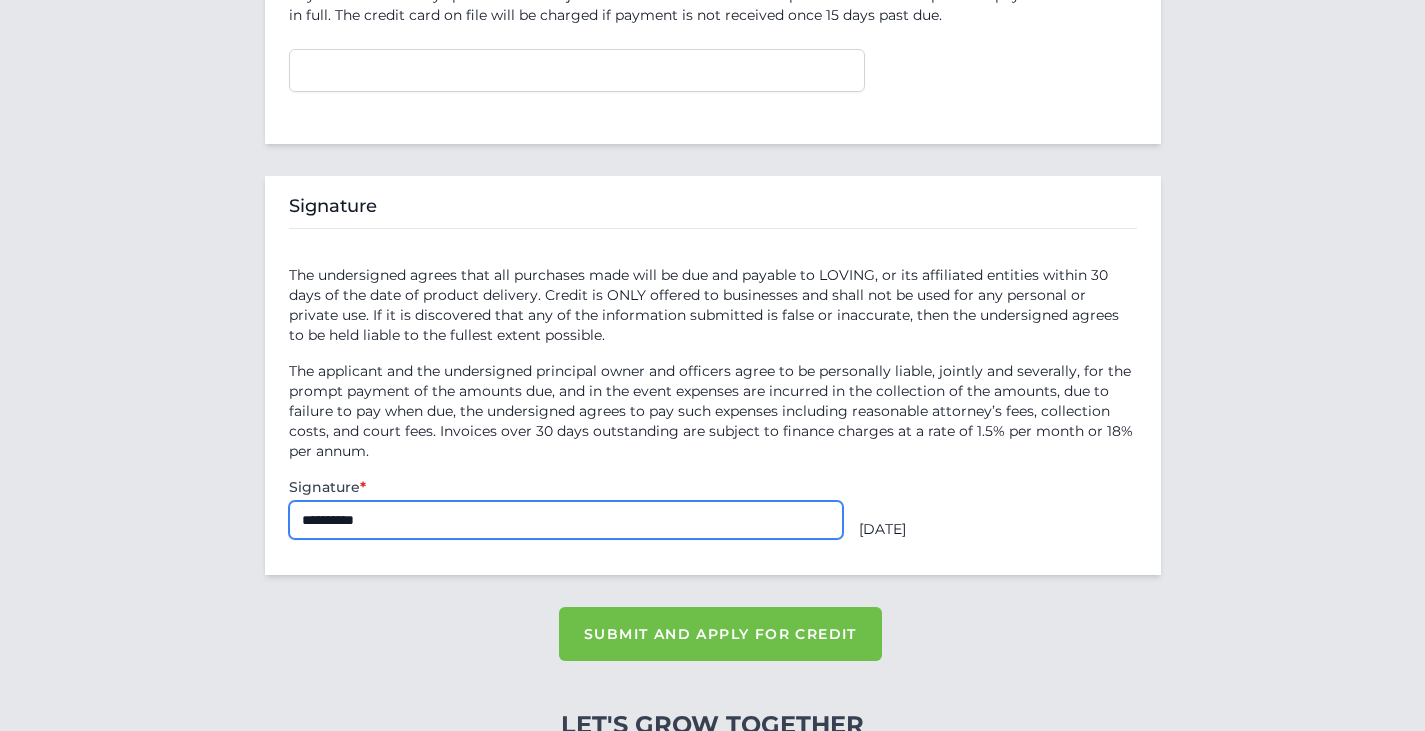type on "**********" 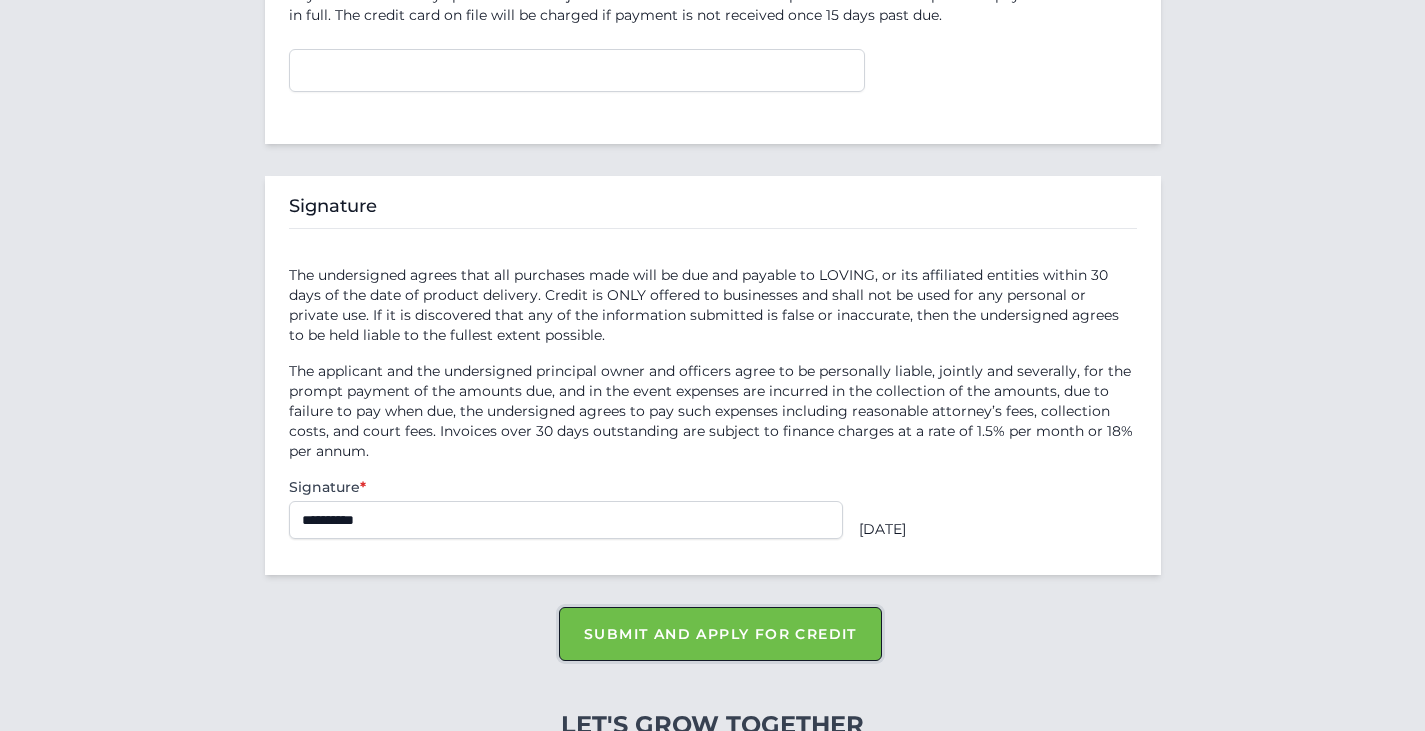 click on "Submit And Apply for Credit" at bounding box center [720, 634] 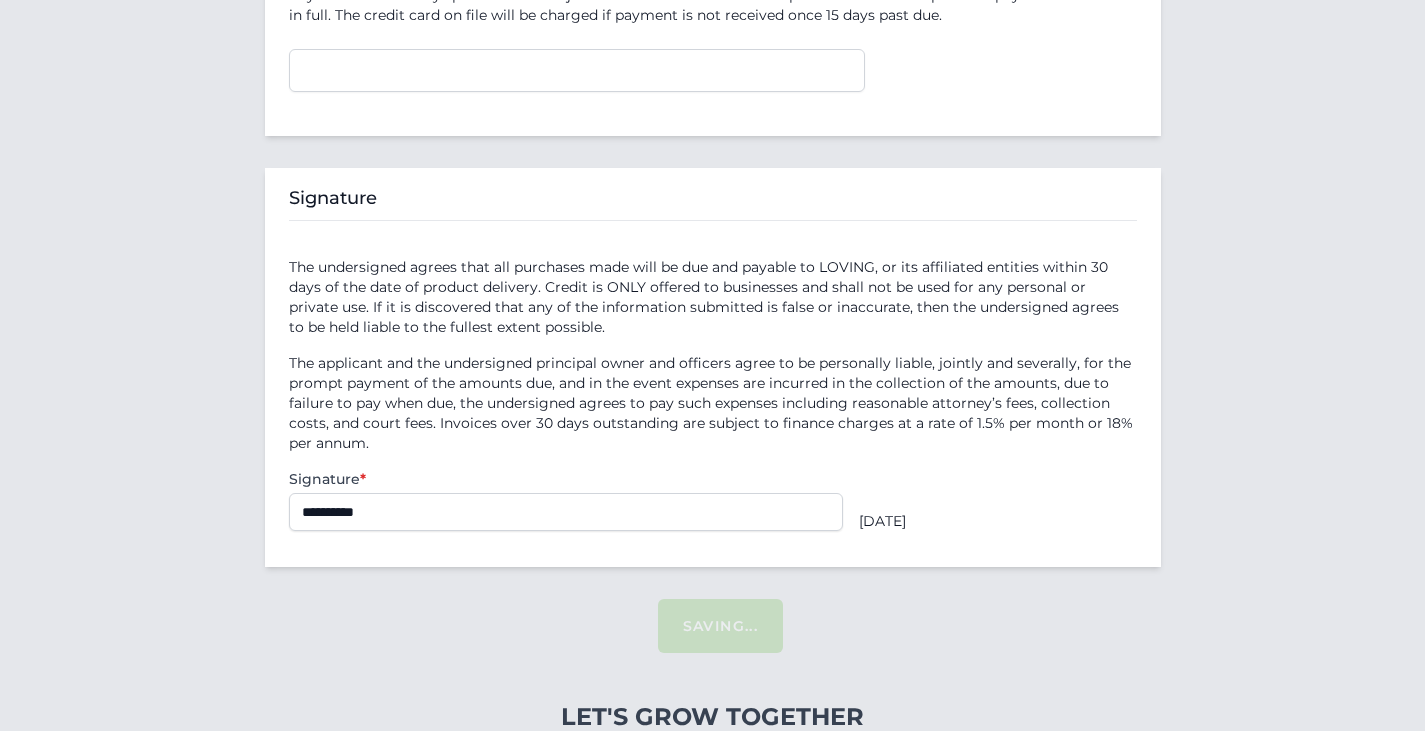 scroll, scrollTop: 2889, scrollLeft: 0, axis: vertical 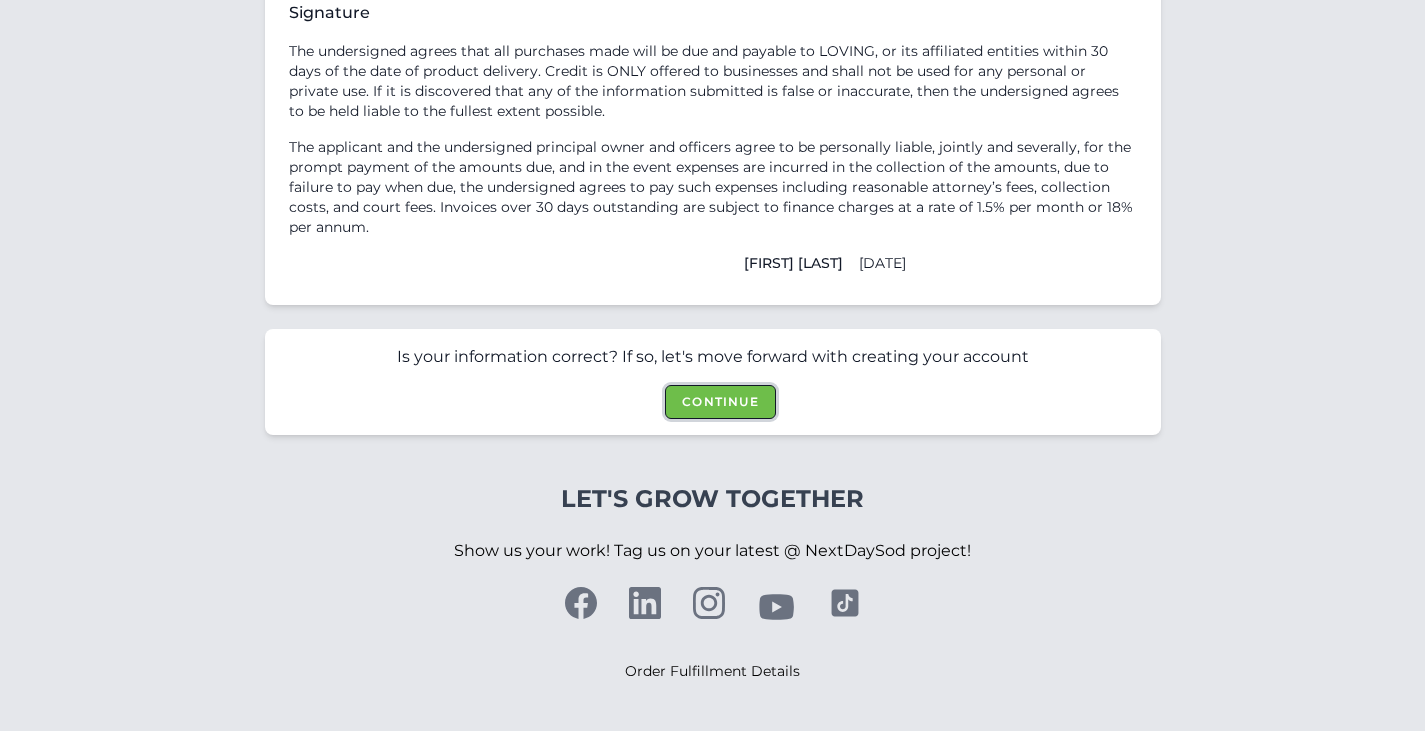 click on "Continue" at bounding box center (720, 402) 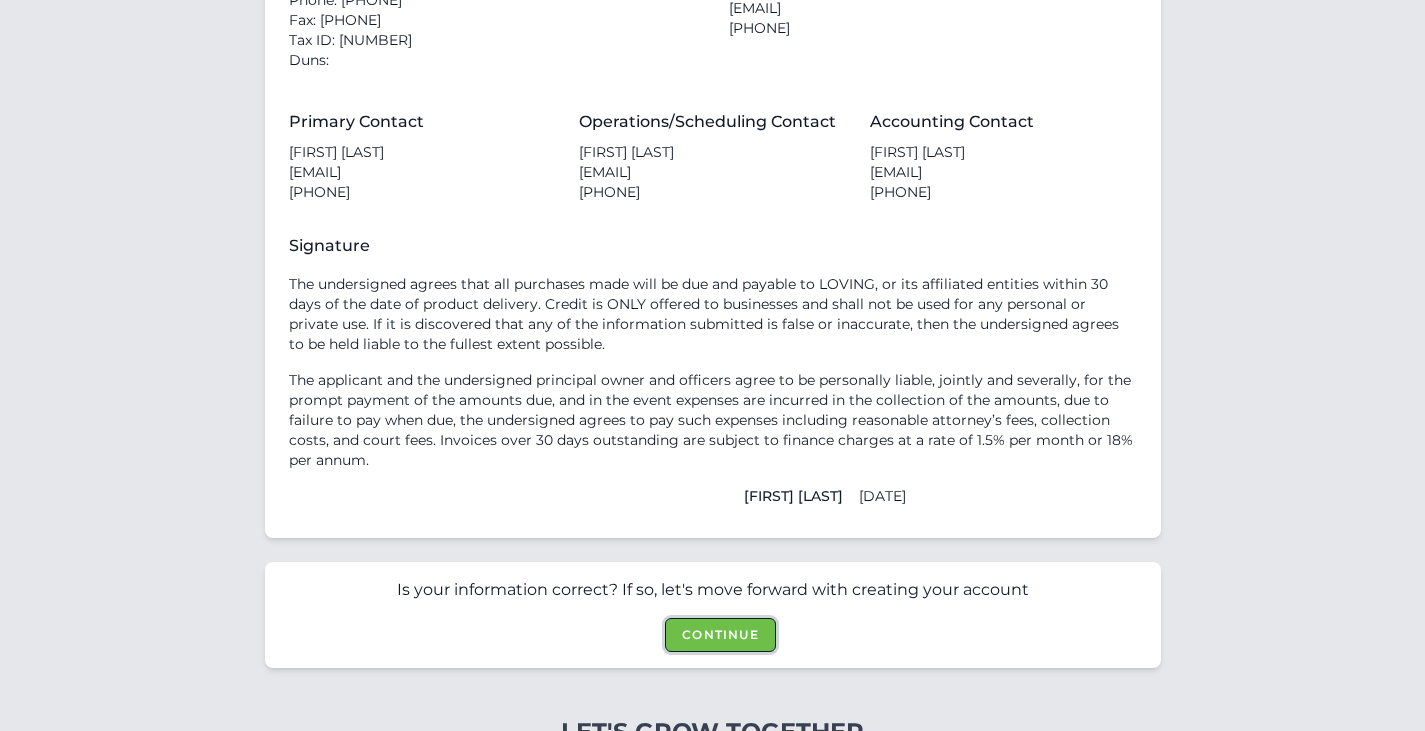 scroll, scrollTop: 337, scrollLeft: 0, axis: vertical 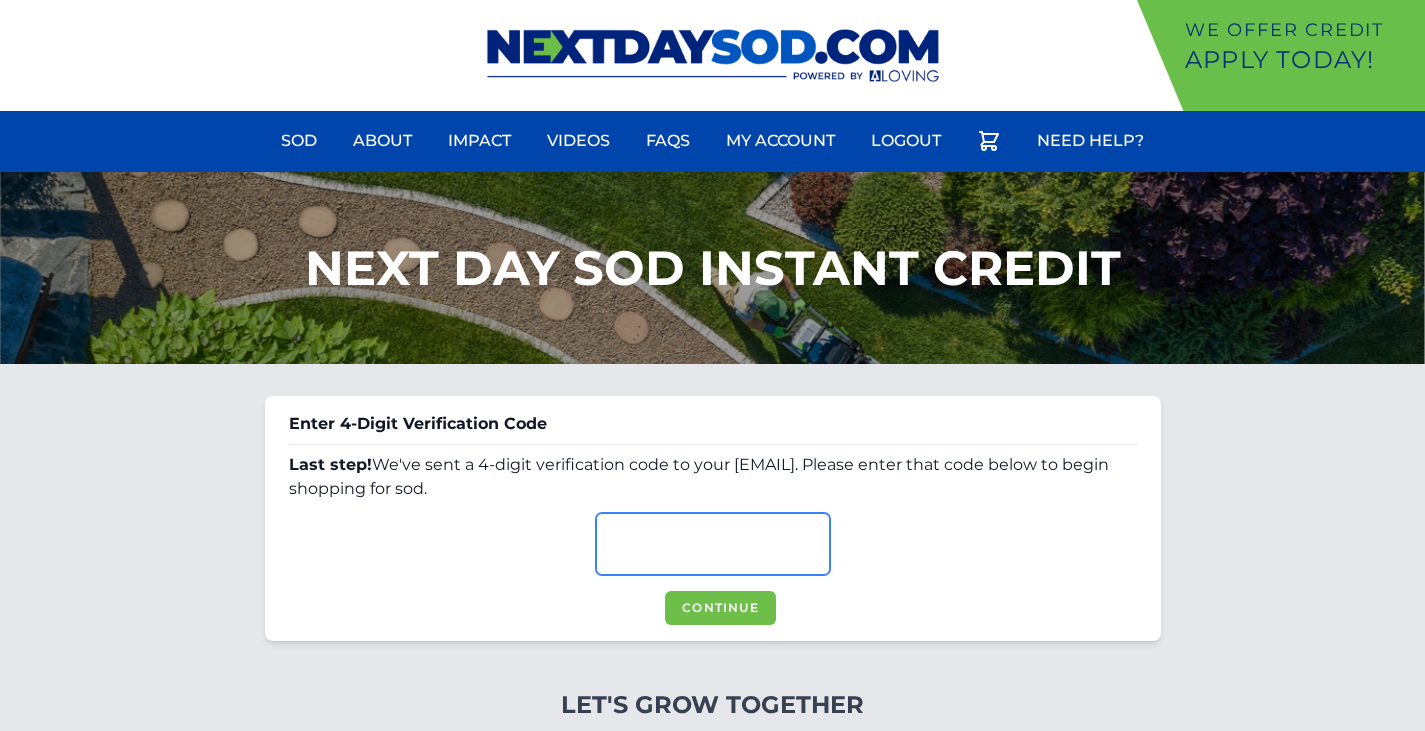 paste on "****" 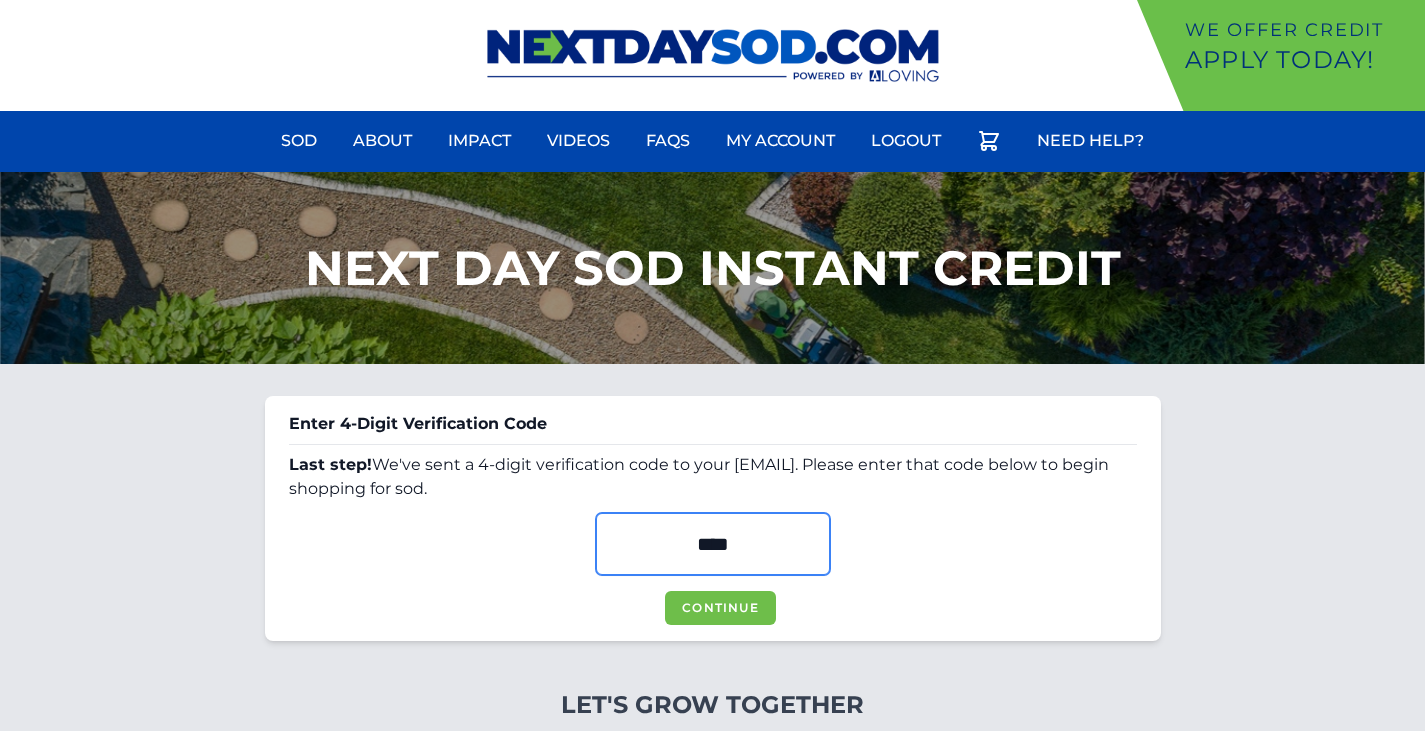 type on "****" 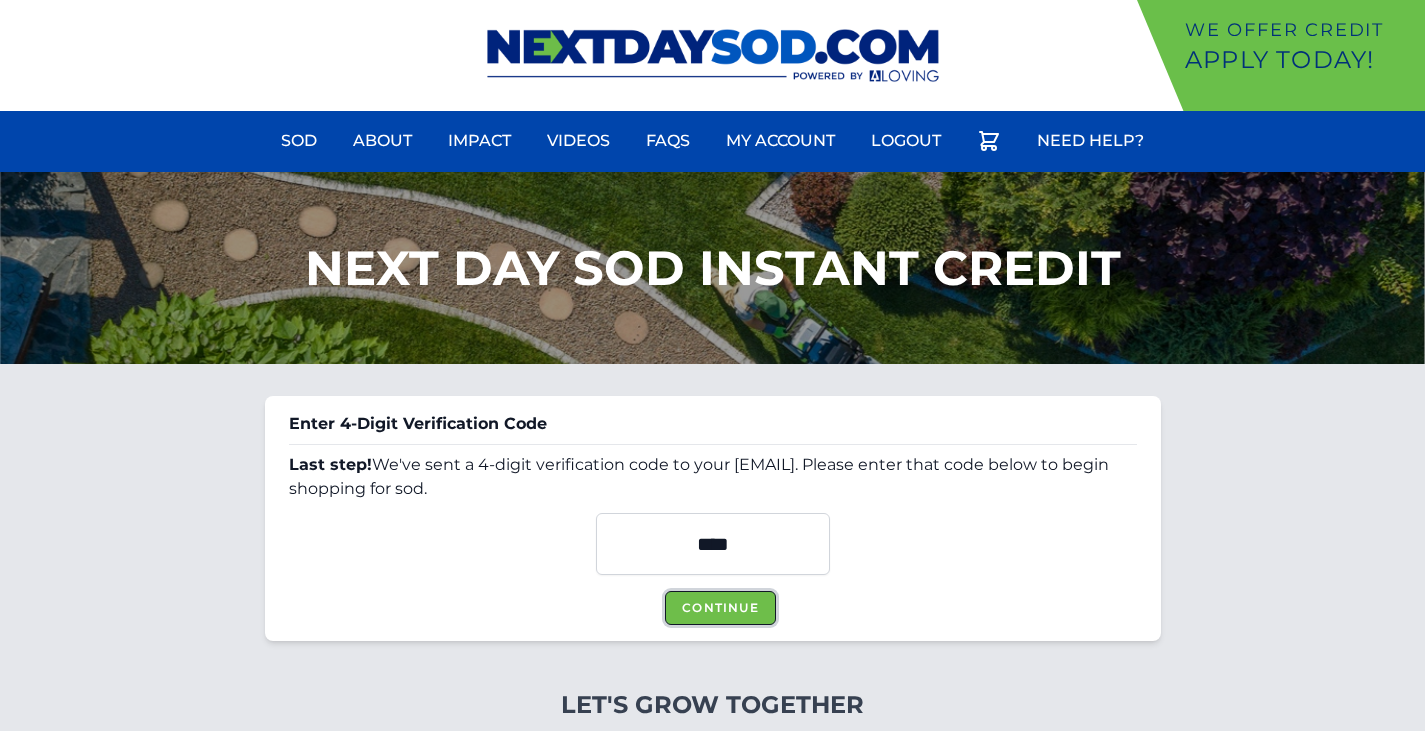 click on "Continue" at bounding box center [720, 608] 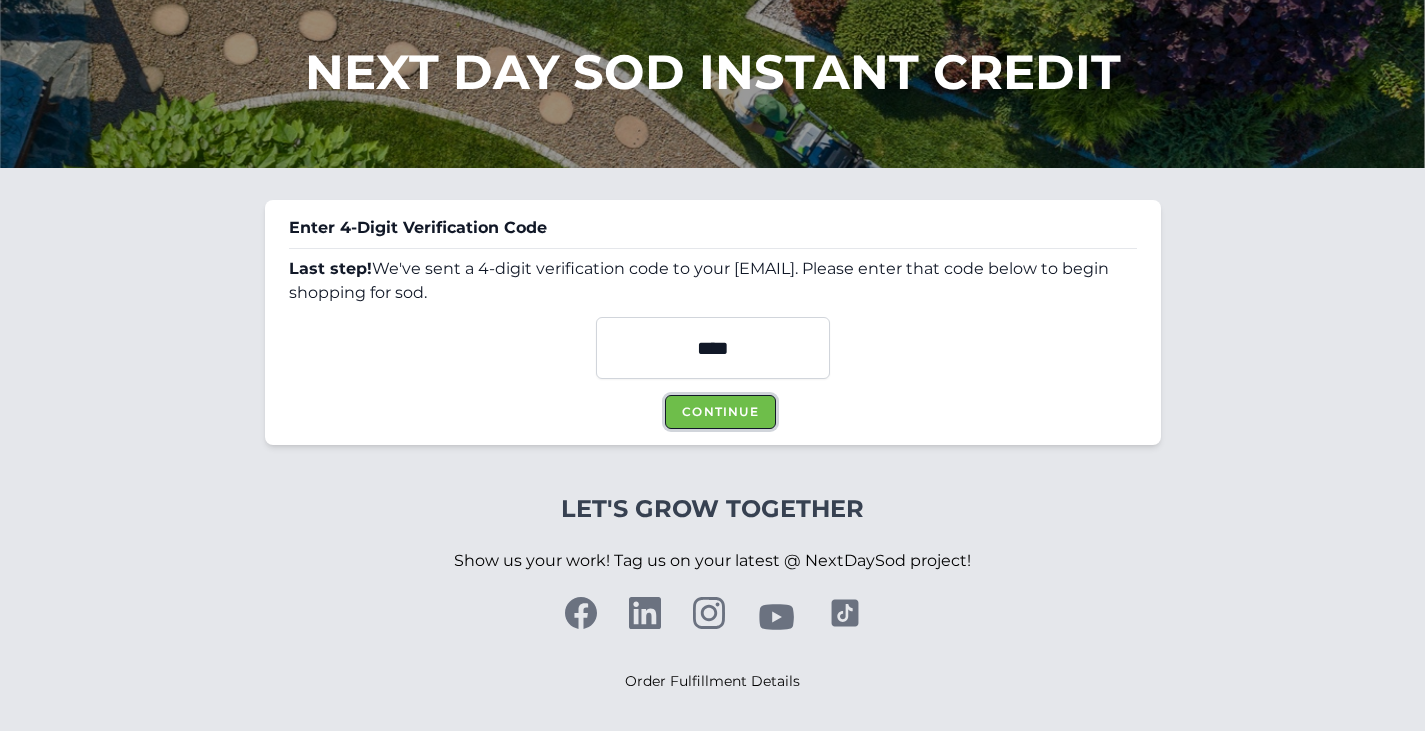 scroll, scrollTop: 206, scrollLeft: 0, axis: vertical 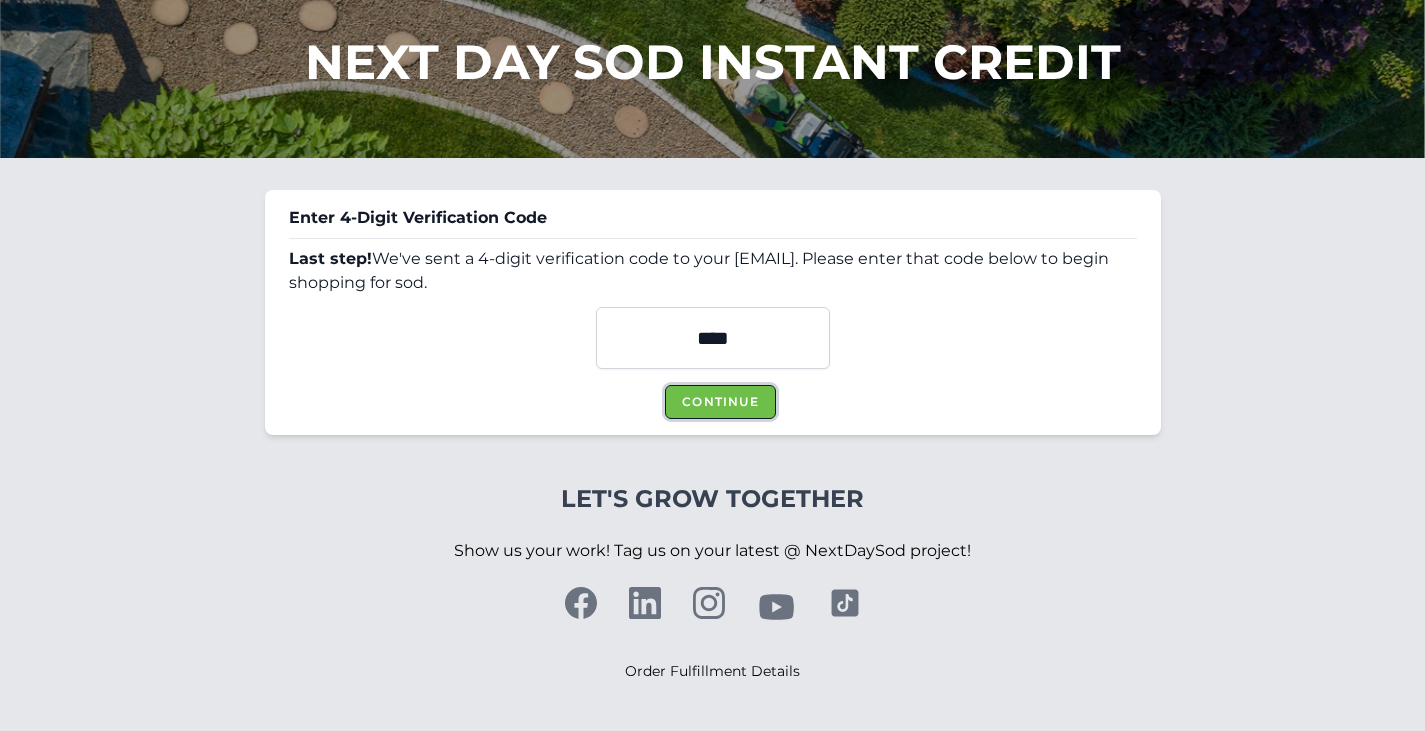 click on "Continue" at bounding box center (720, 402) 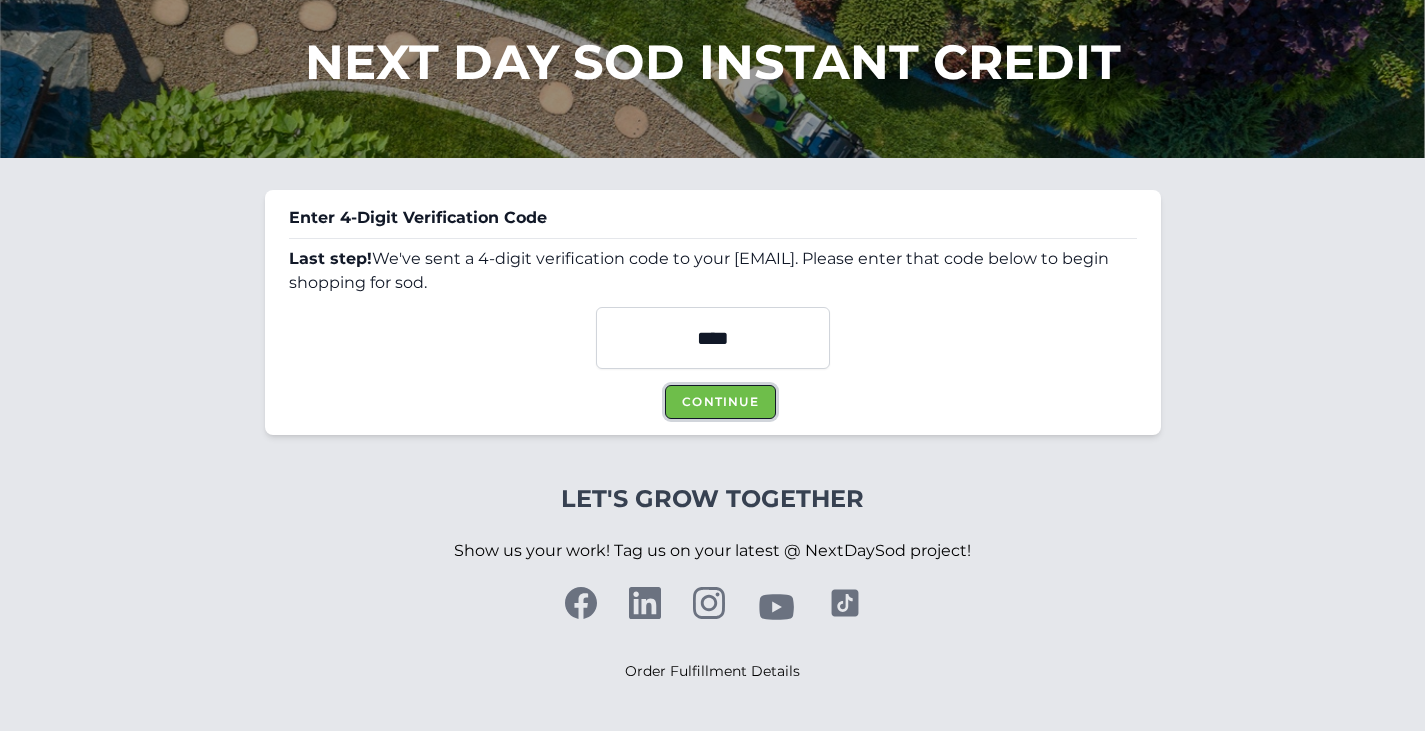 type 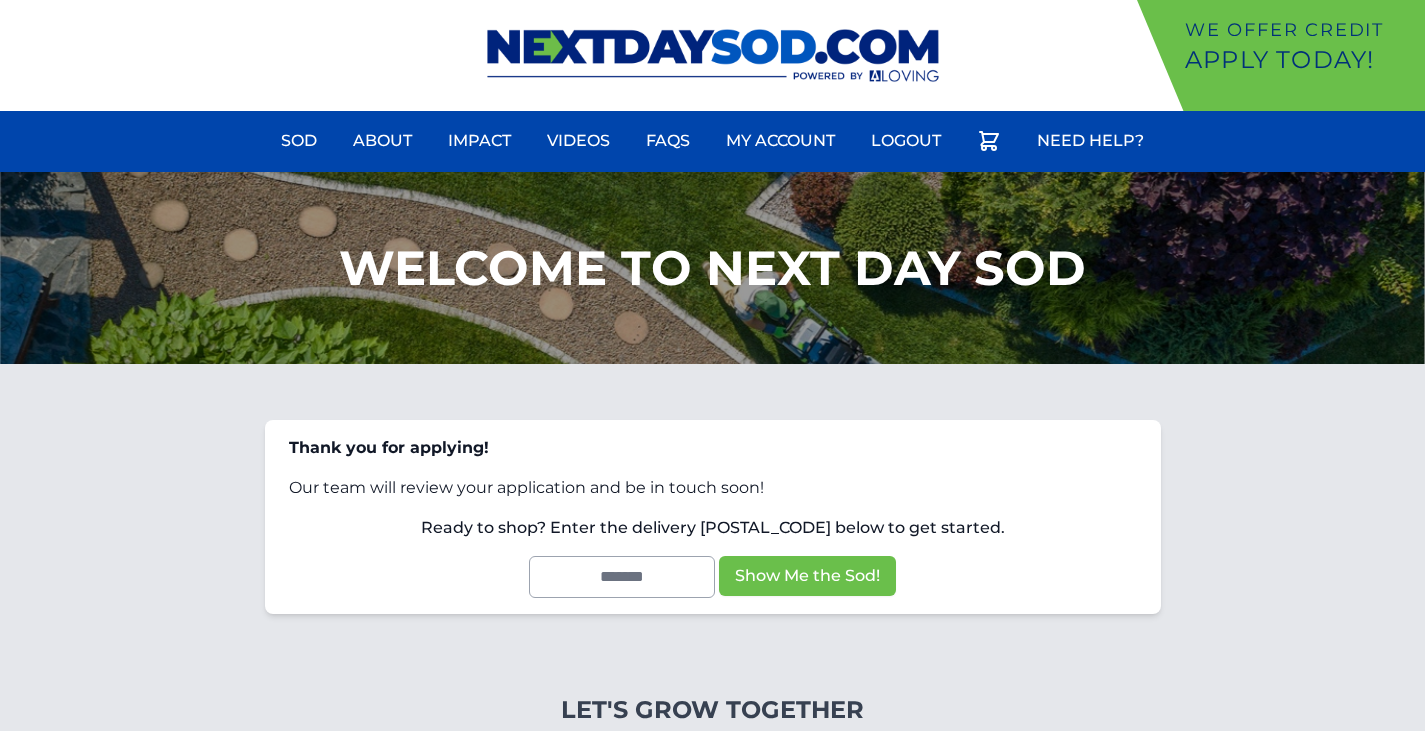 scroll, scrollTop: 0, scrollLeft: 0, axis: both 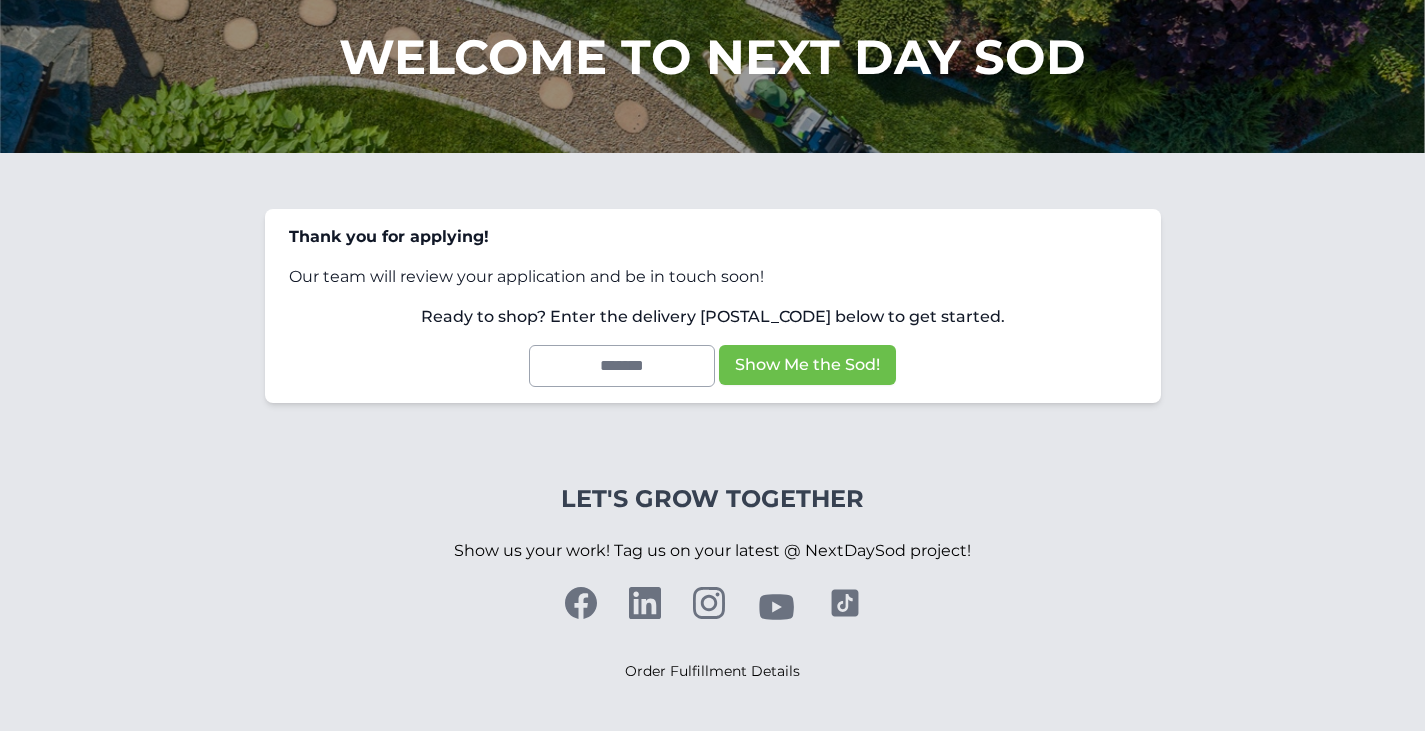 click on "Our team will review your application and be in touch soon!" at bounding box center (713, 277) 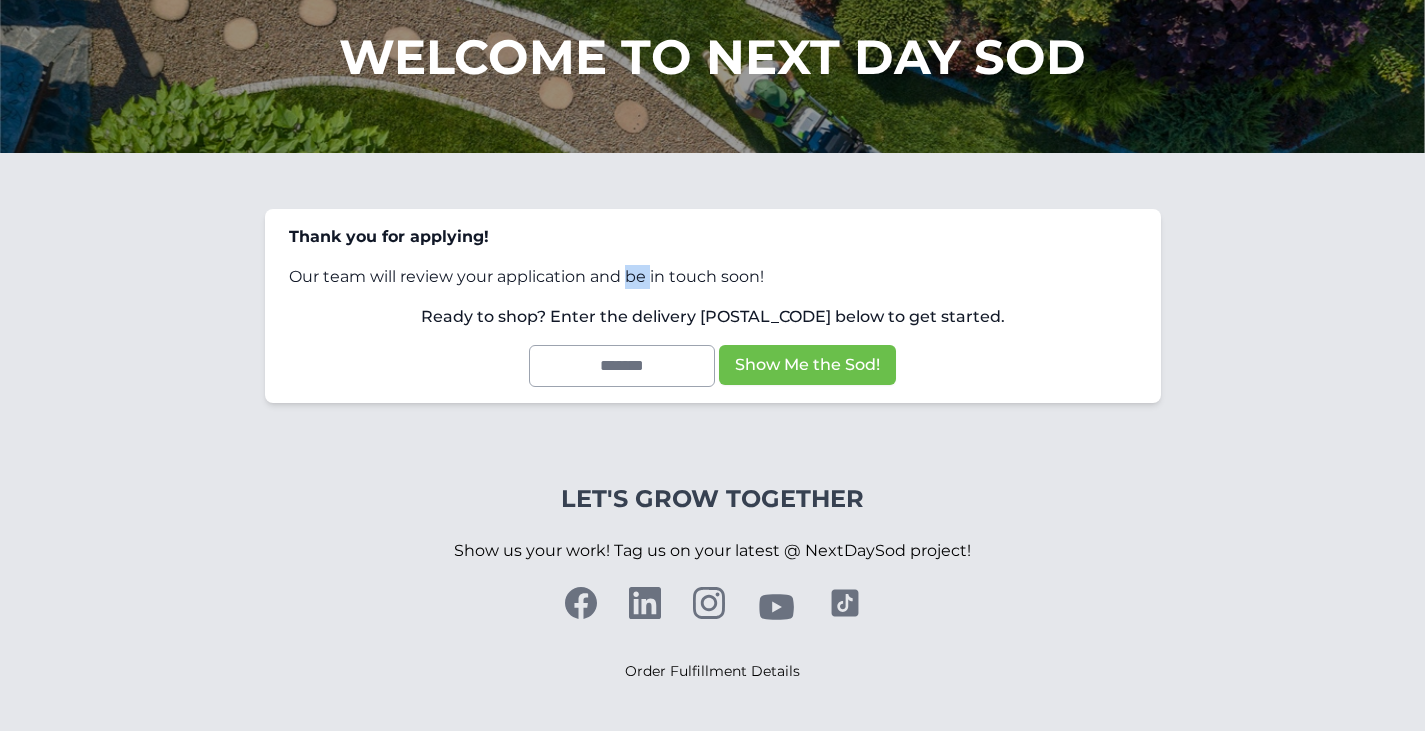 click on "Our team will review your application and be in touch soon!" at bounding box center [713, 277] 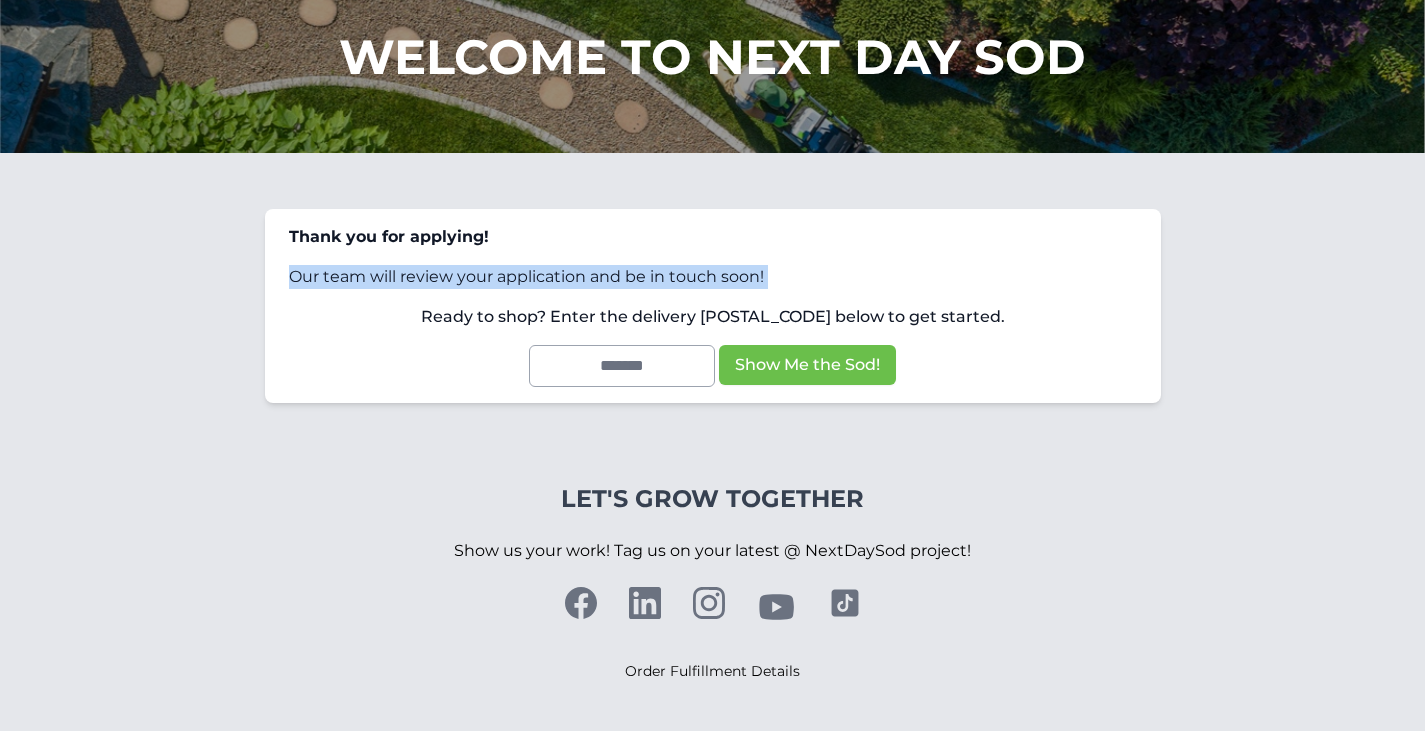 click on "Our team will review your application and be in touch soon!" at bounding box center [713, 277] 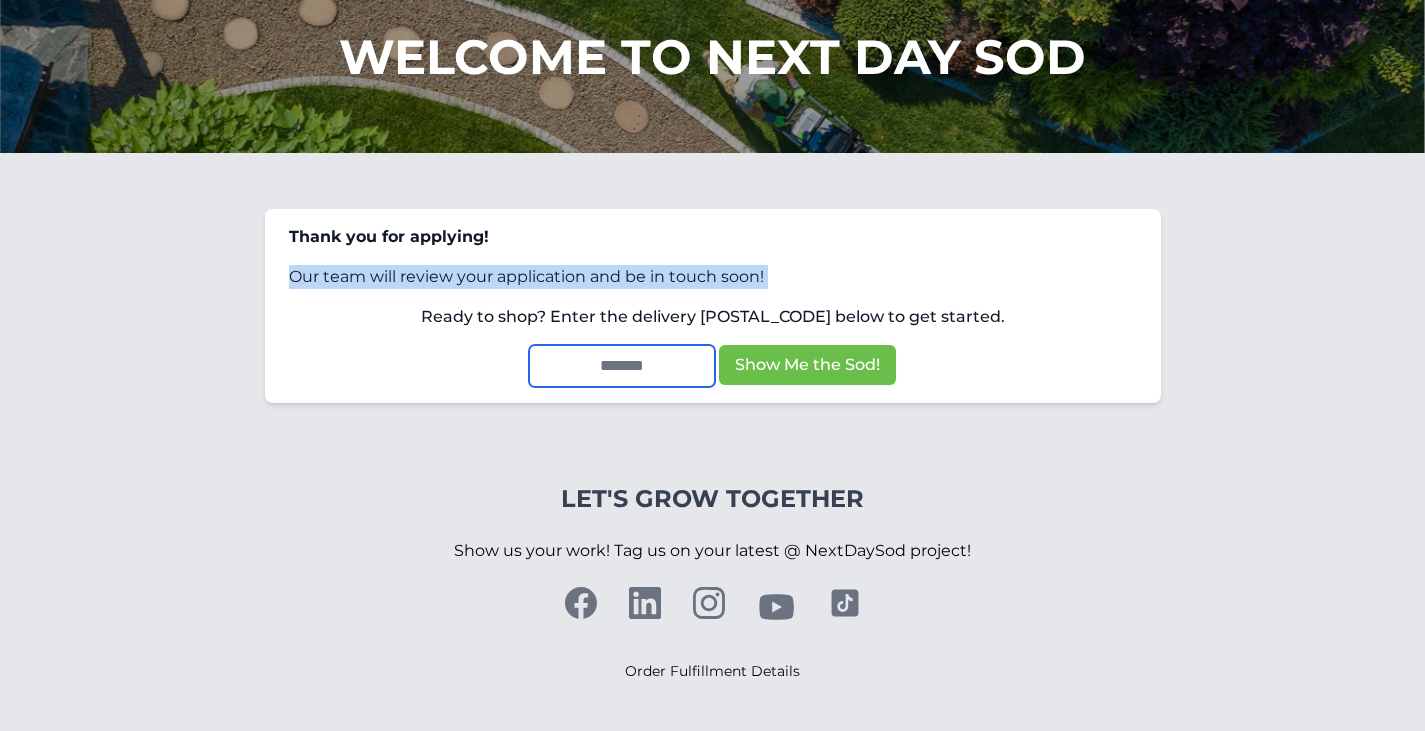 click at bounding box center (622, 366) 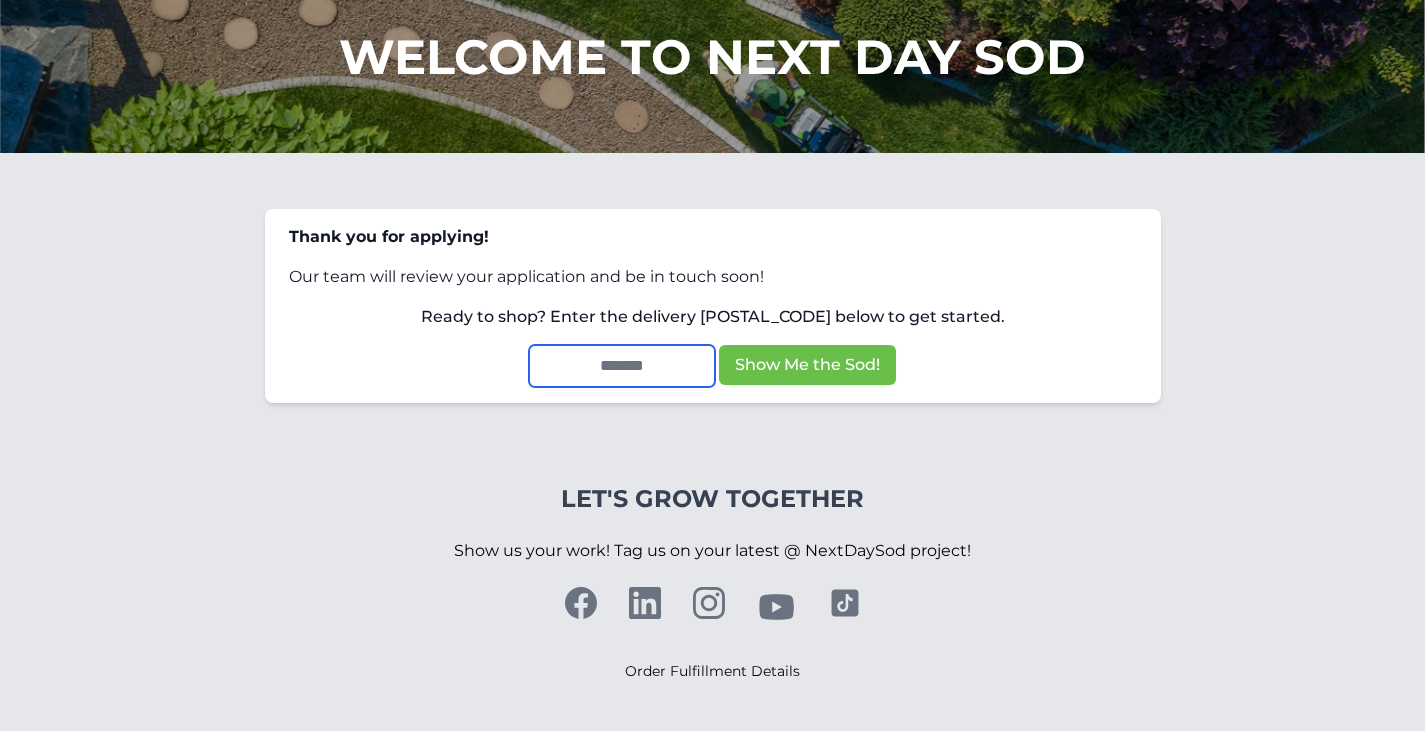click at bounding box center (622, 366) 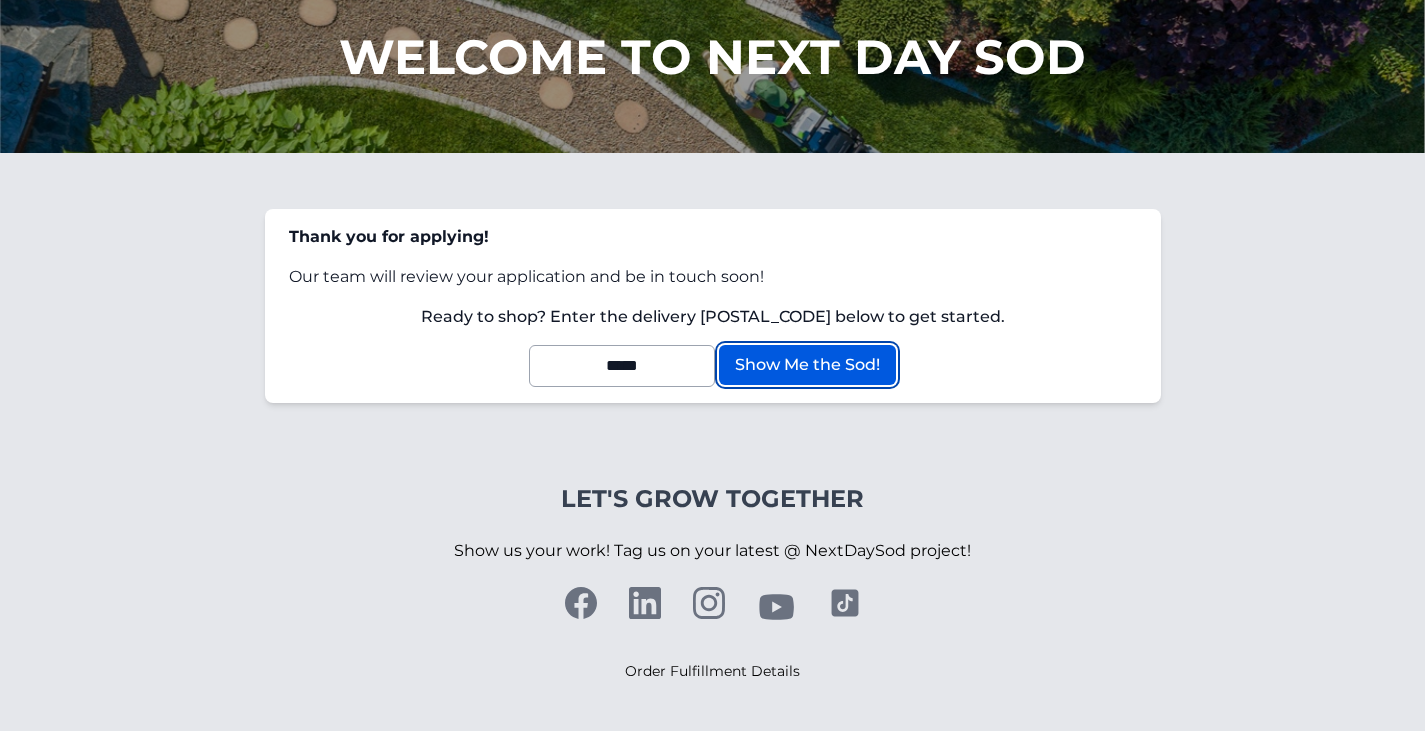 click on "Show Me the Sod!" at bounding box center (807, 365) 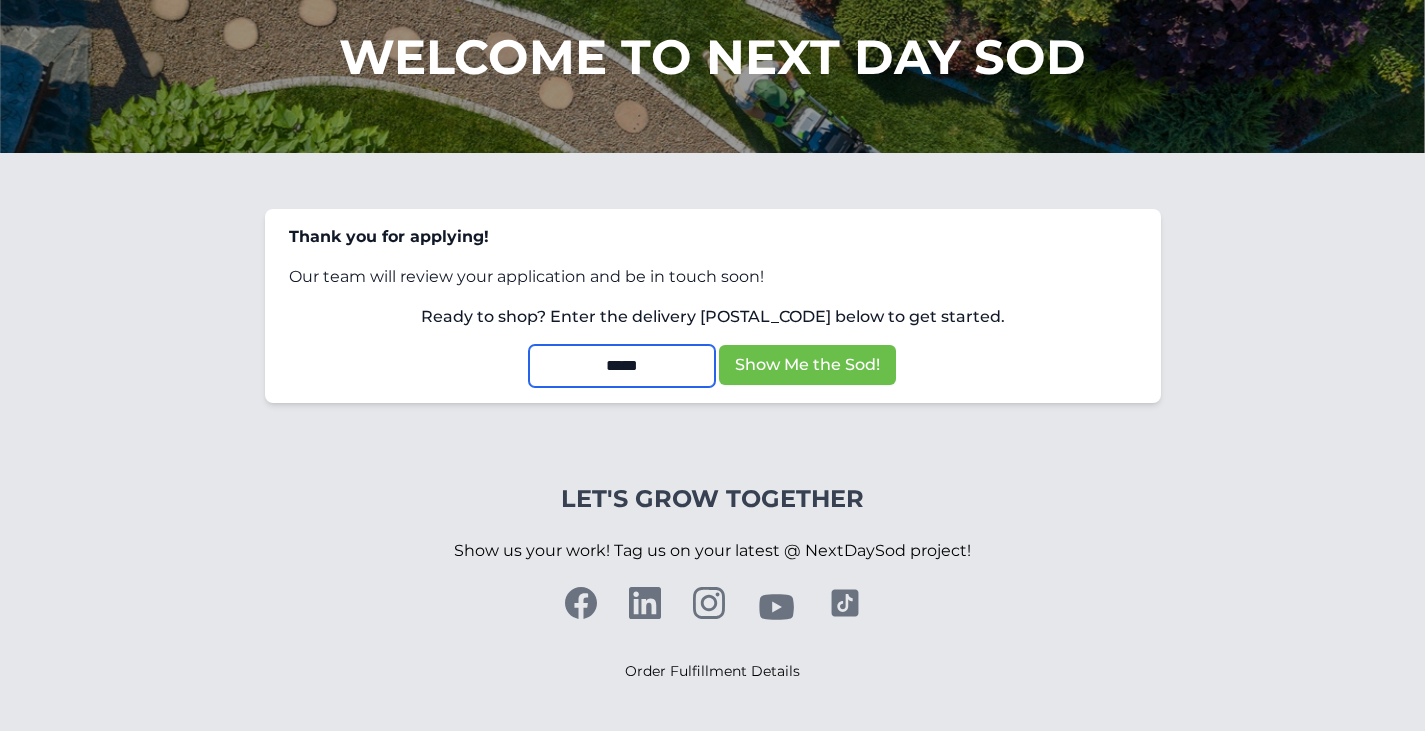 click on "*****" at bounding box center (622, 366) 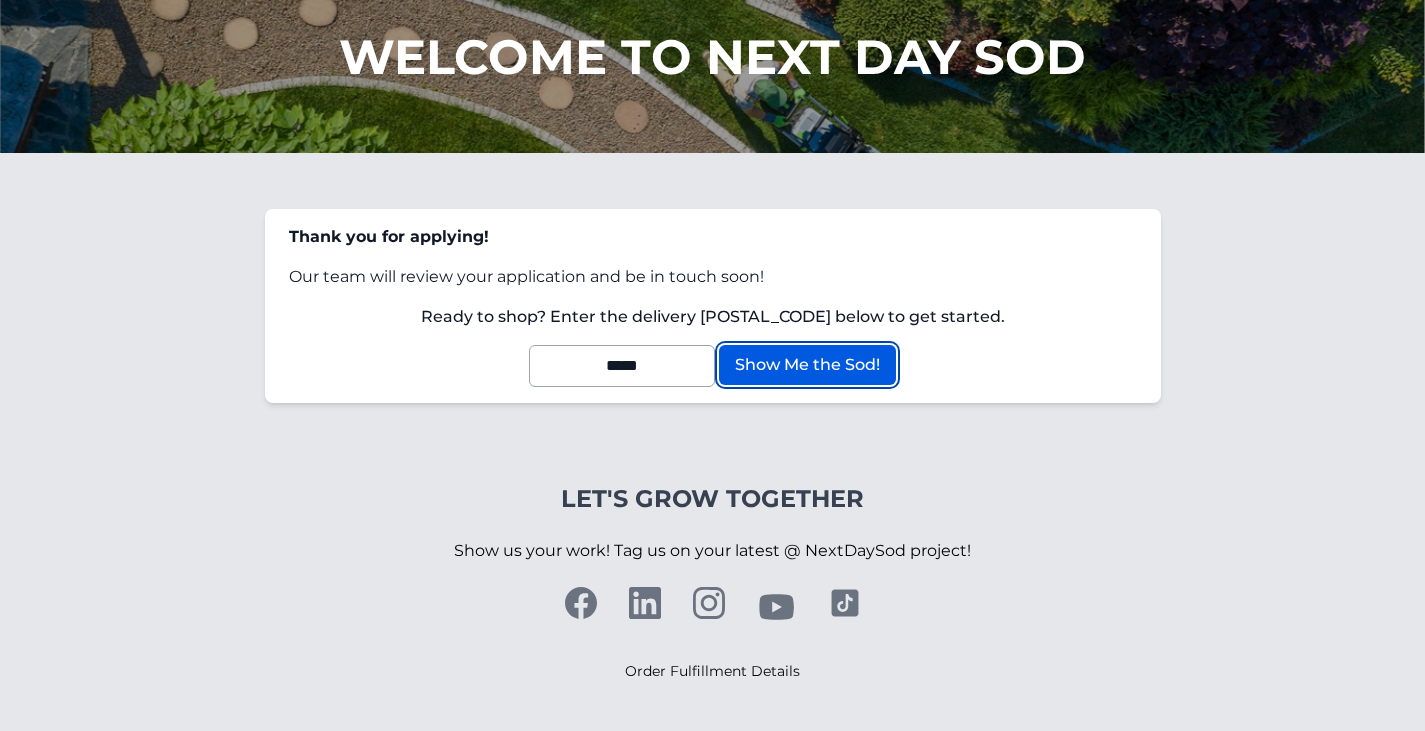 click on "Show Me the Sod!" at bounding box center [807, 365] 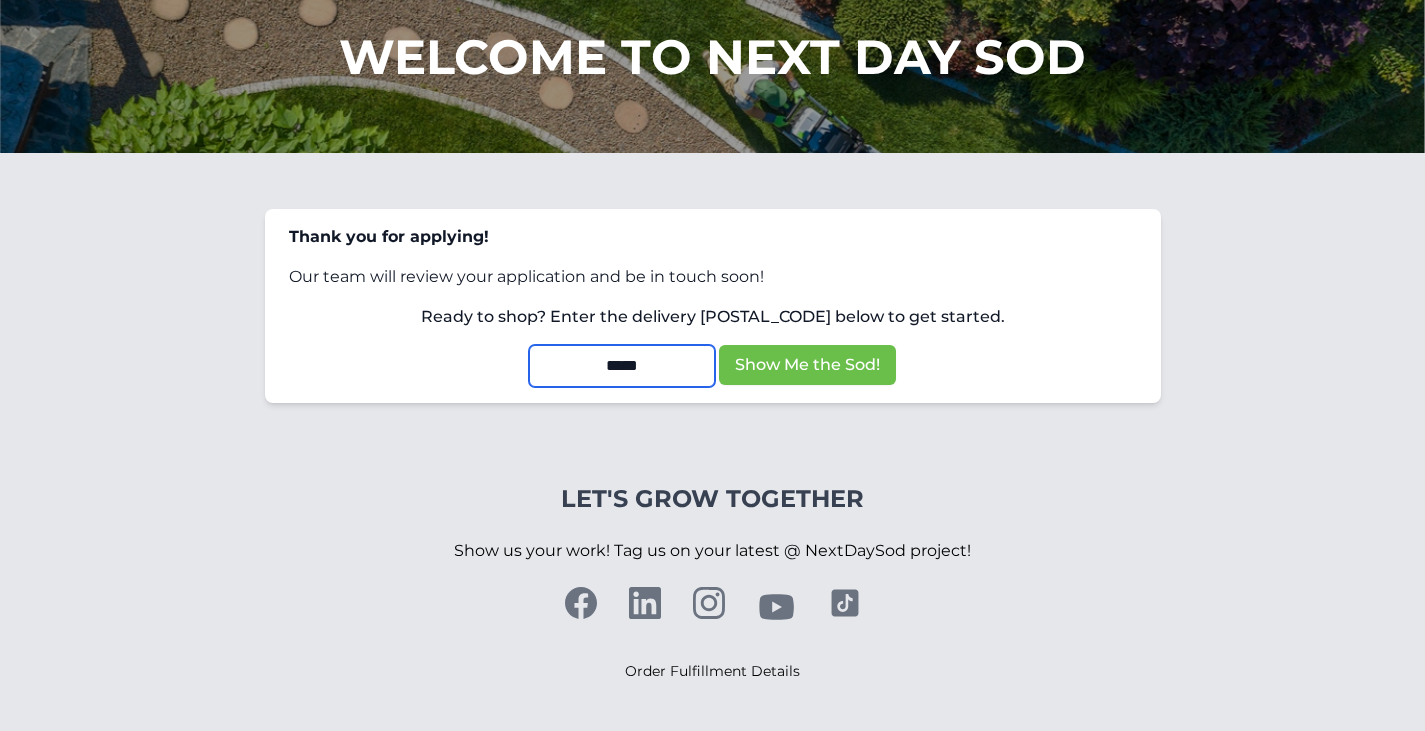 click on "*****" at bounding box center [622, 366] 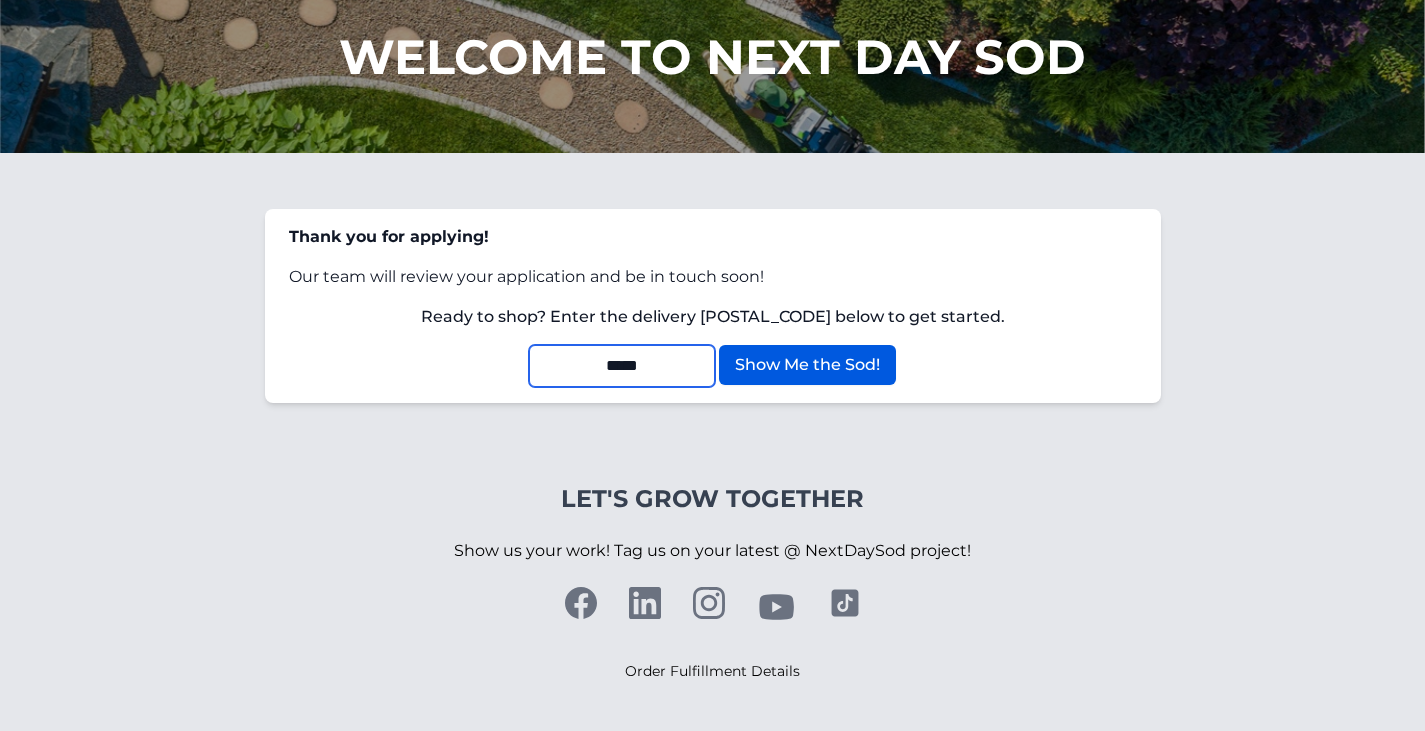type on "*****" 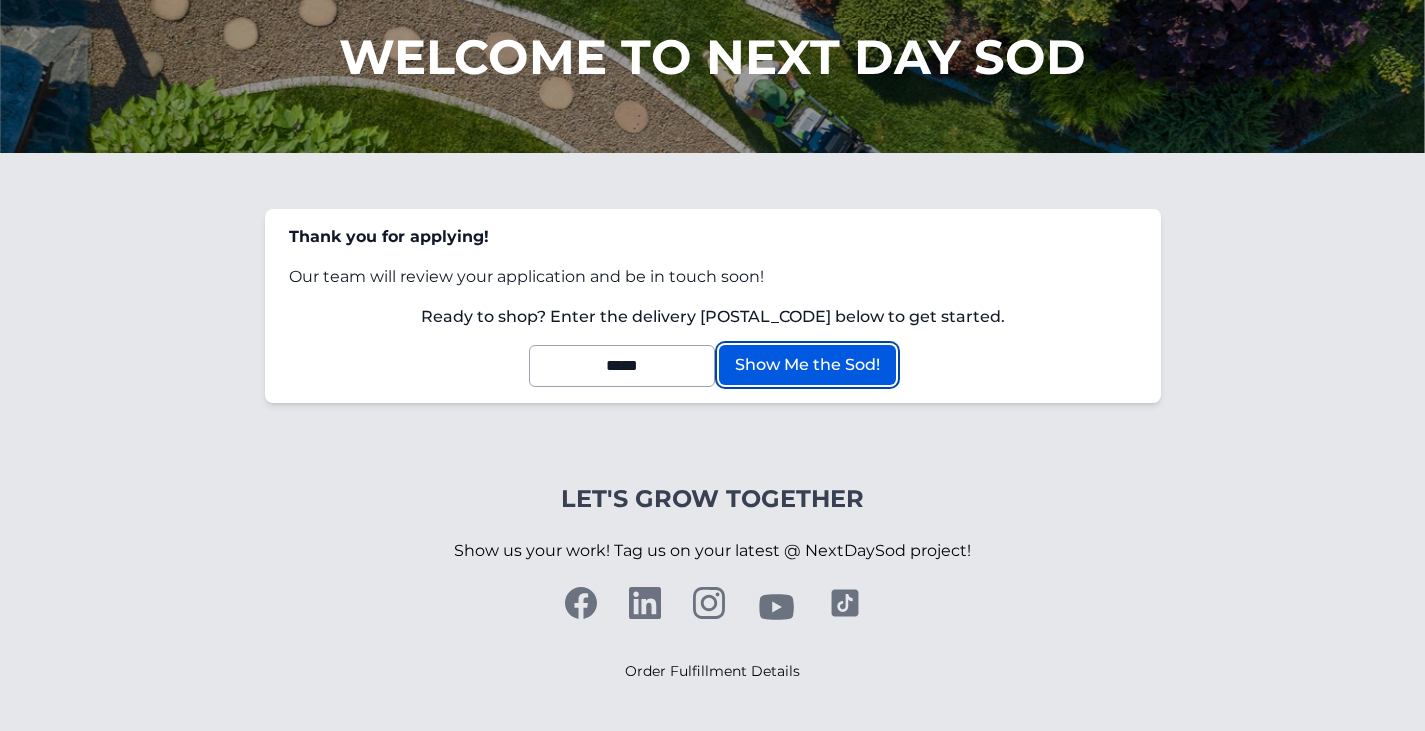click on "Show Me the Sod!" at bounding box center (807, 365) 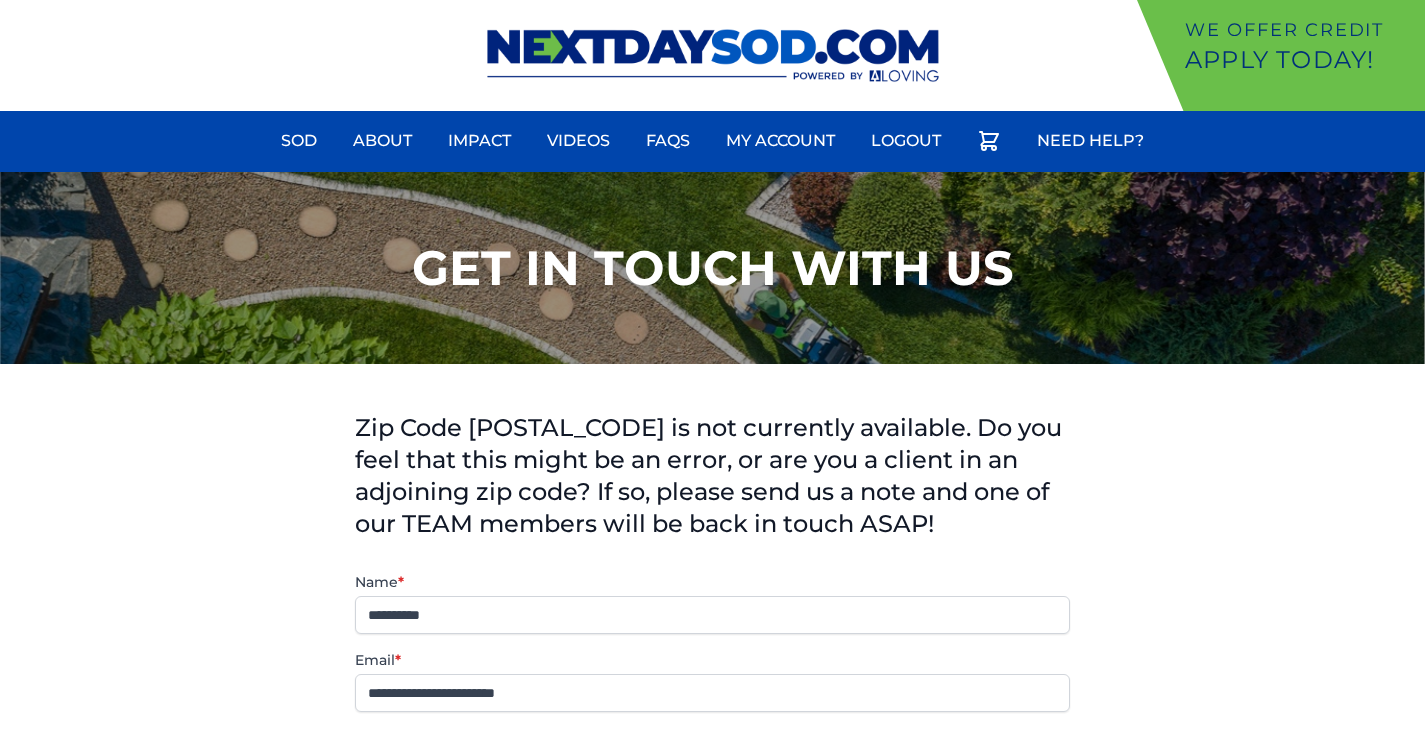 scroll, scrollTop: 0, scrollLeft: 0, axis: both 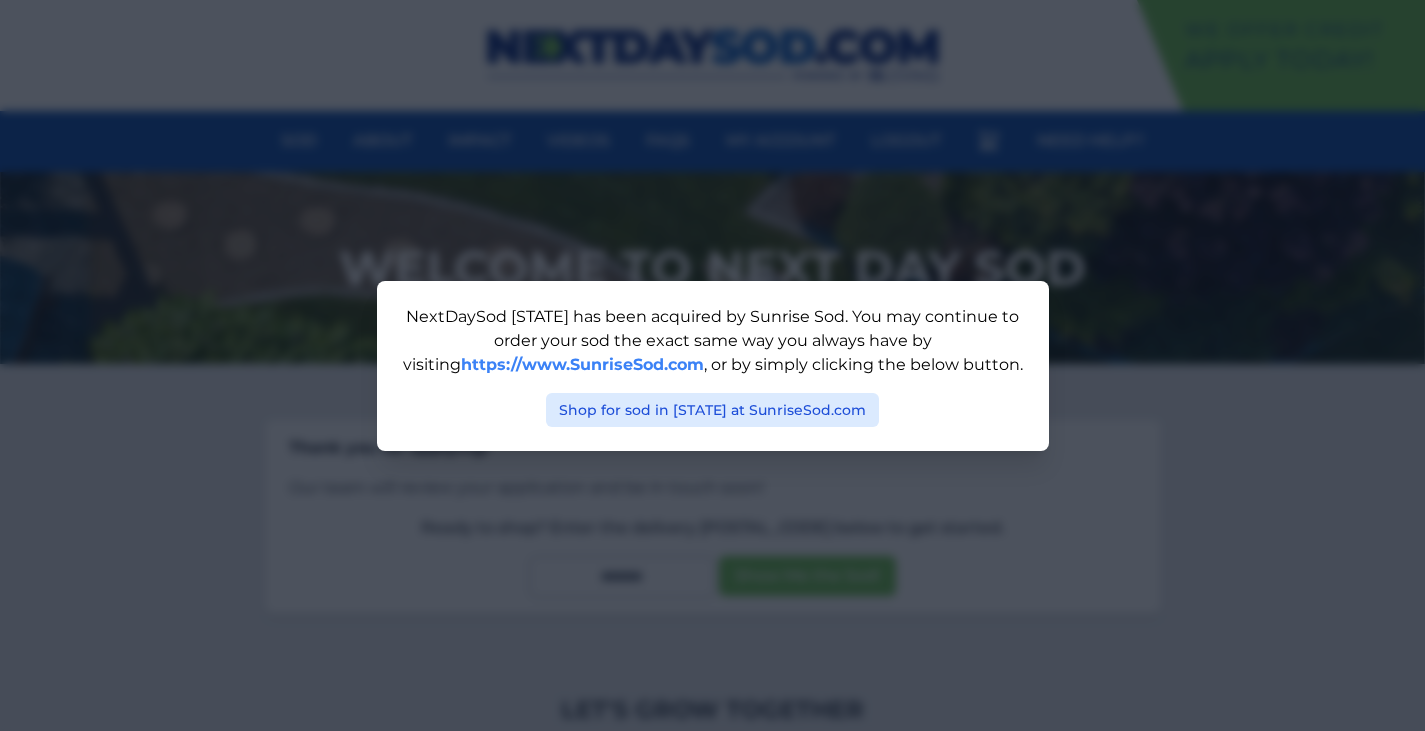 click on "NextDaySod [STATE] has been acquired by Sunrise Sod. You may continue to order your sod the exact same way you always have by visiting  https://www.SunriseSod.com , or by simply clicking the below button.
Shop for sod in [STATE] at SunriseSod.com" at bounding box center (712, 365) 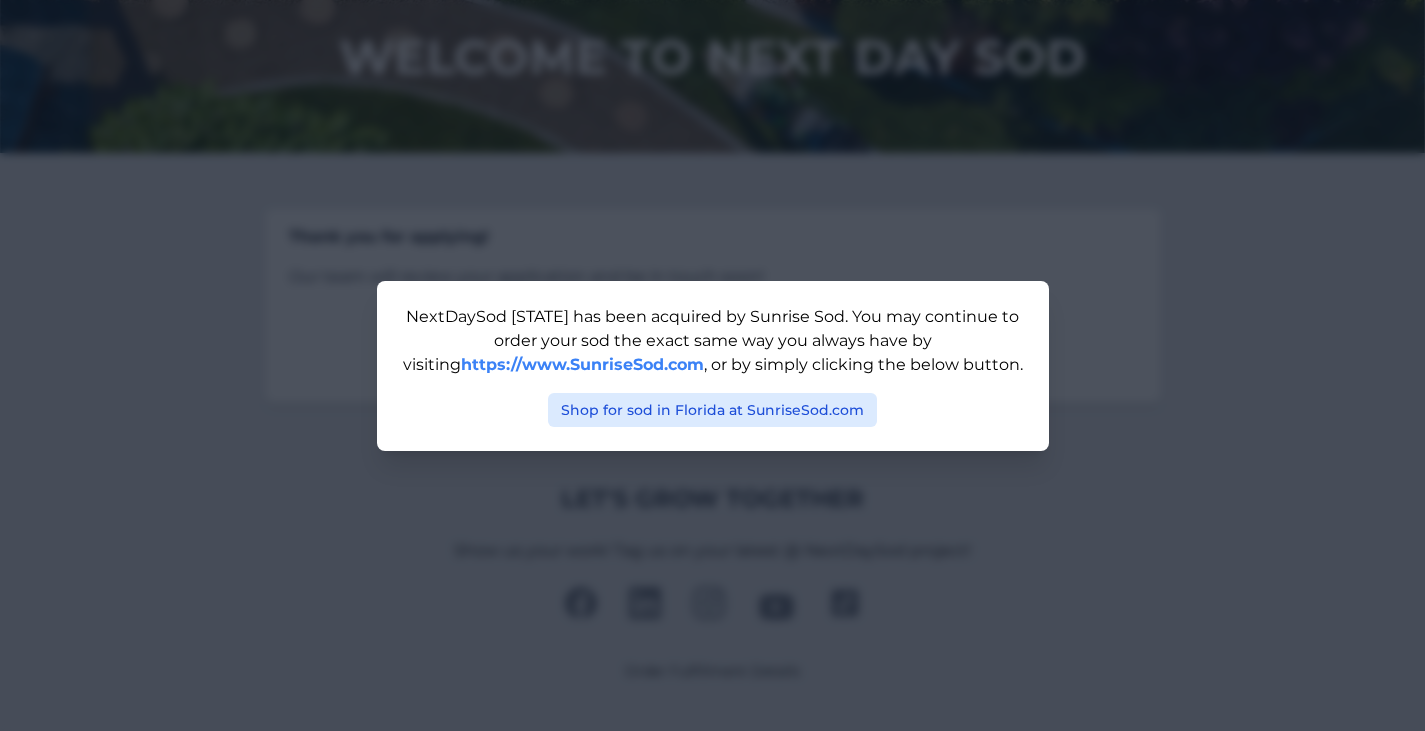 scroll, scrollTop: 0, scrollLeft: 0, axis: both 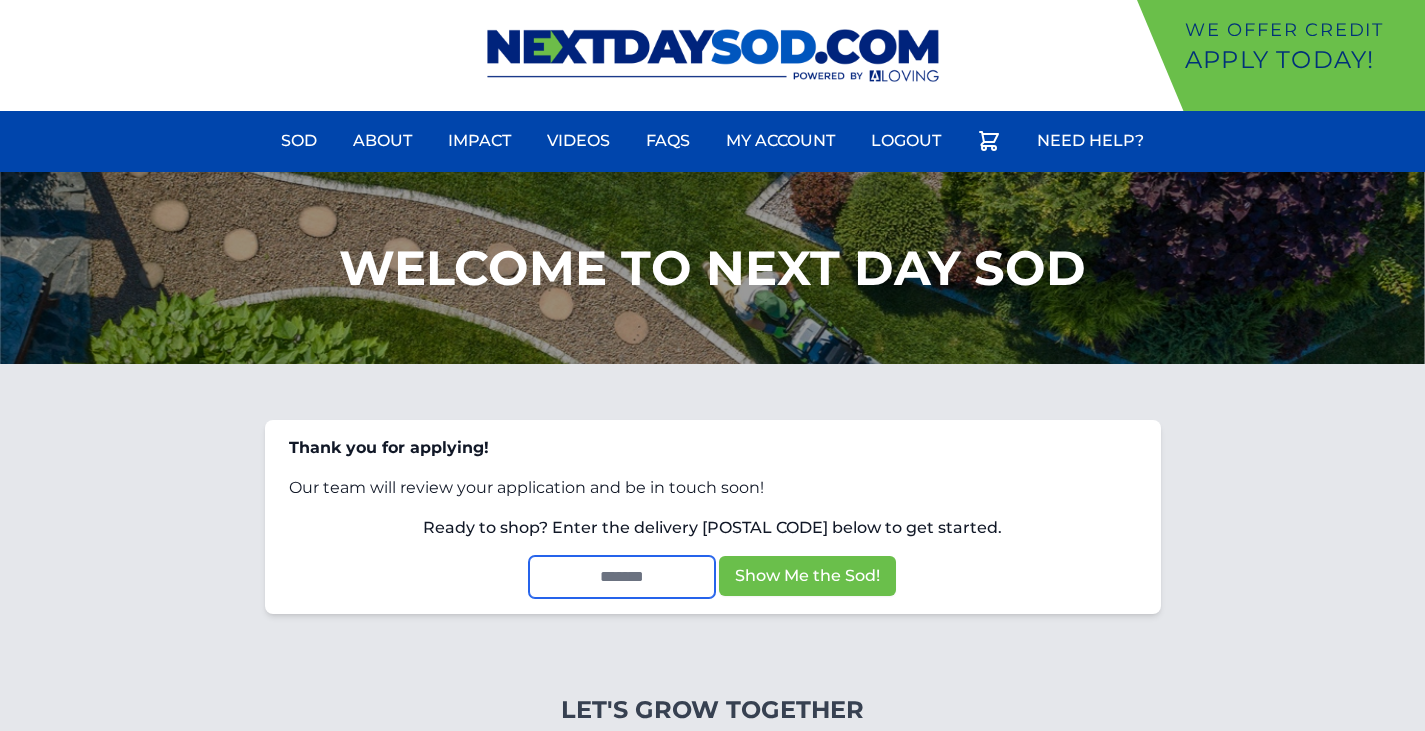 click at bounding box center (622, 577) 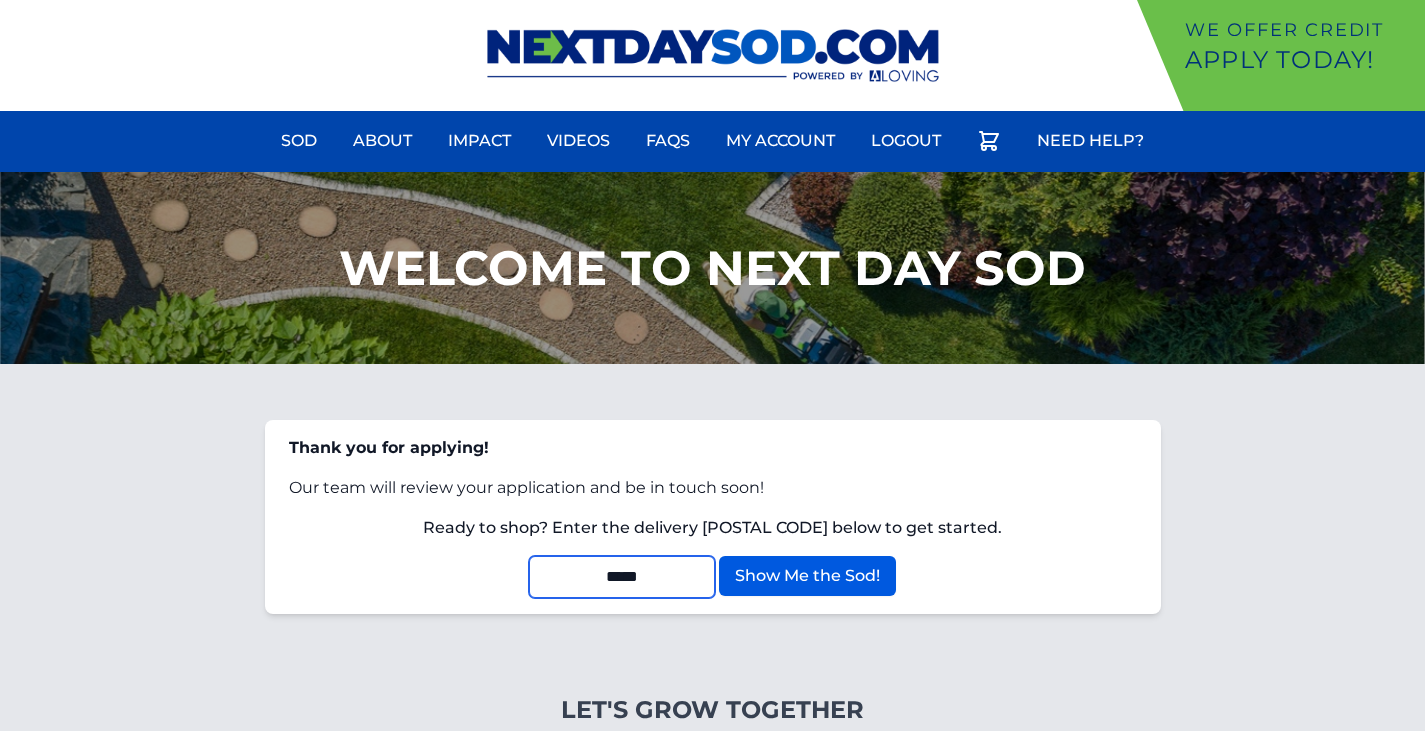type on "*****" 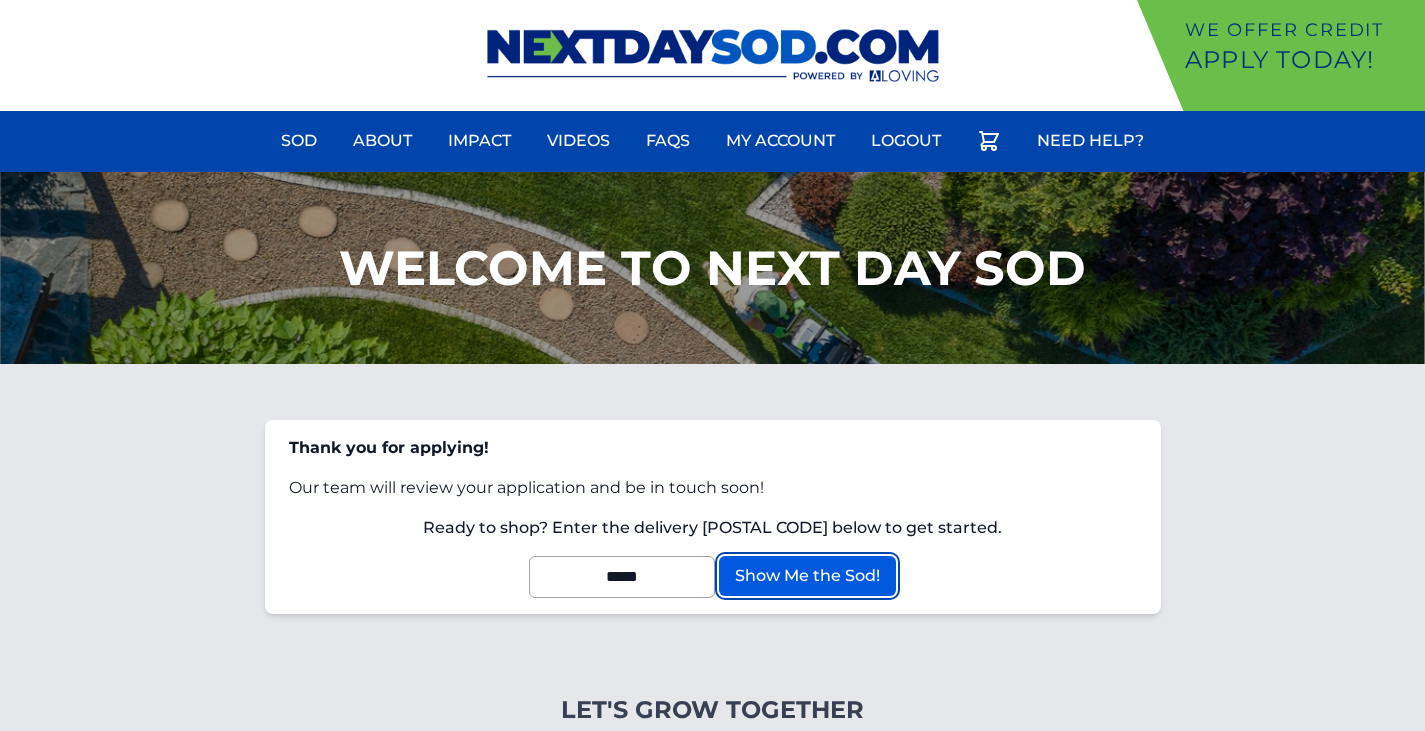 click on "Show Me the Sod!" at bounding box center [807, 576] 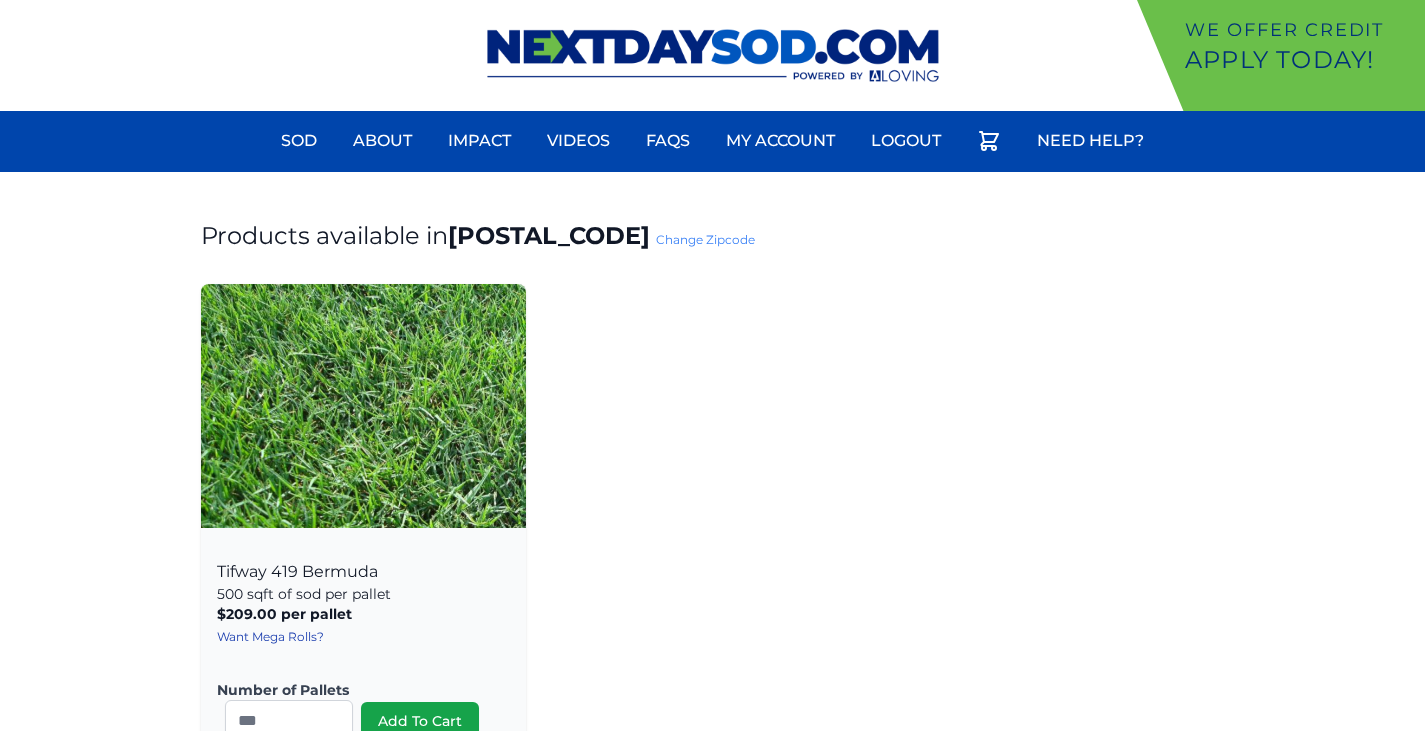 scroll, scrollTop: 0, scrollLeft: 0, axis: both 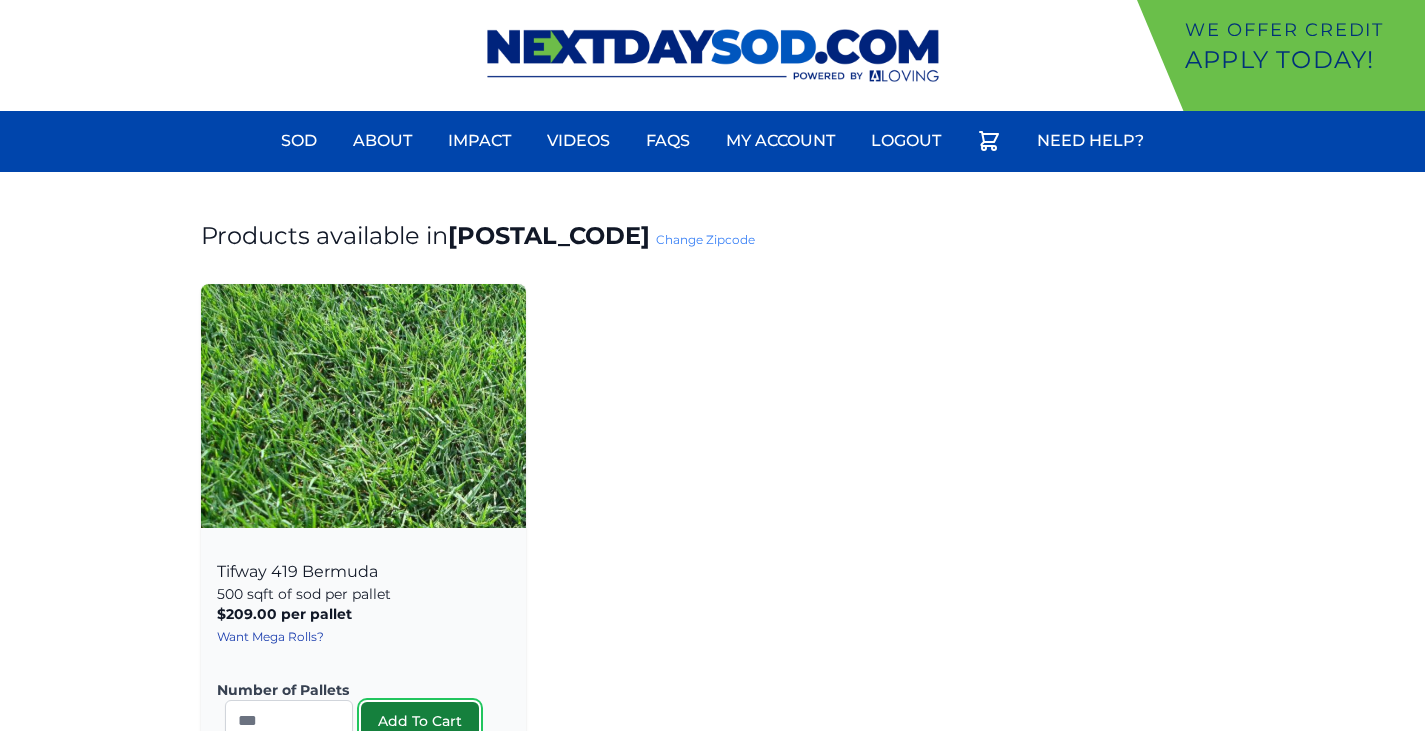 click on "Add To Cart" at bounding box center [420, 721] 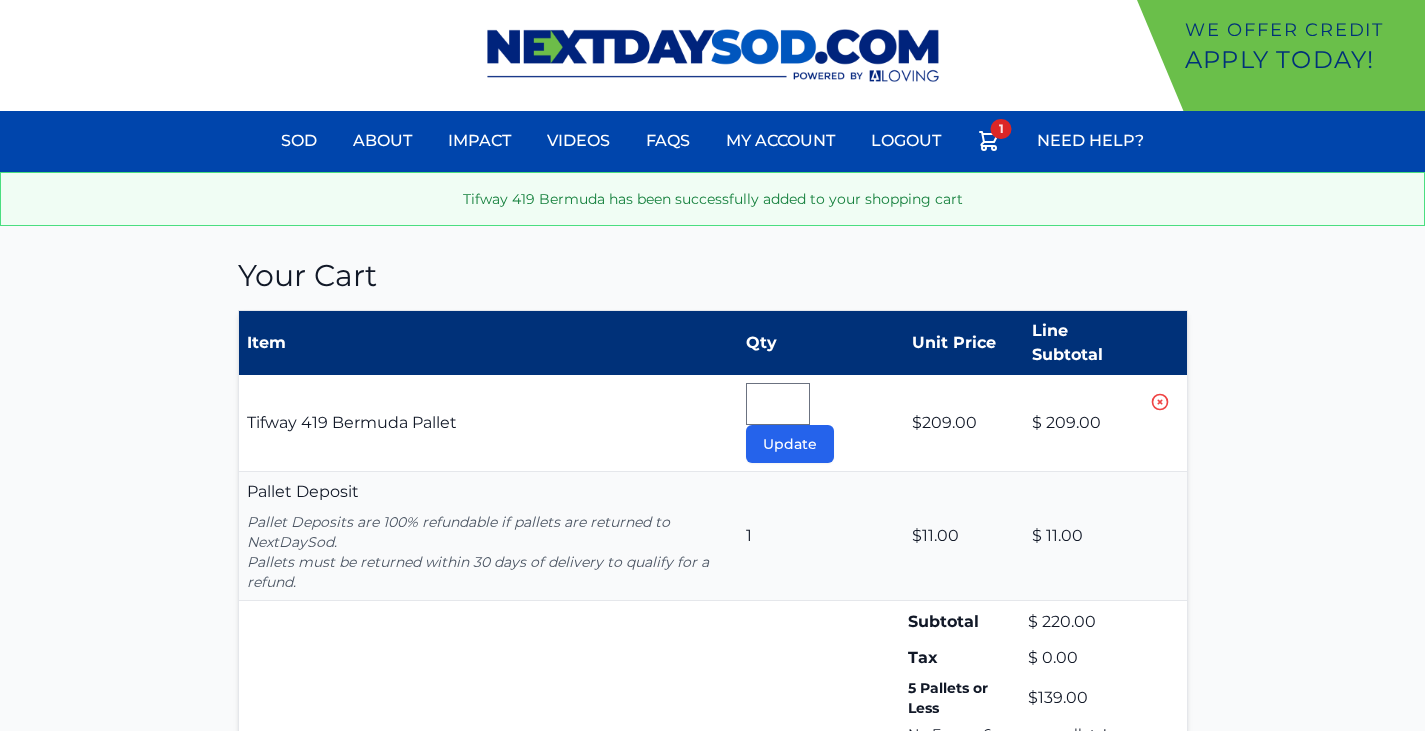 scroll, scrollTop: 0, scrollLeft: 0, axis: both 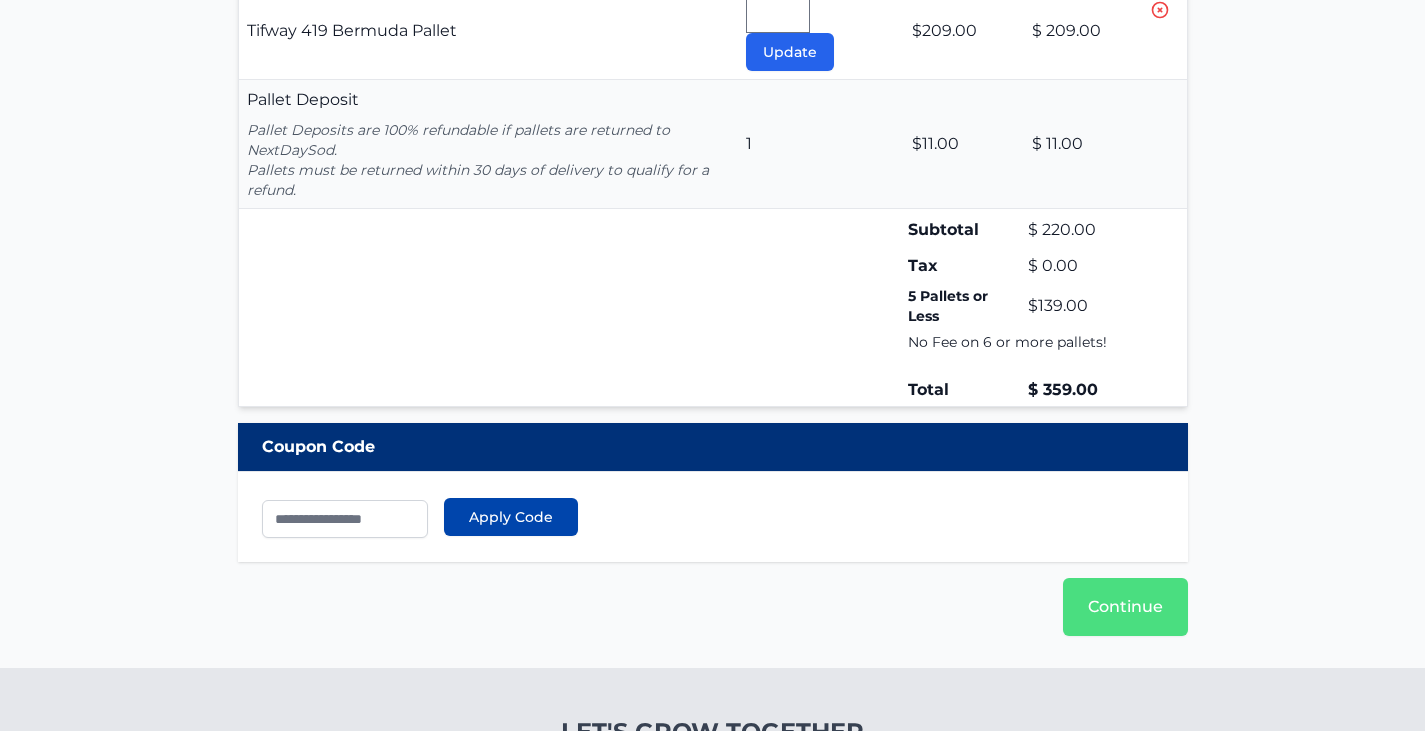 click on "Your Cart
Item
Qty
Unit Price
Line Subtotal
Tifway 419 Bermuda
Pallet
*
Update
$209.00
$ 209.00" at bounding box center (713, 251) 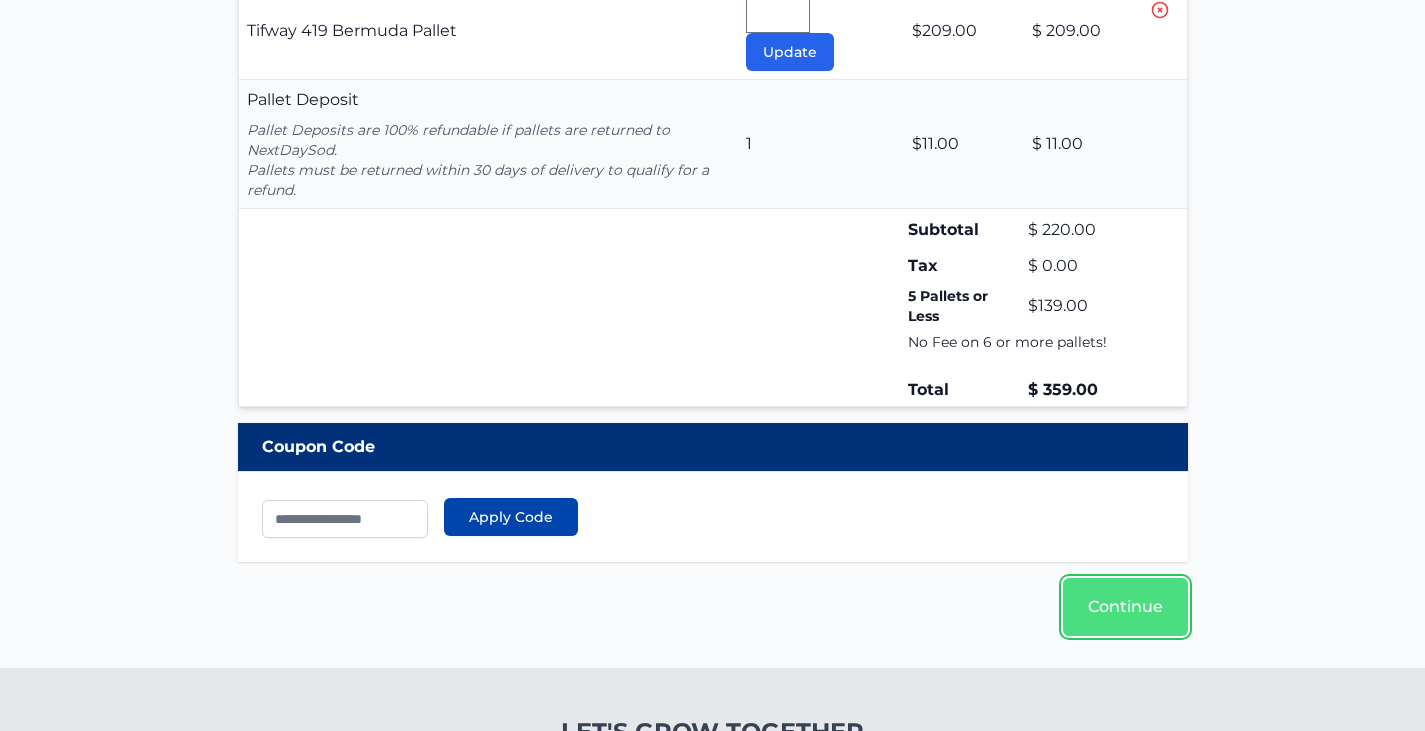 click on "Continue" at bounding box center [1125, 607] 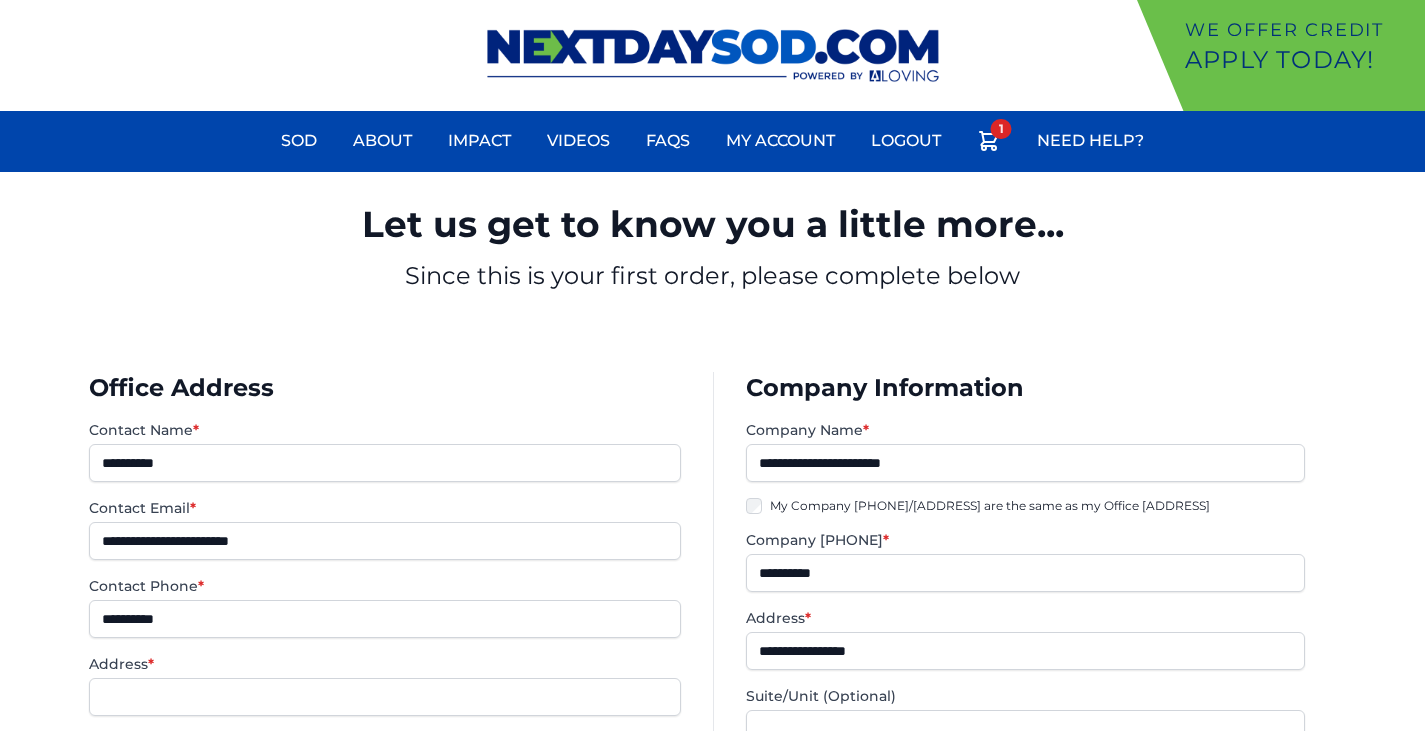 scroll, scrollTop: 0, scrollLeft: 0, axis: both 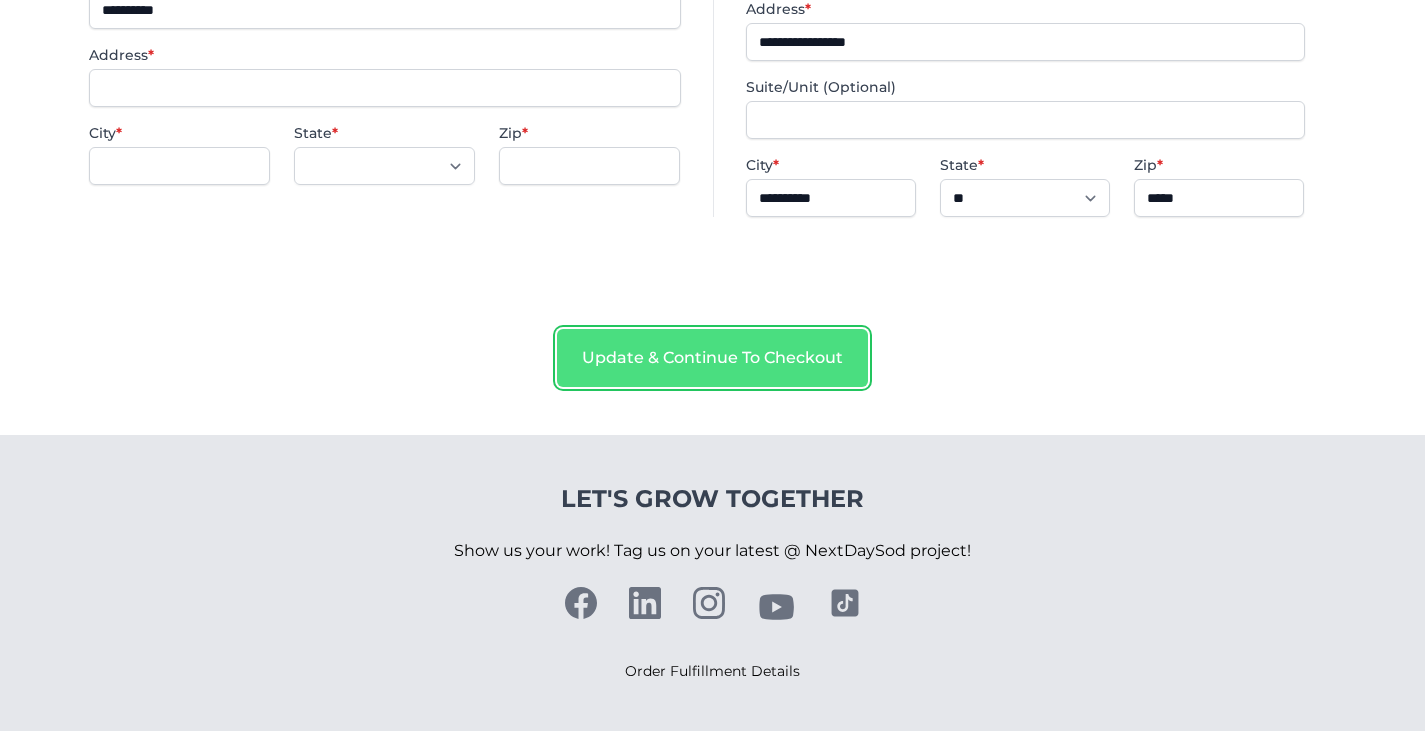 click on "Update & Continue To Checkout" at bounding box center (712, 358) 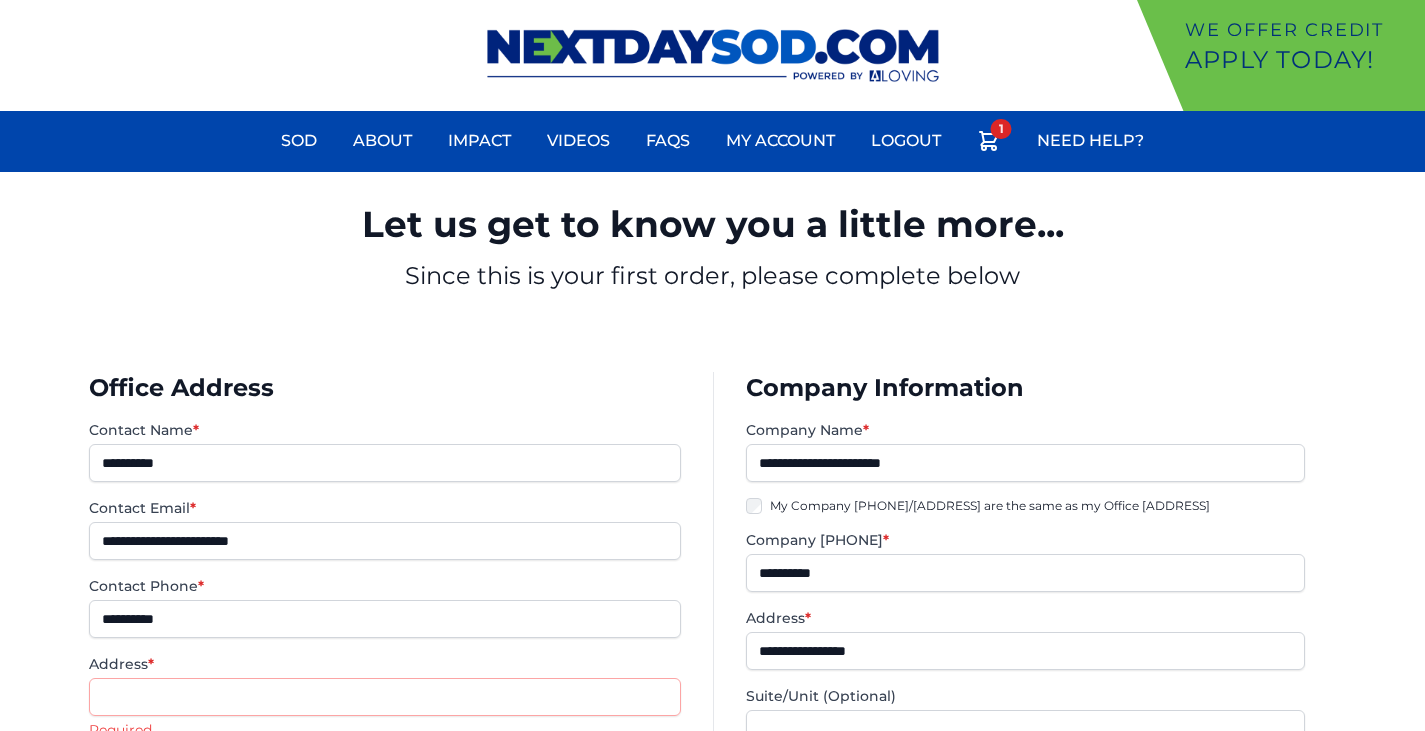 scroll, scrollTop: 0, scrollLeft: 0, axis: both 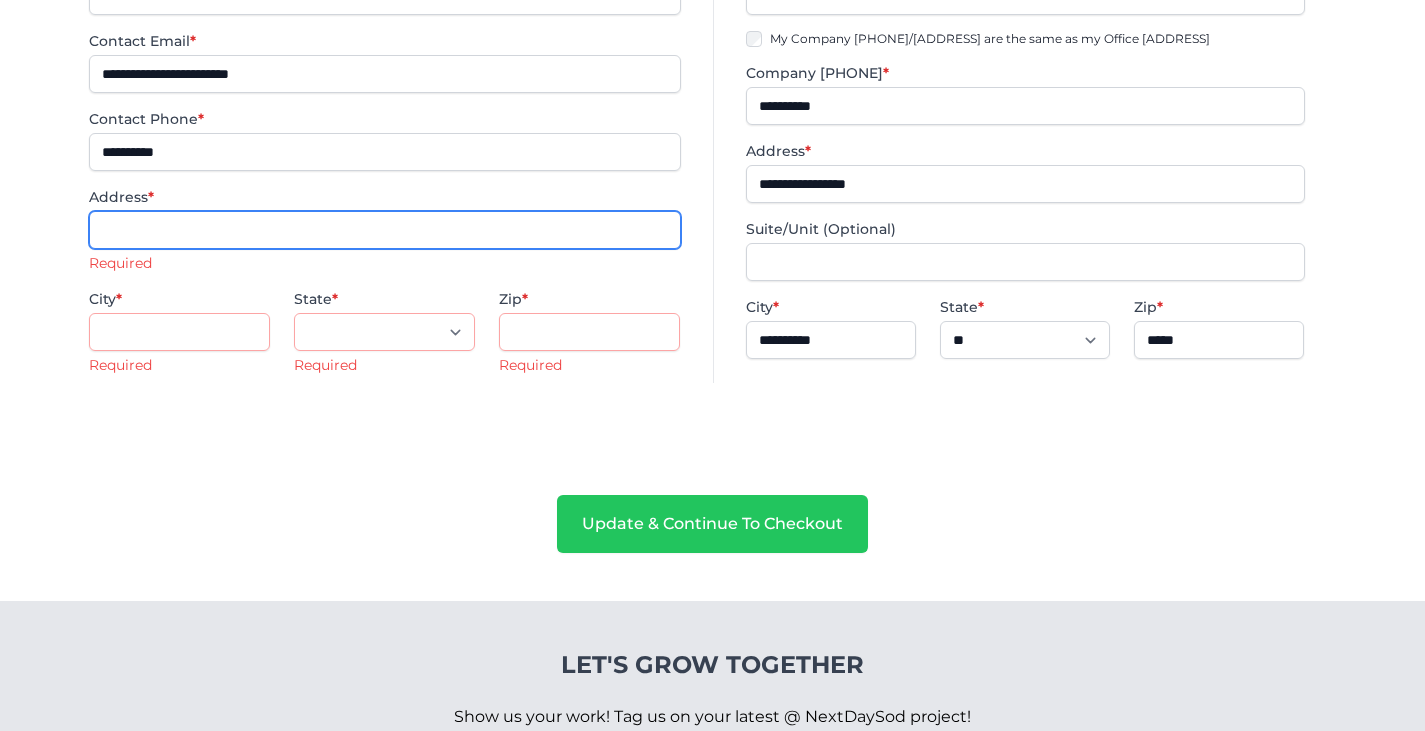 click on "Address
*" at bounding box center [385, 230] 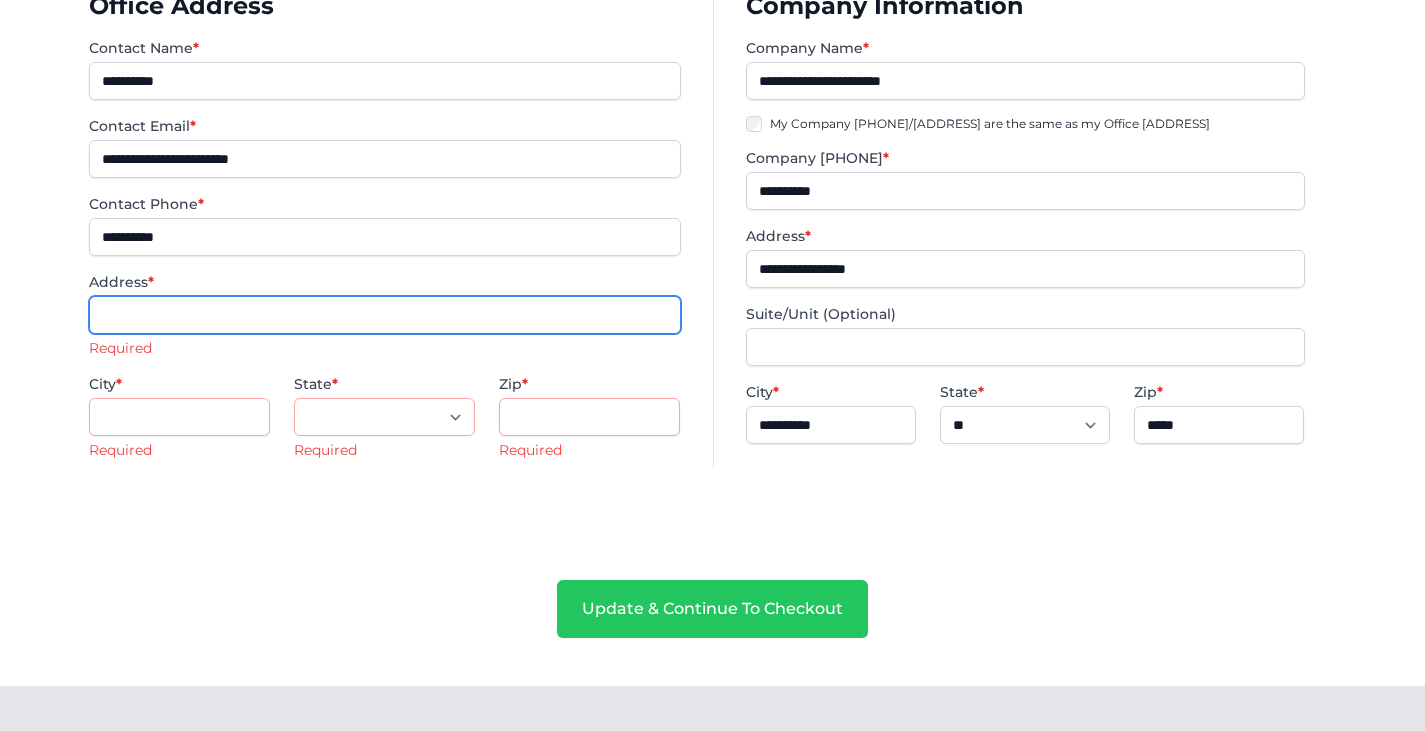 scroll, scrollTop: 233, scrollLeft: 0, axis: vertical 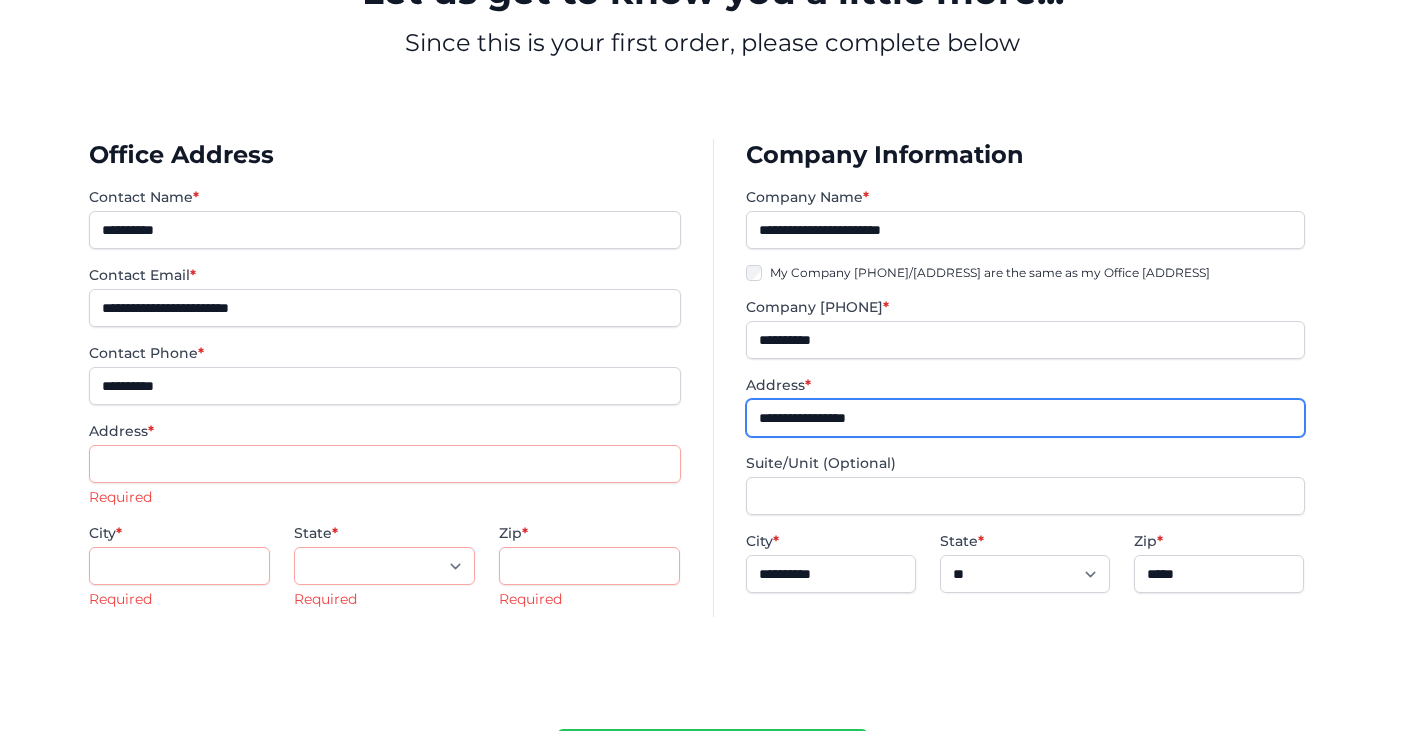 click on "**********" at bounding box center (1025, 418) 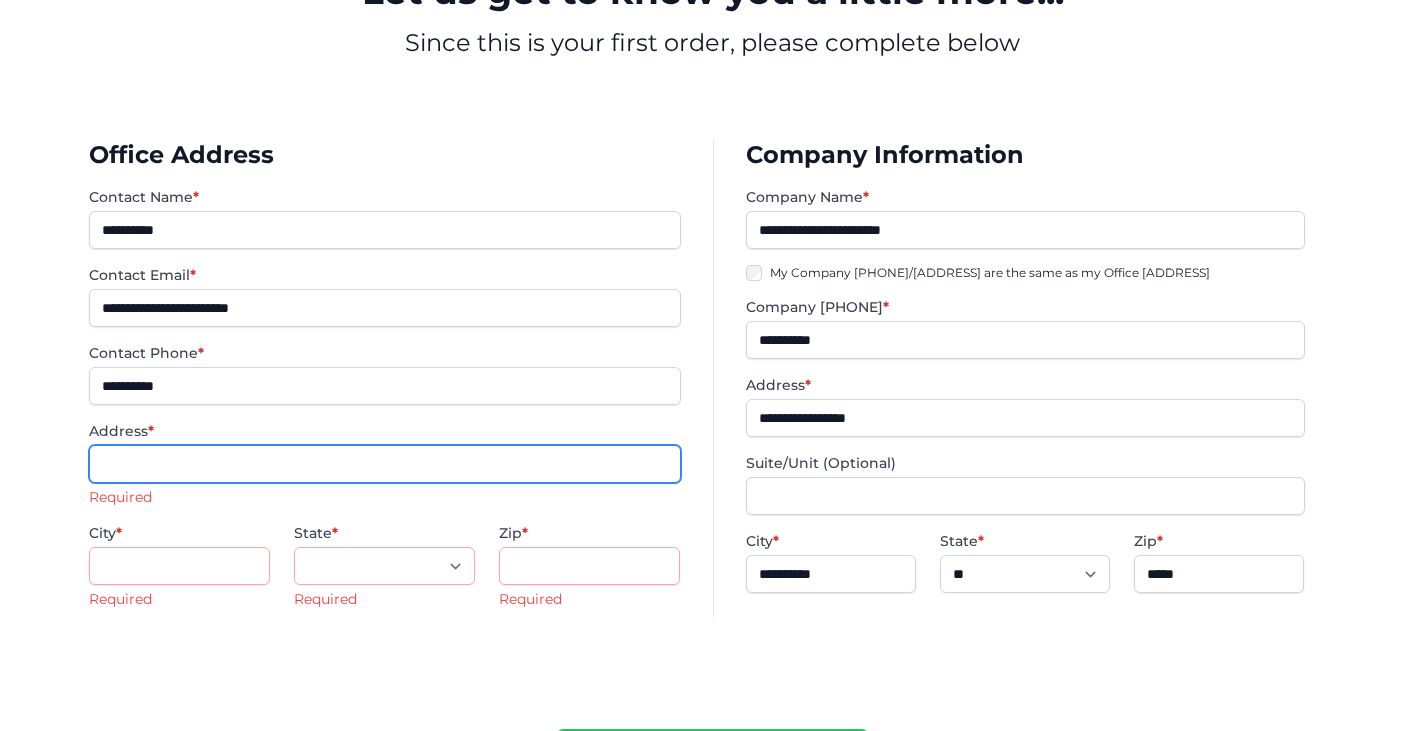 click on "Address
*" at bounding box center [385, 464] 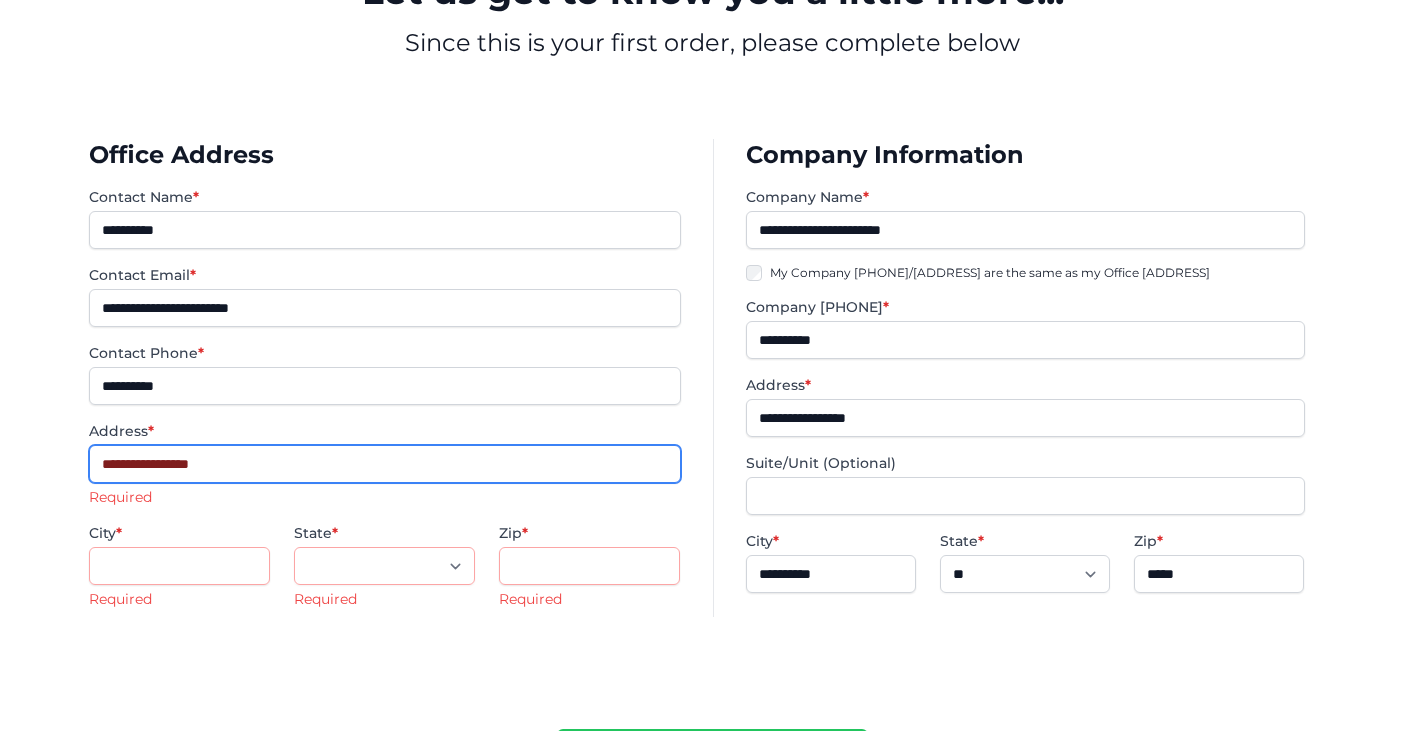 type on "**********" 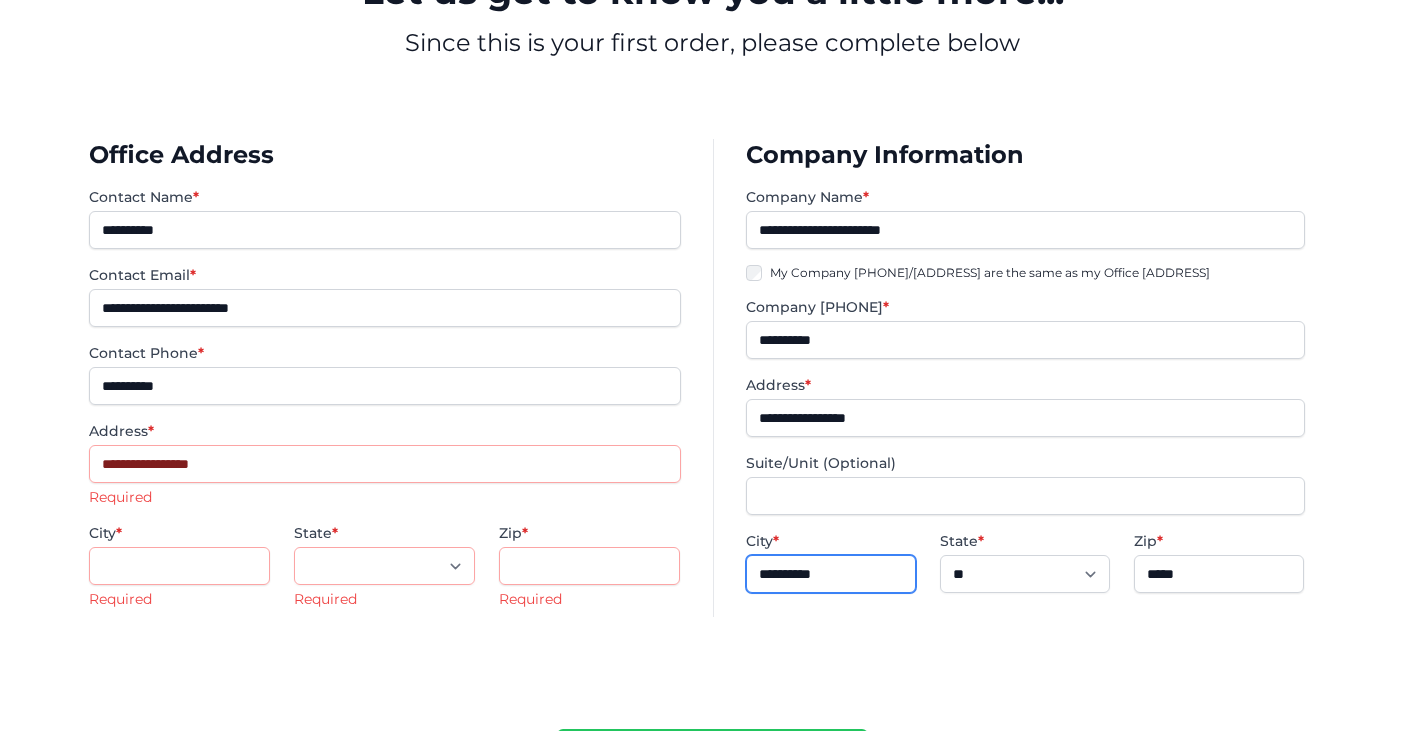 click on "**********" at bounding box center (831, 574) 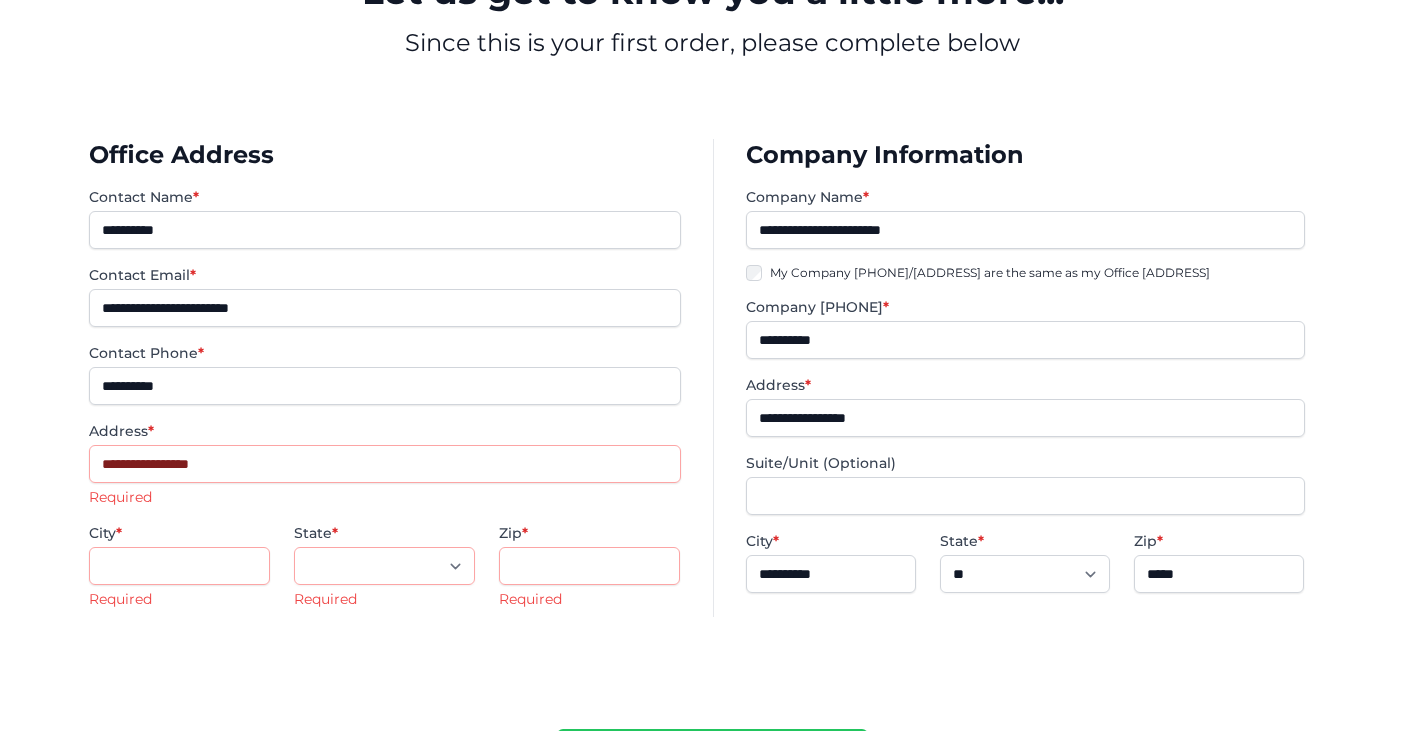 click on "Required" at bounding box center (179, 599) 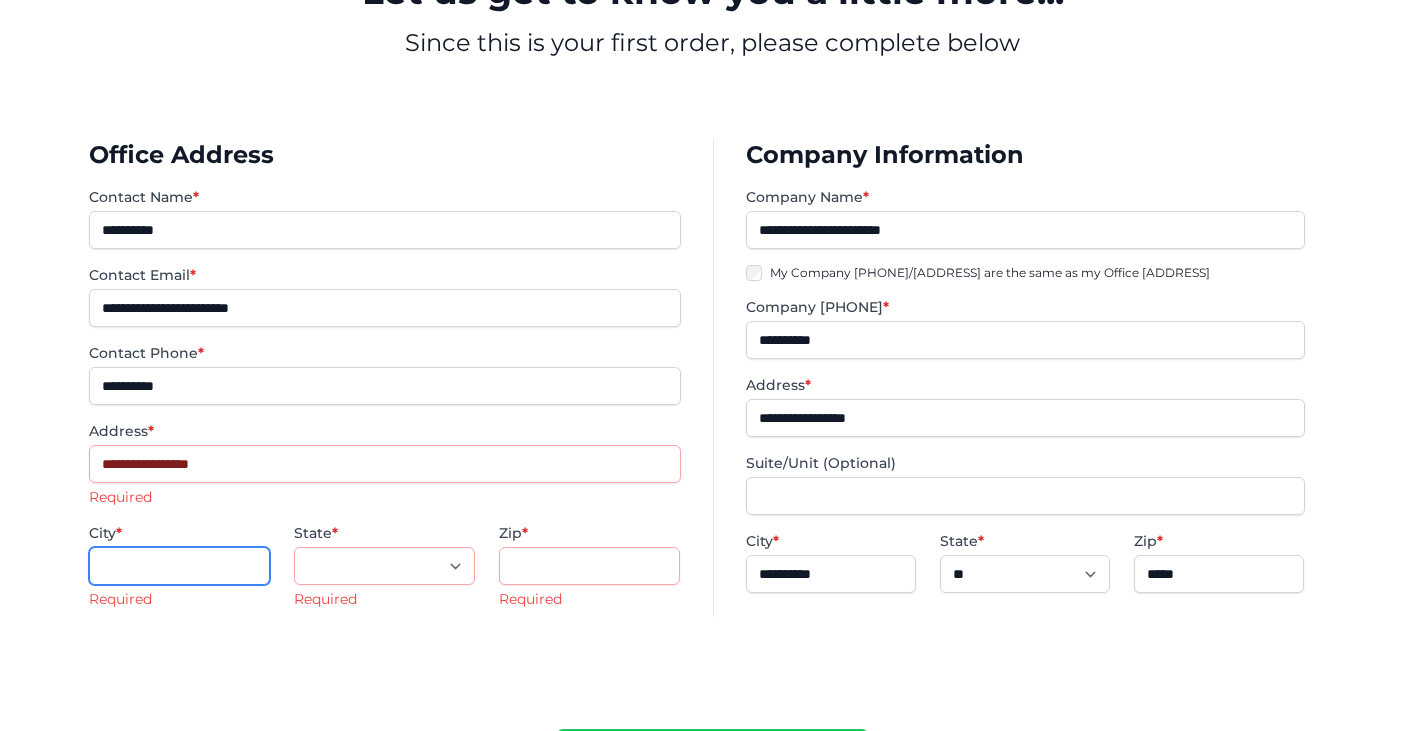 click on "City
*" at bounding box center [179, 566] 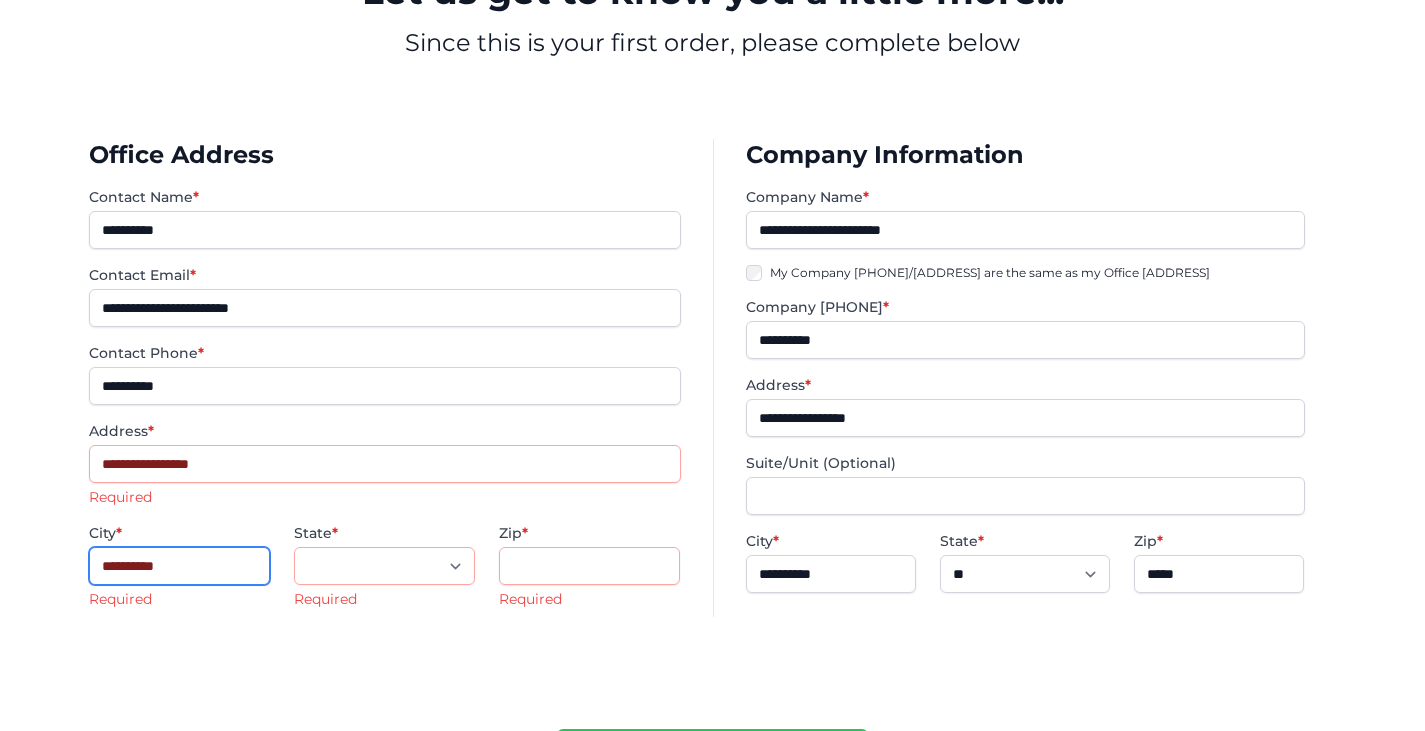 type on "**********" 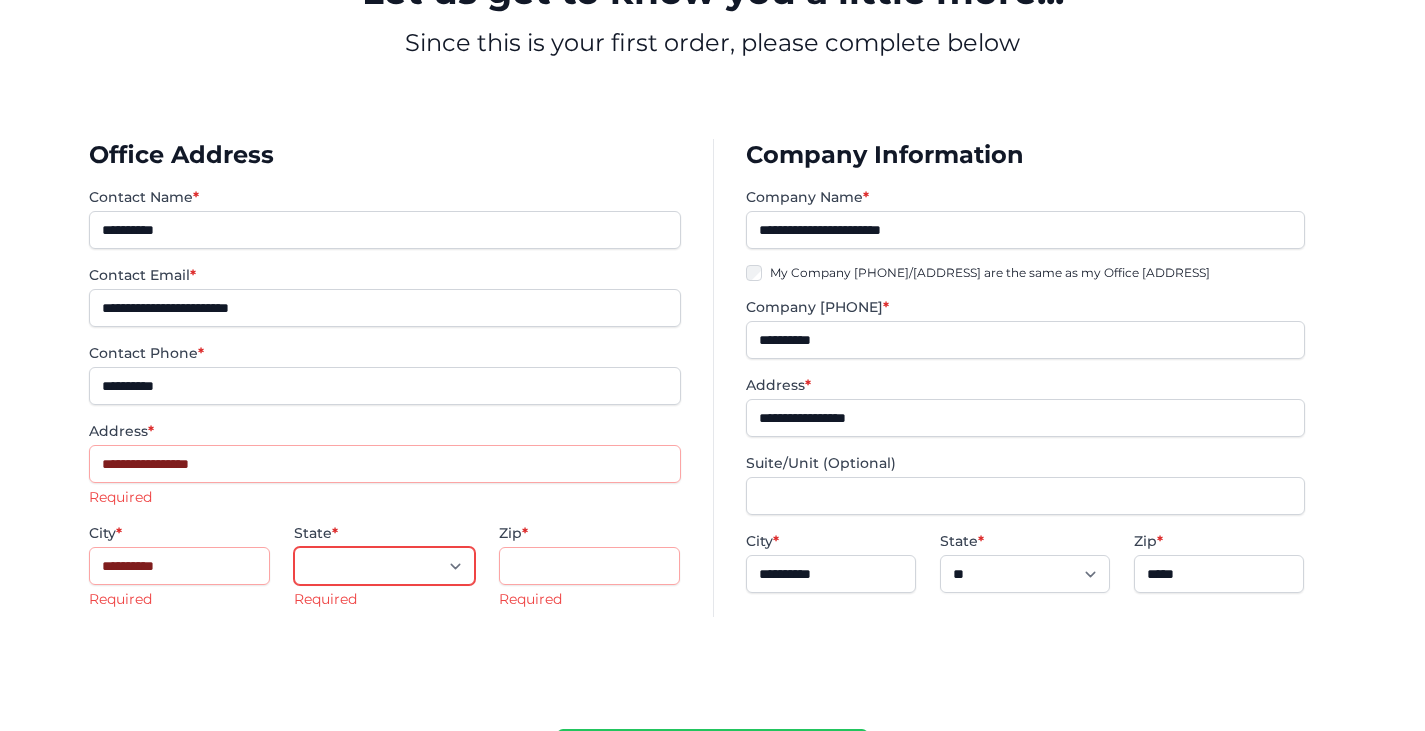 click on "**
**
**
**" at bounding box center (384, 566) 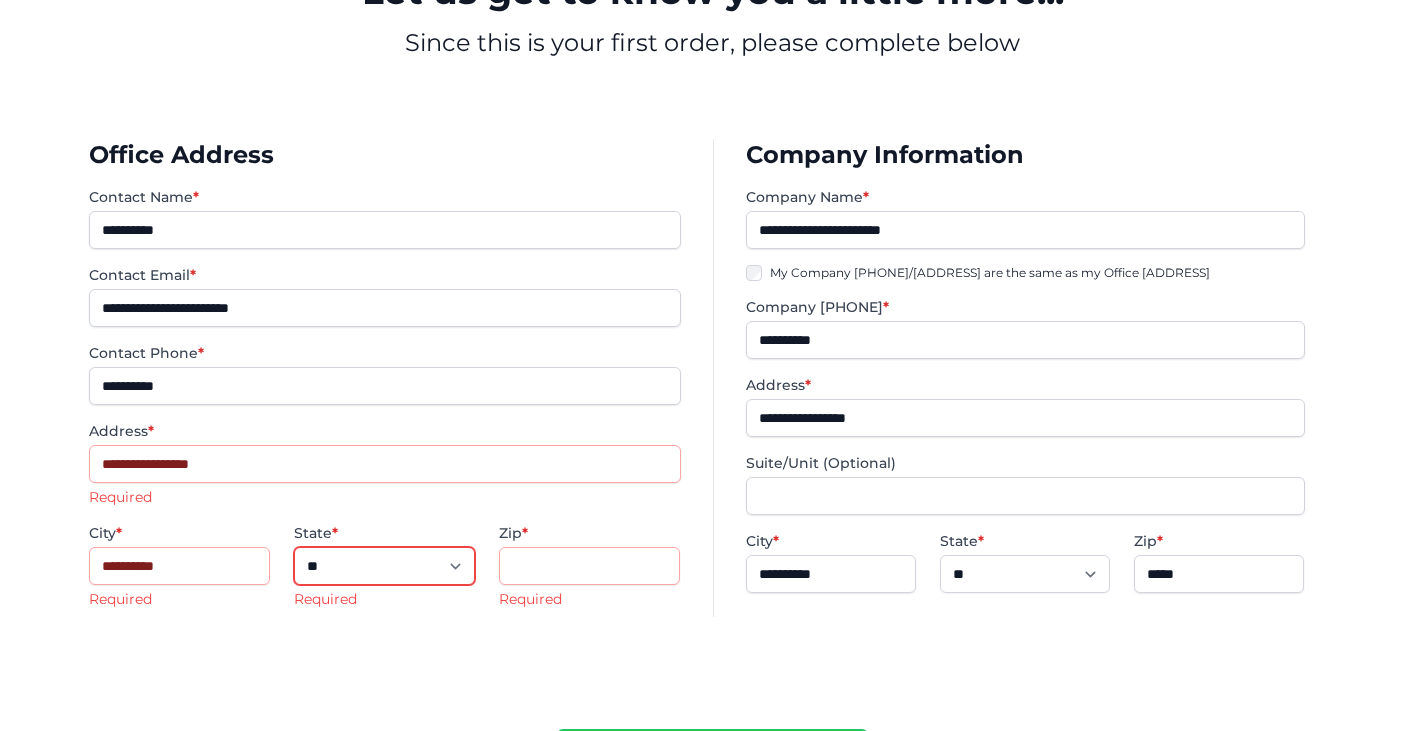 click on "**
**
**
**" at bounding box center (384, 566) 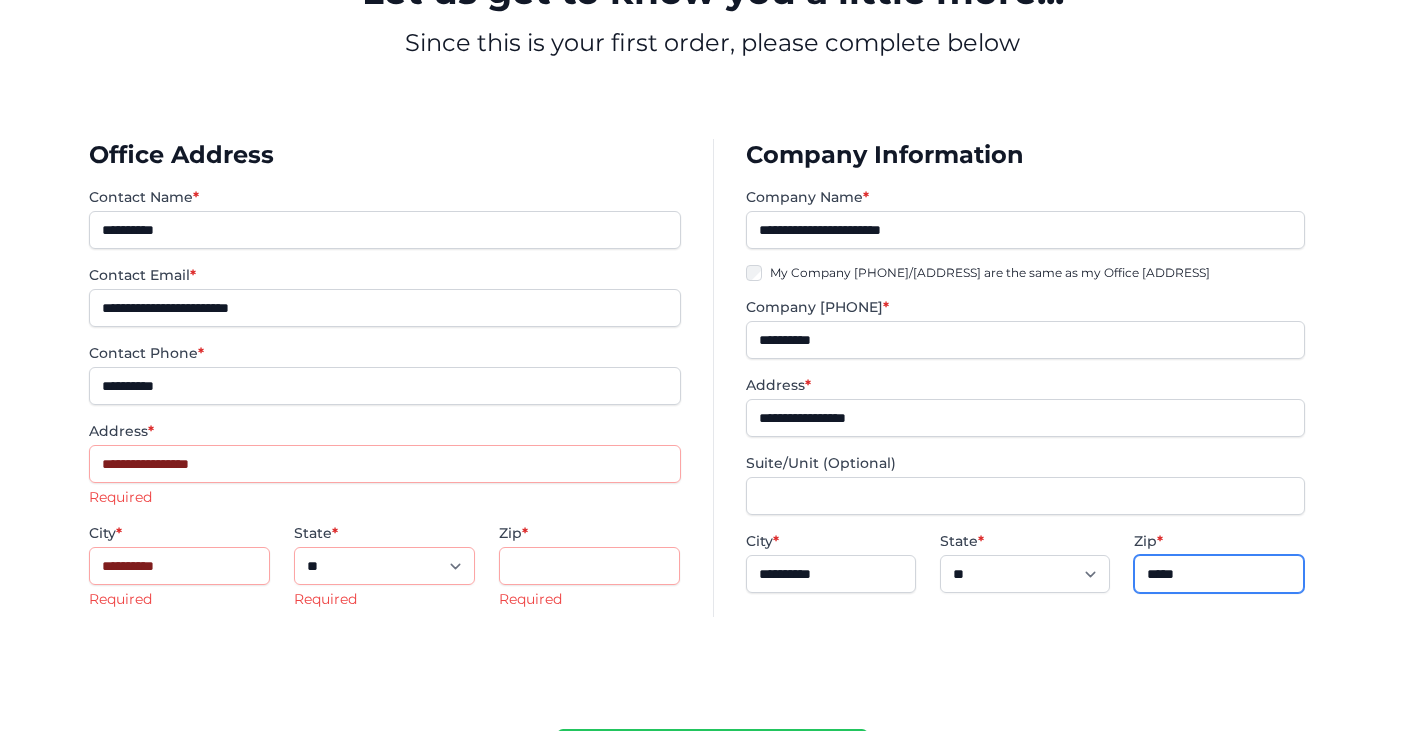click on "*****" at bounding box center [1219, 574] 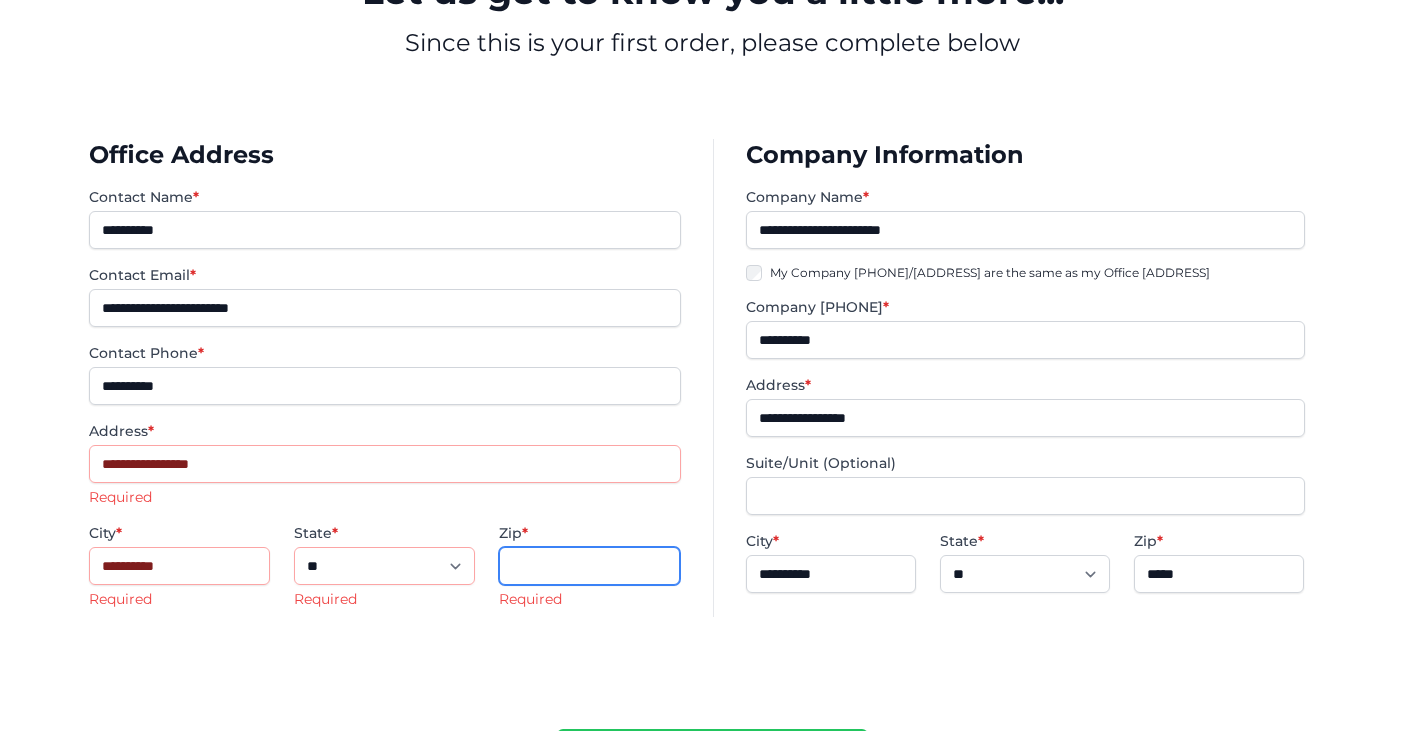 click on "Zip
*" at bounding box center [589, 566] 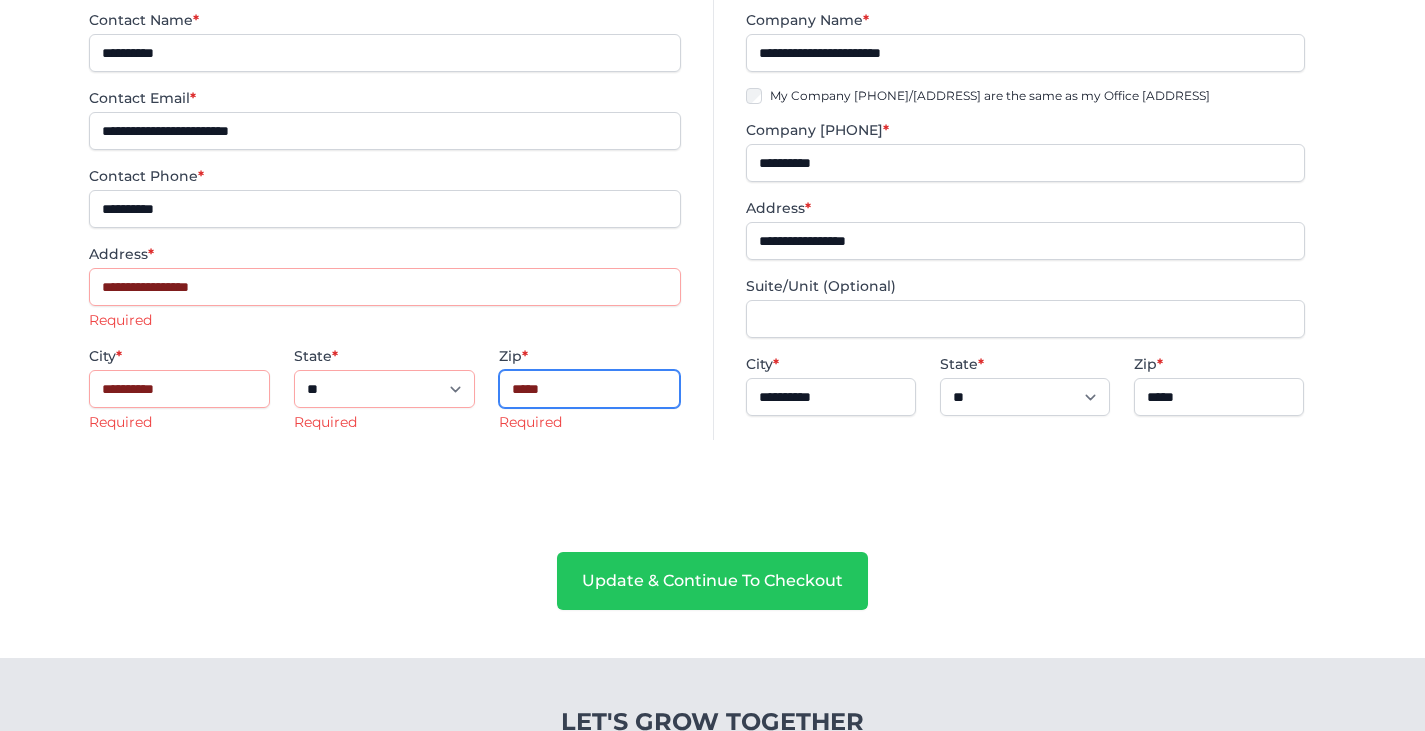 scroll, scrollTop: 633, scrollLeft: 0, axis: vertical 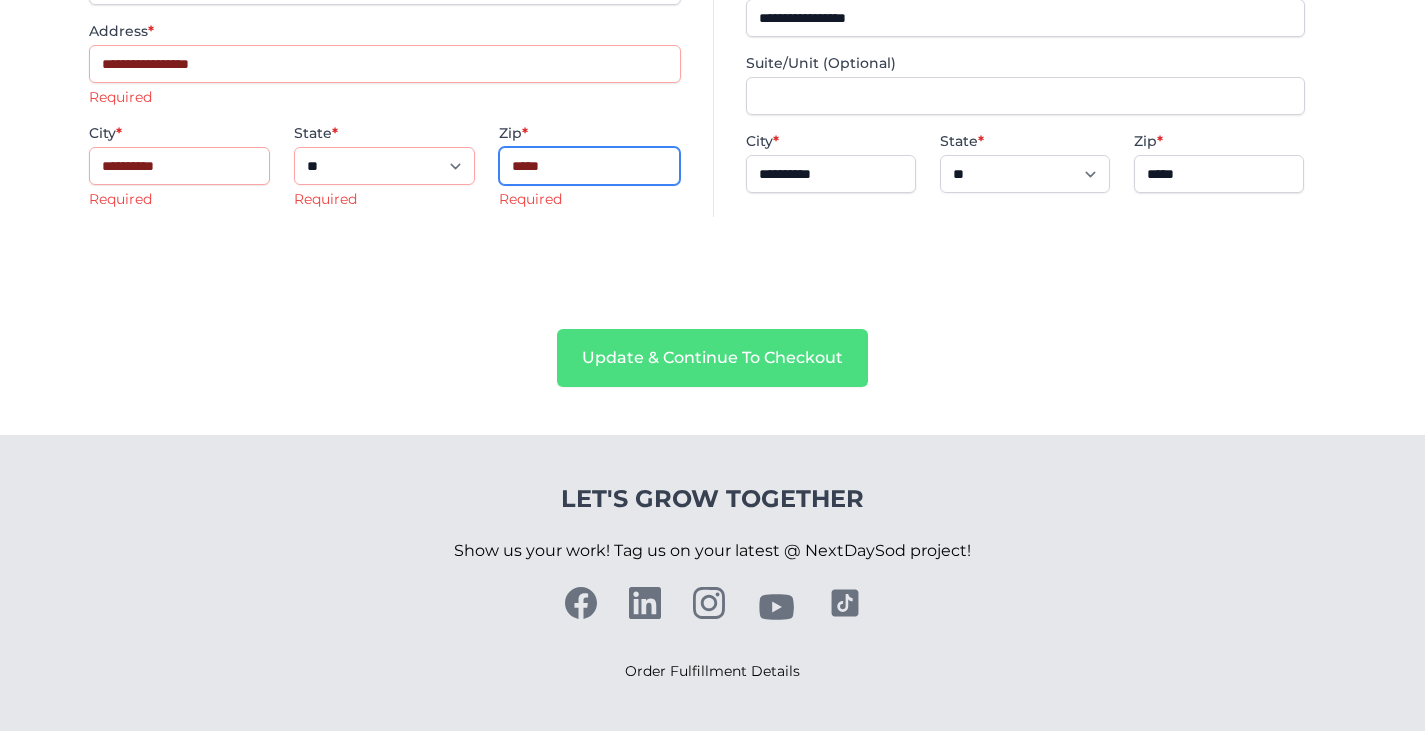type on "*****" 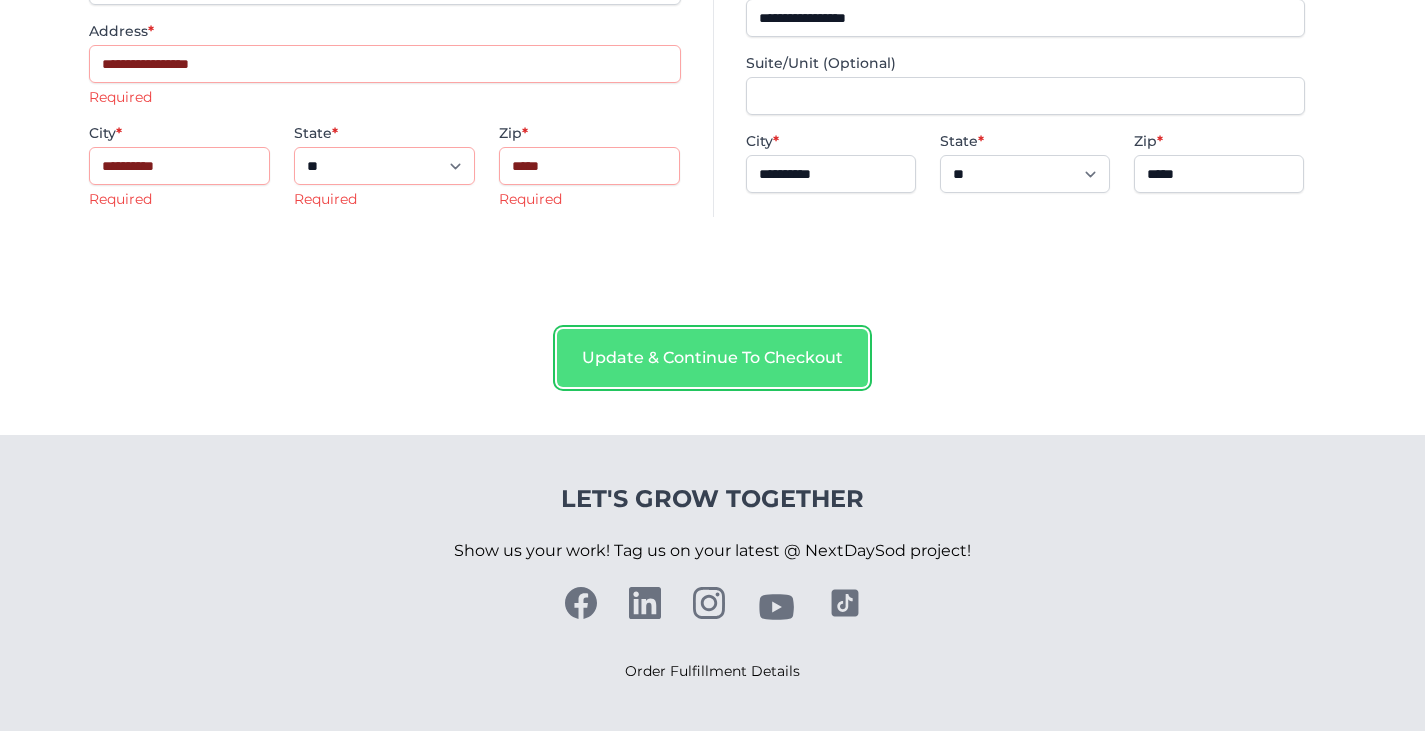 click on "Update & Continue To Checkout" at bounding box center (712, 358) 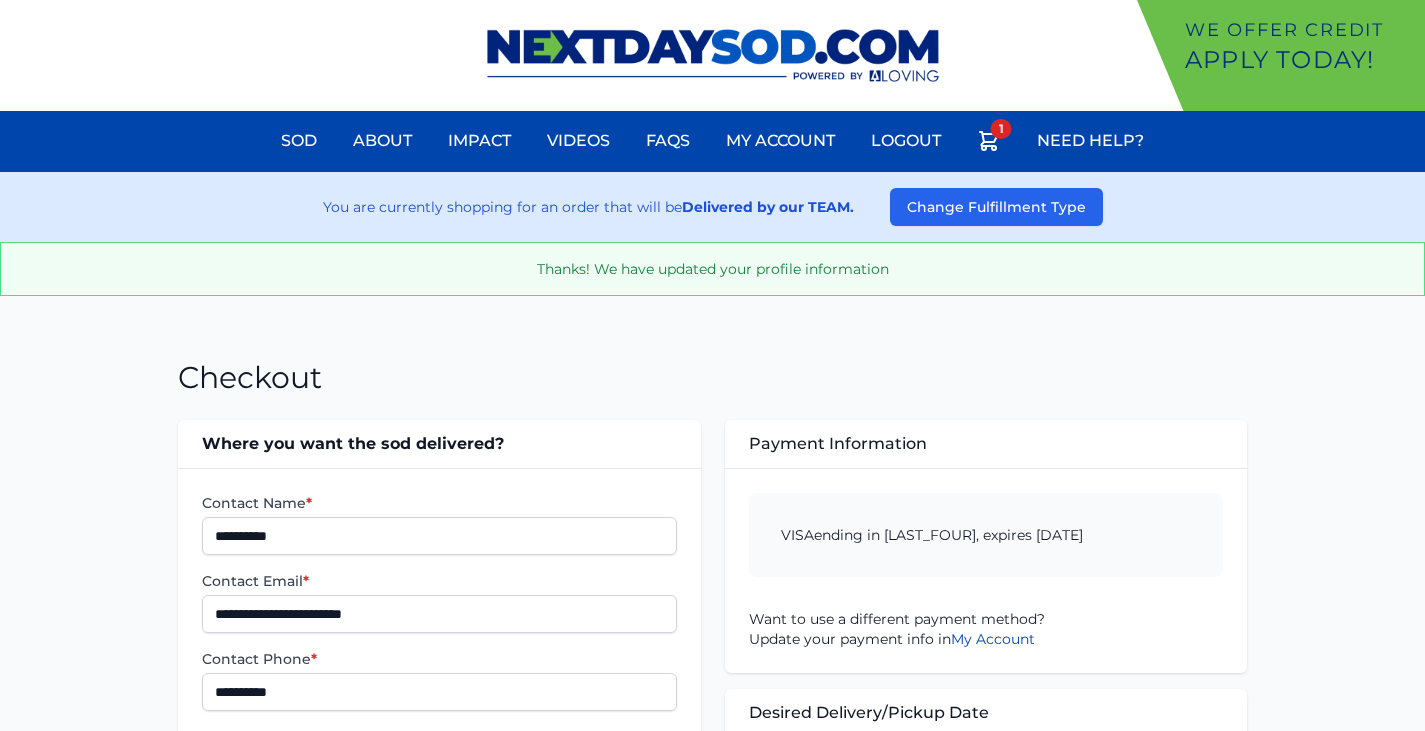 scroll, scrollTop: 0, scrollLeft: 0, axis: both 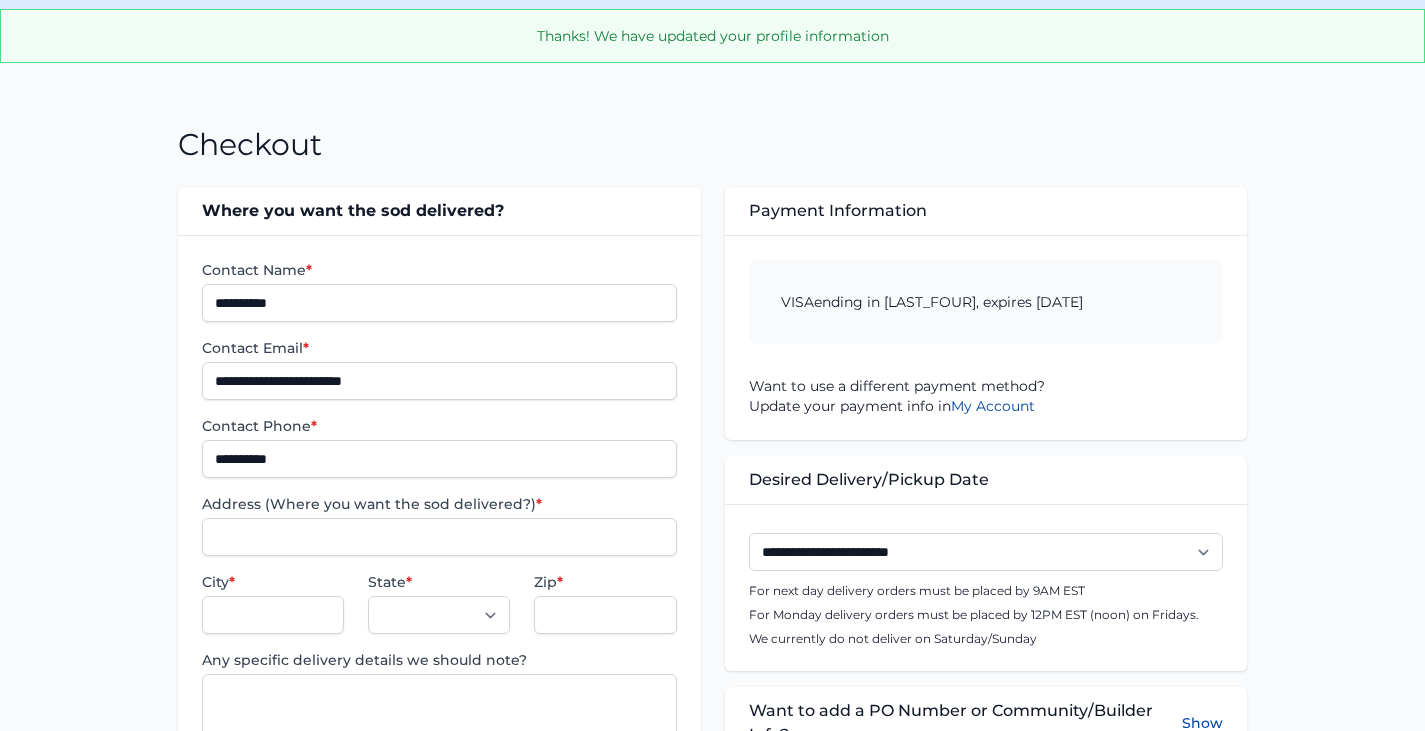 click on "[CARD_TYPE] ending in [LAST_FOUR], expires [DATE]" at bounding box center (986, 302) 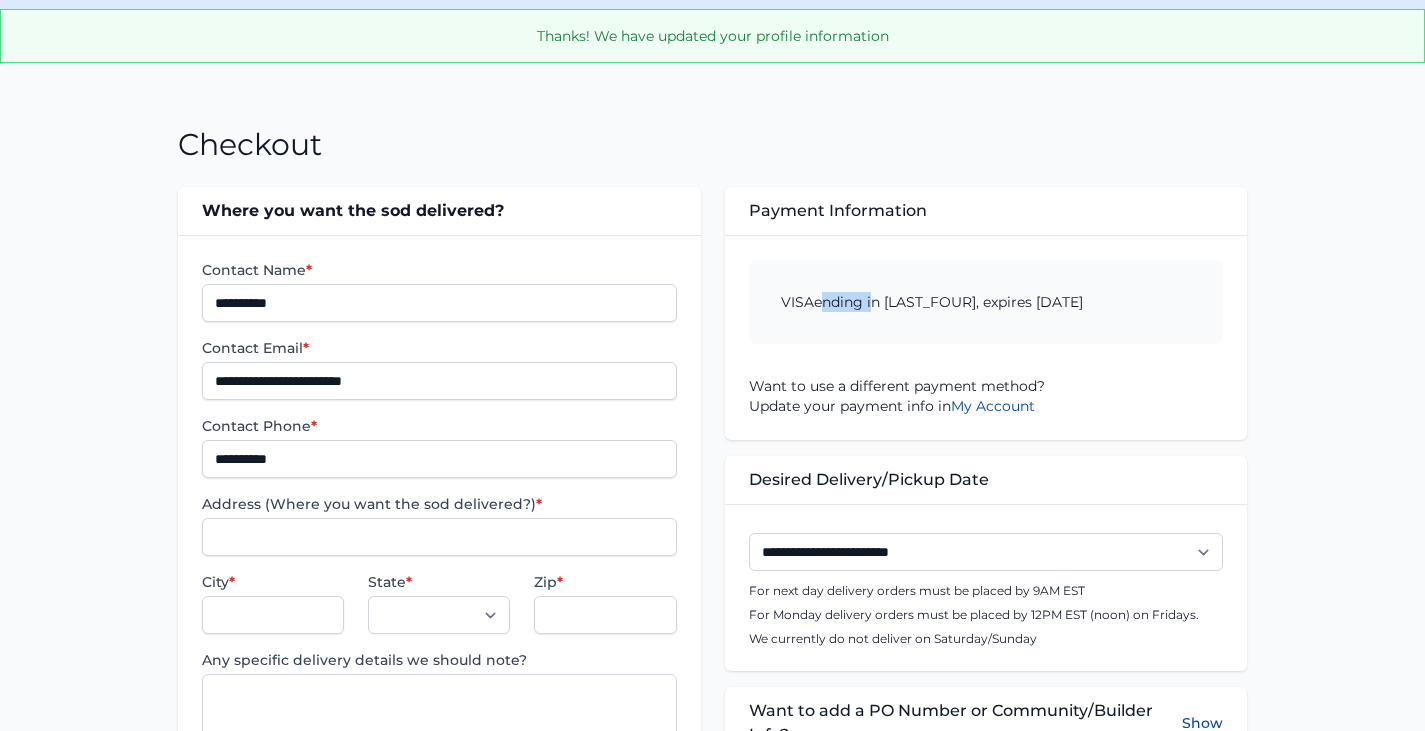 click on "[CARD_TYPE] ending in [LAST_FOUR], expires [DATE]" at bounding box center [986, 302] 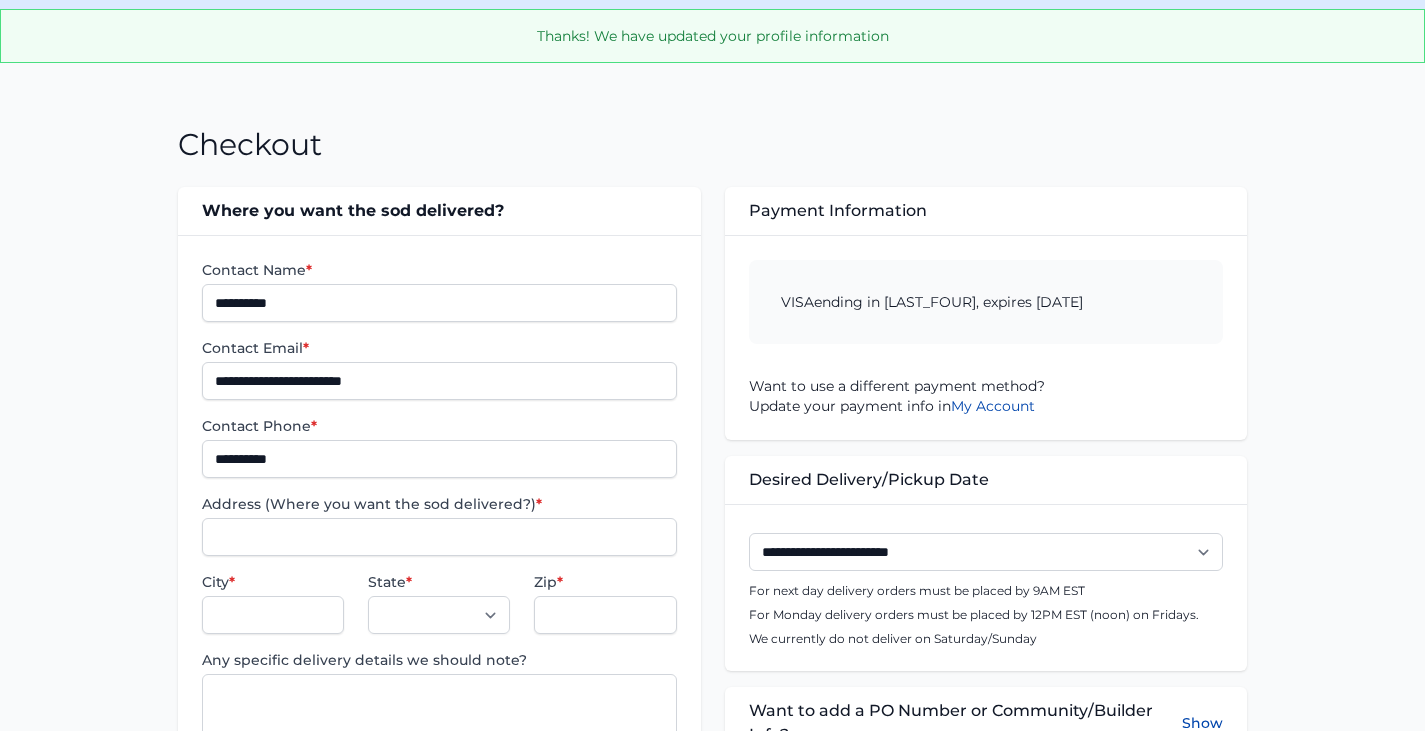 click on "[CARD_TYPE] ending in [LAST_FOUR], expires [DATE]" at bounding box center (986, 302) 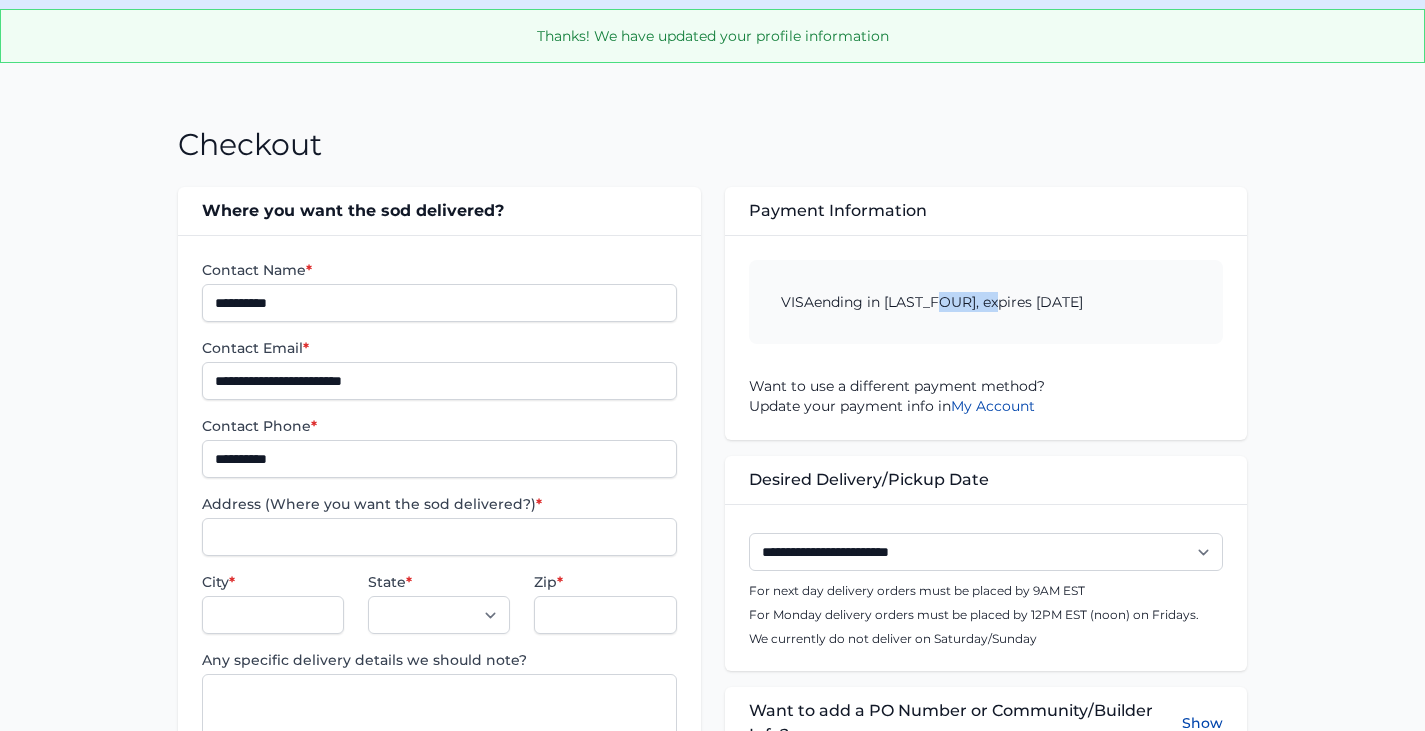click on "[CARD_TYPE] ending in [LAST_FOUR], expires [DATE]" at bounding box center (986, 302) 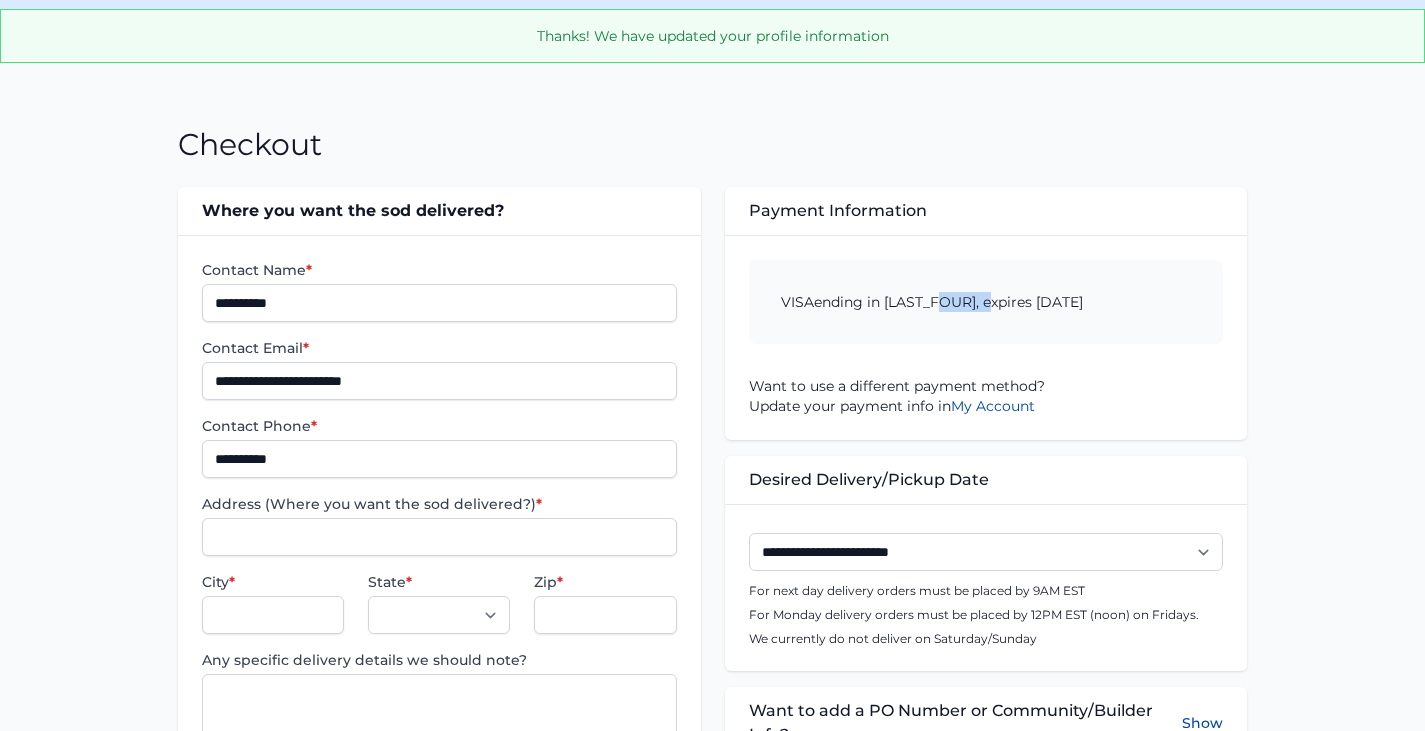 drag, startPoint x: 970, startPoint y: 297, endPoint x: 942, endPoint y: 314, distance: 32.75668 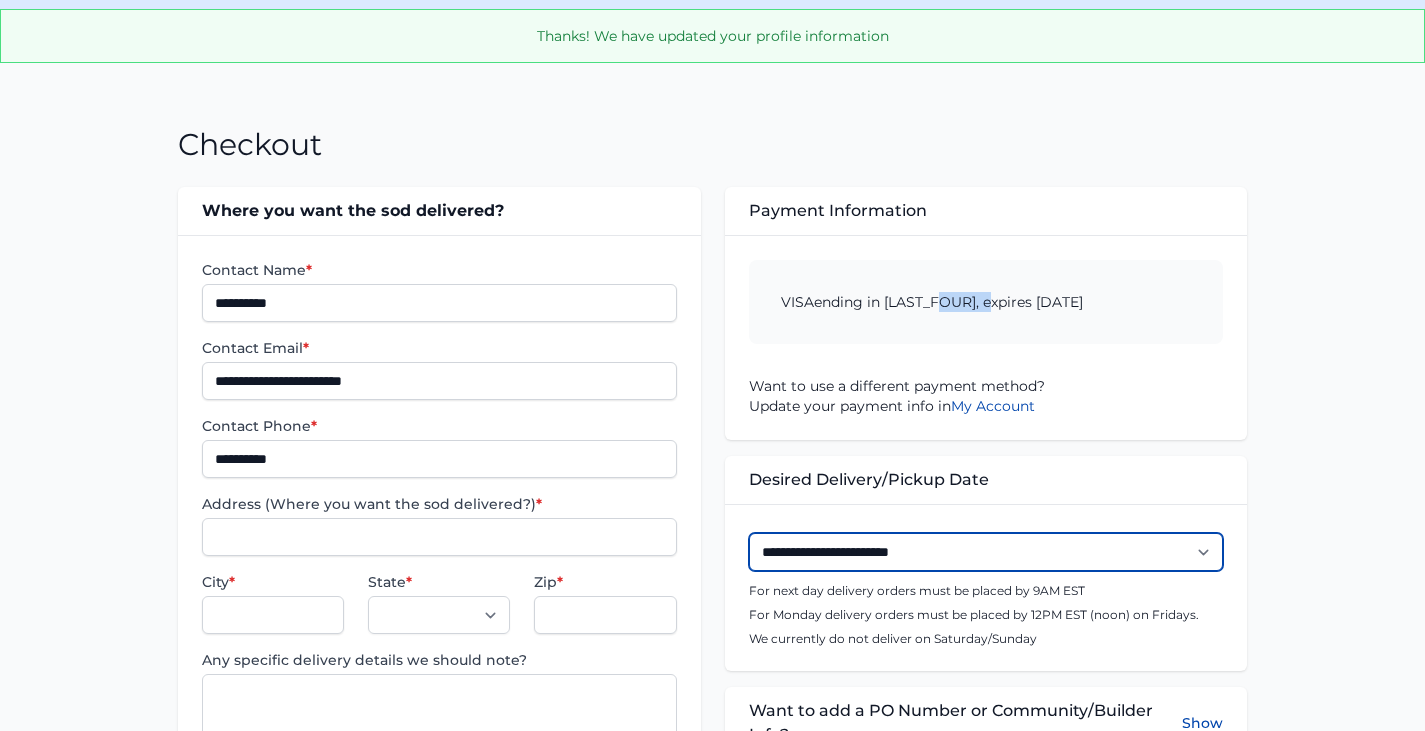 click on "**********" at bounding box center (986, 552) 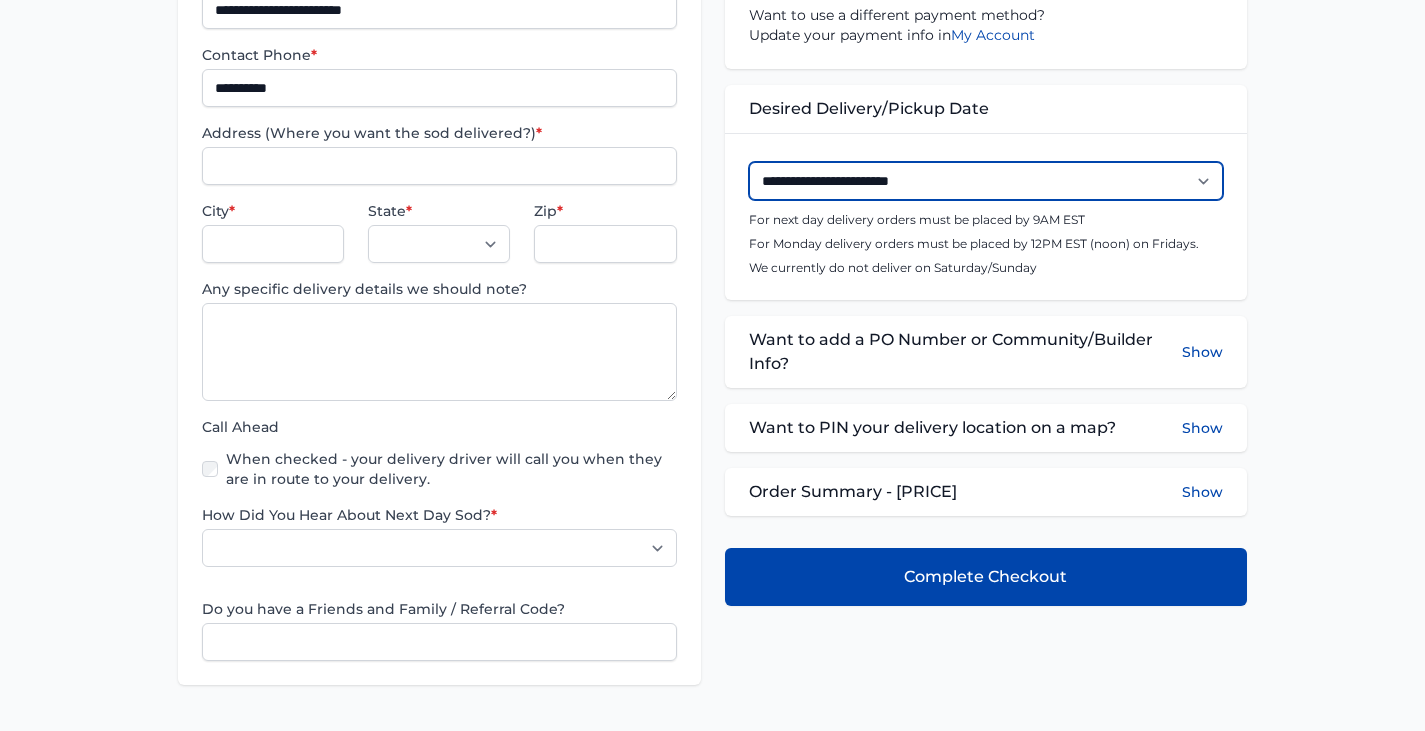 scroll, scrollTop: 918, scrollLeft: 0, axis: vertical 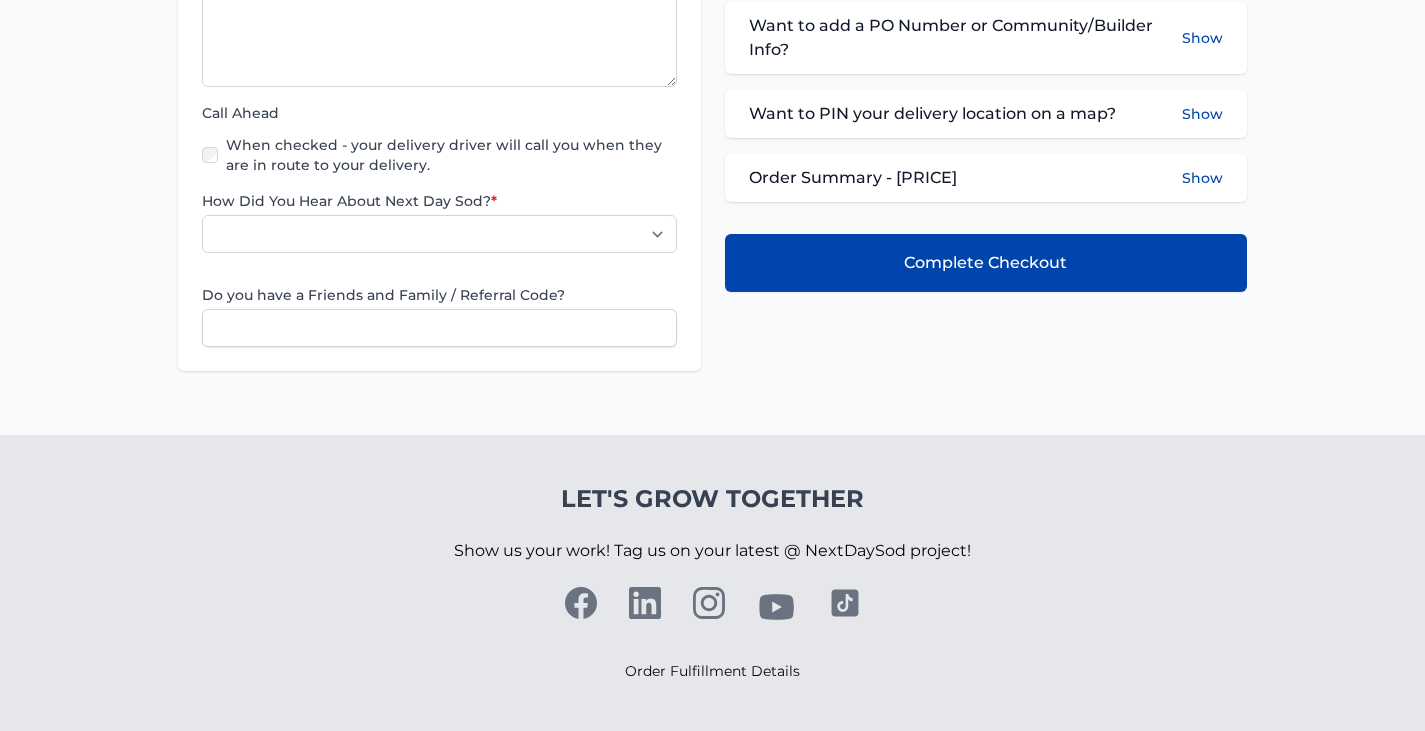 click on "When checked - your delivery driver will call you when they are in route to your delivery." at bounding box center [451, 155] 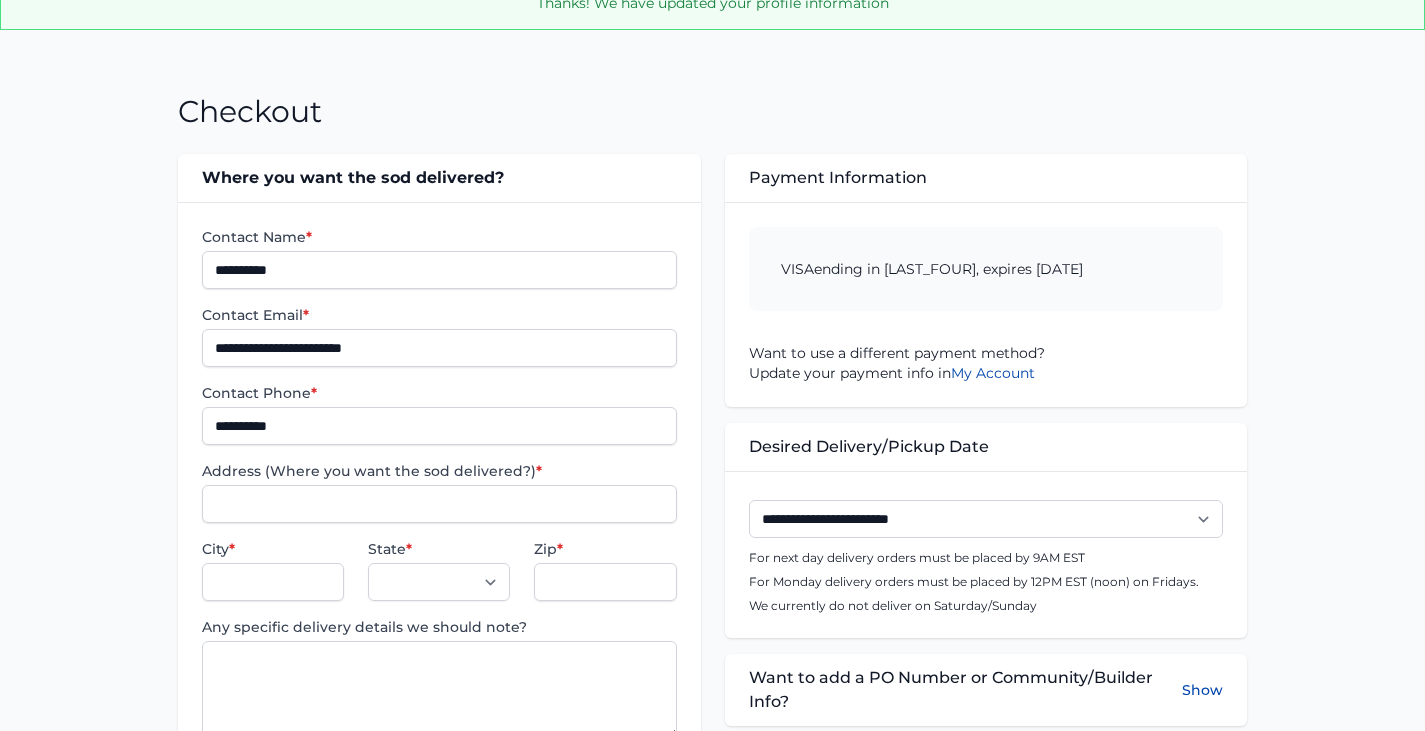 scroll, scrollTop: 467, scrollLeft: 0, axis: vertical 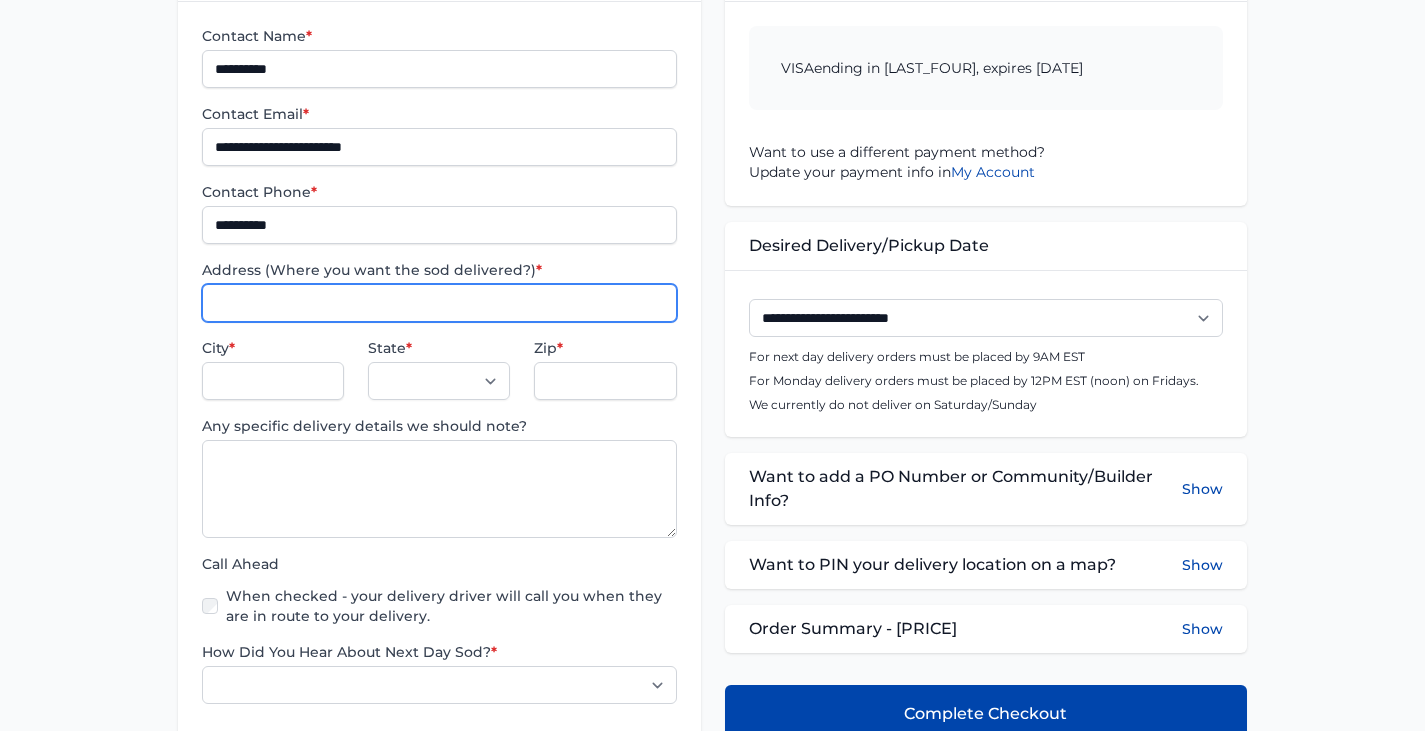 click on "Address (Where you want the sod delivered?)
*" at bounding box center [439, 303] 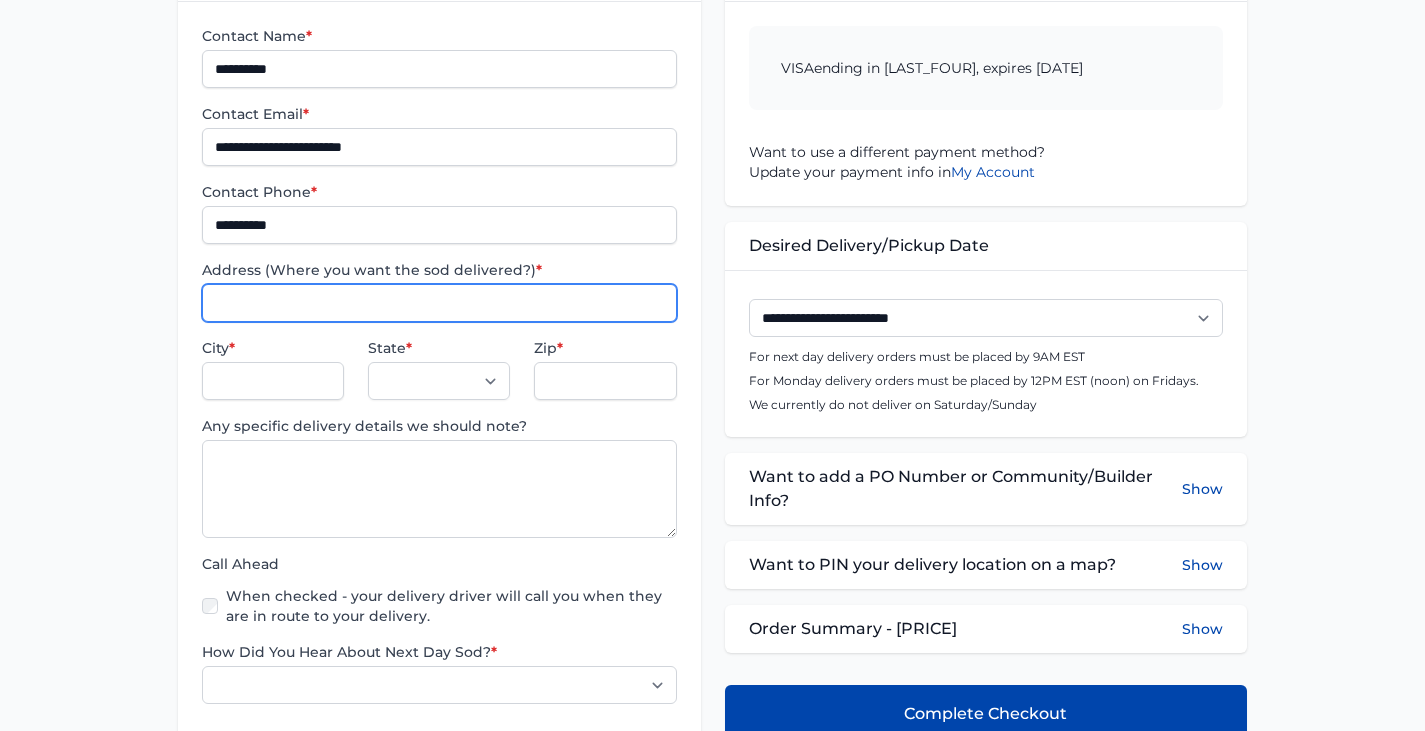 type on "**********" 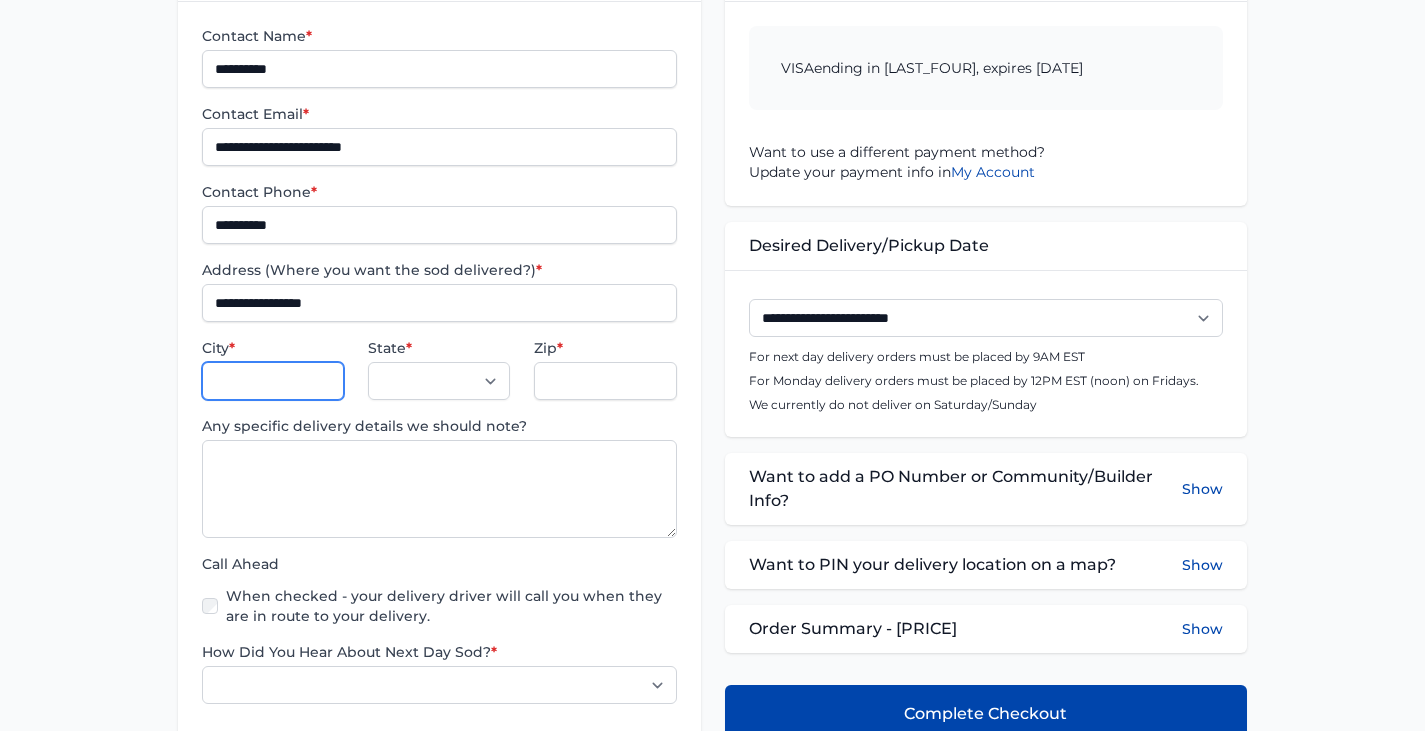 click on "City
*" at bounding box center (273, 381) 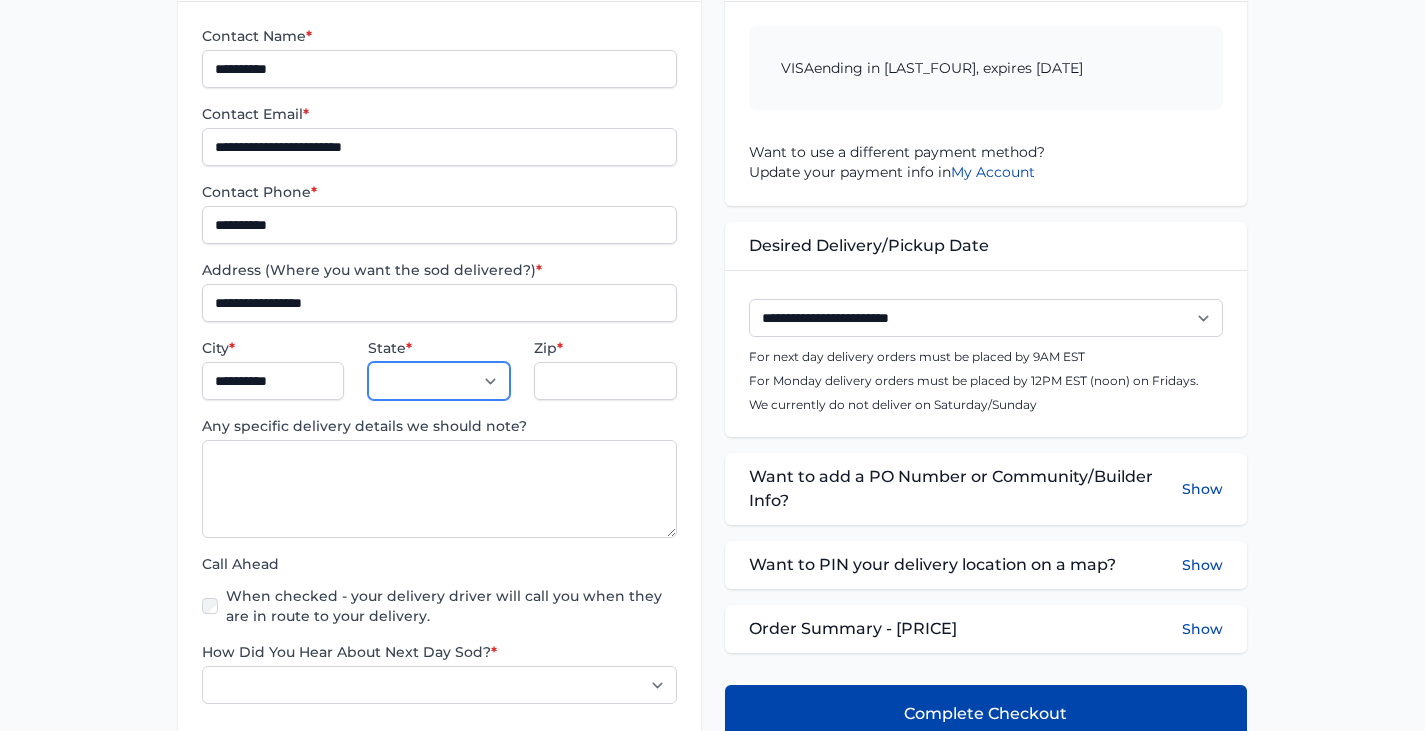 click on "**
**
**" at bounding box center [439, 381] 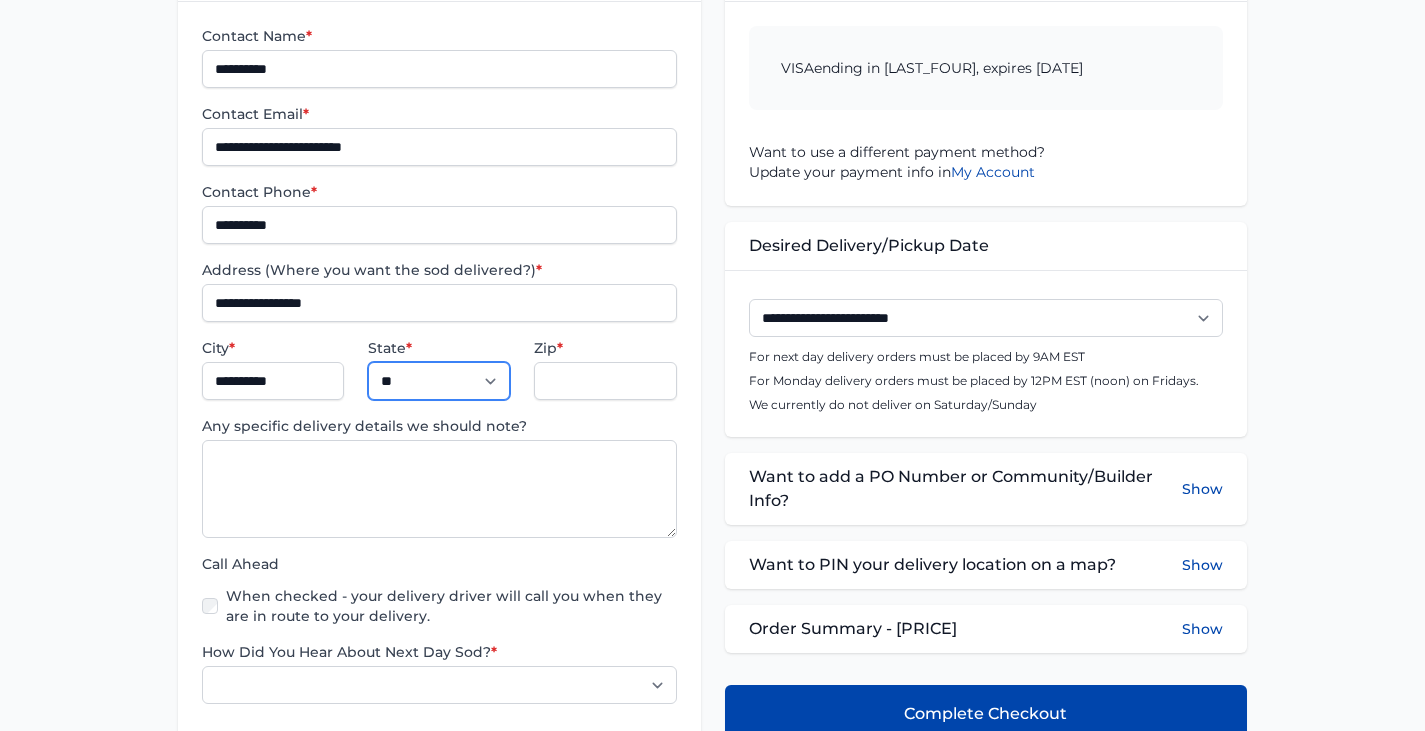 click on "**
**
**" at bounding box center [439, 381] 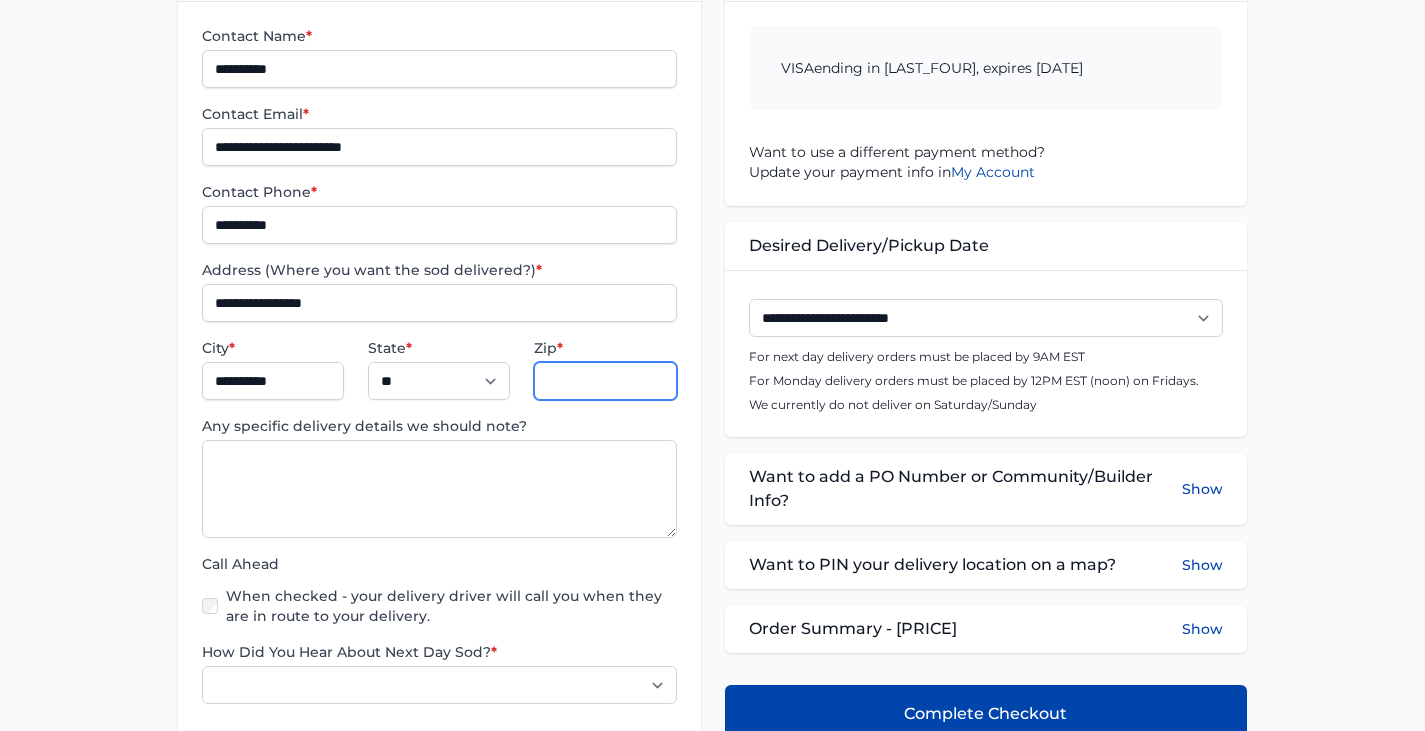 click on "Zip
*" at bounding box center [605, 381] 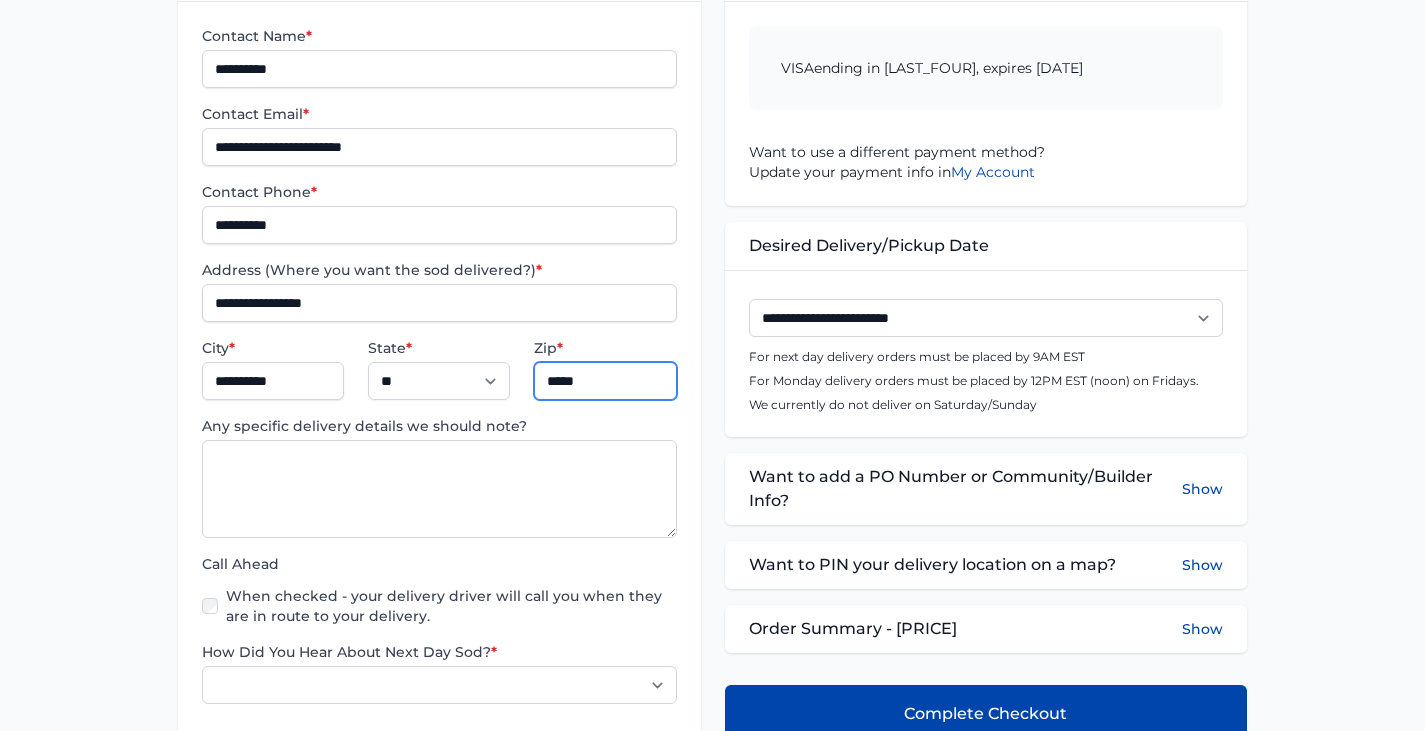 click on "*****" at bounding box center (605, 381) 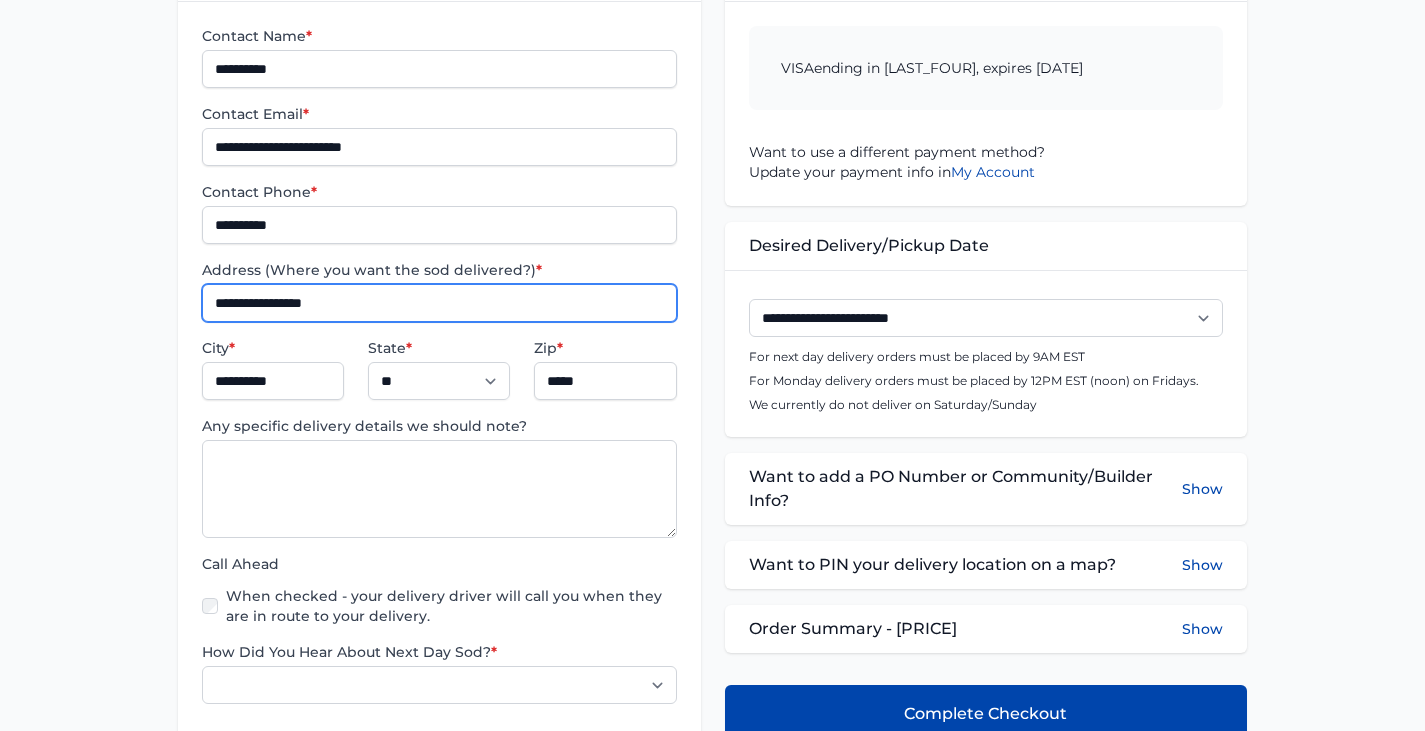 click on "**********" at bounding box center [439, 303] 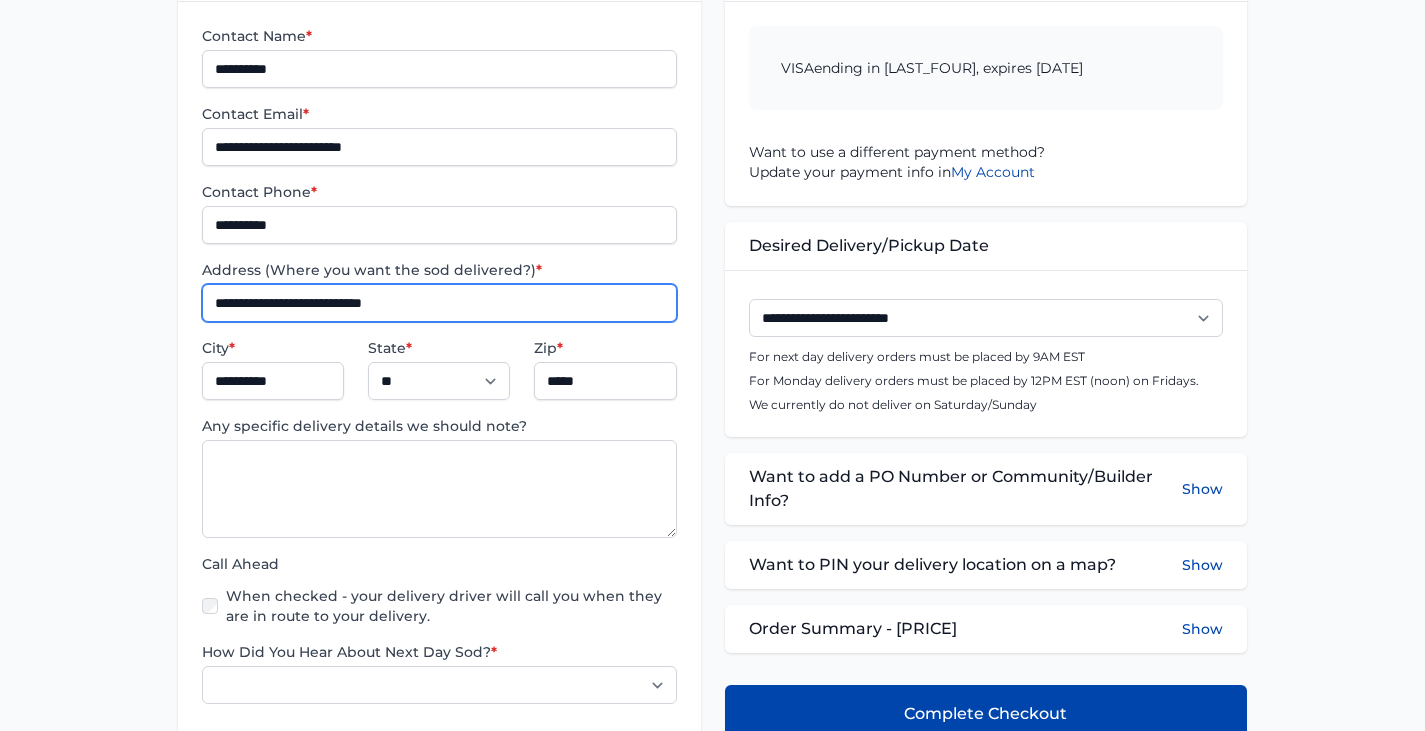 click on "**********" at bounding box center [439, 303] 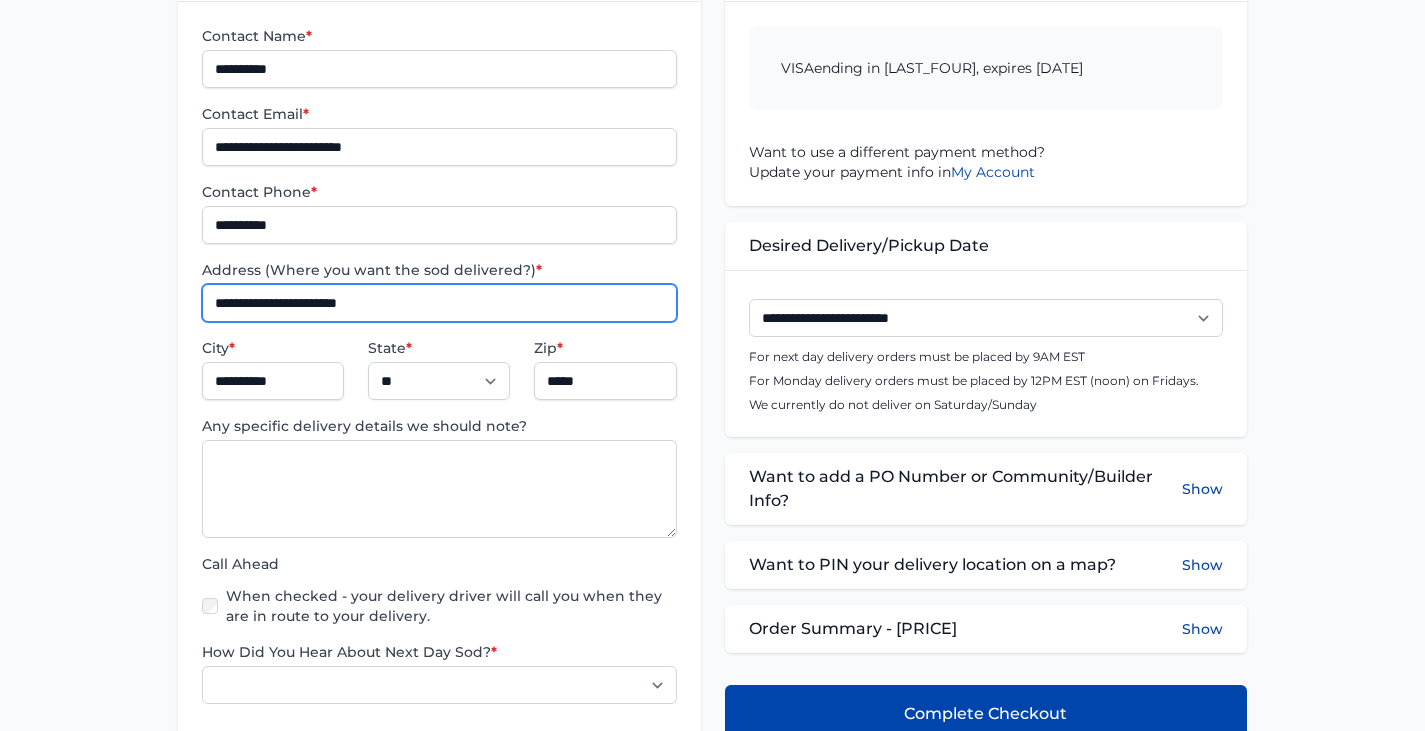 type on "**********" 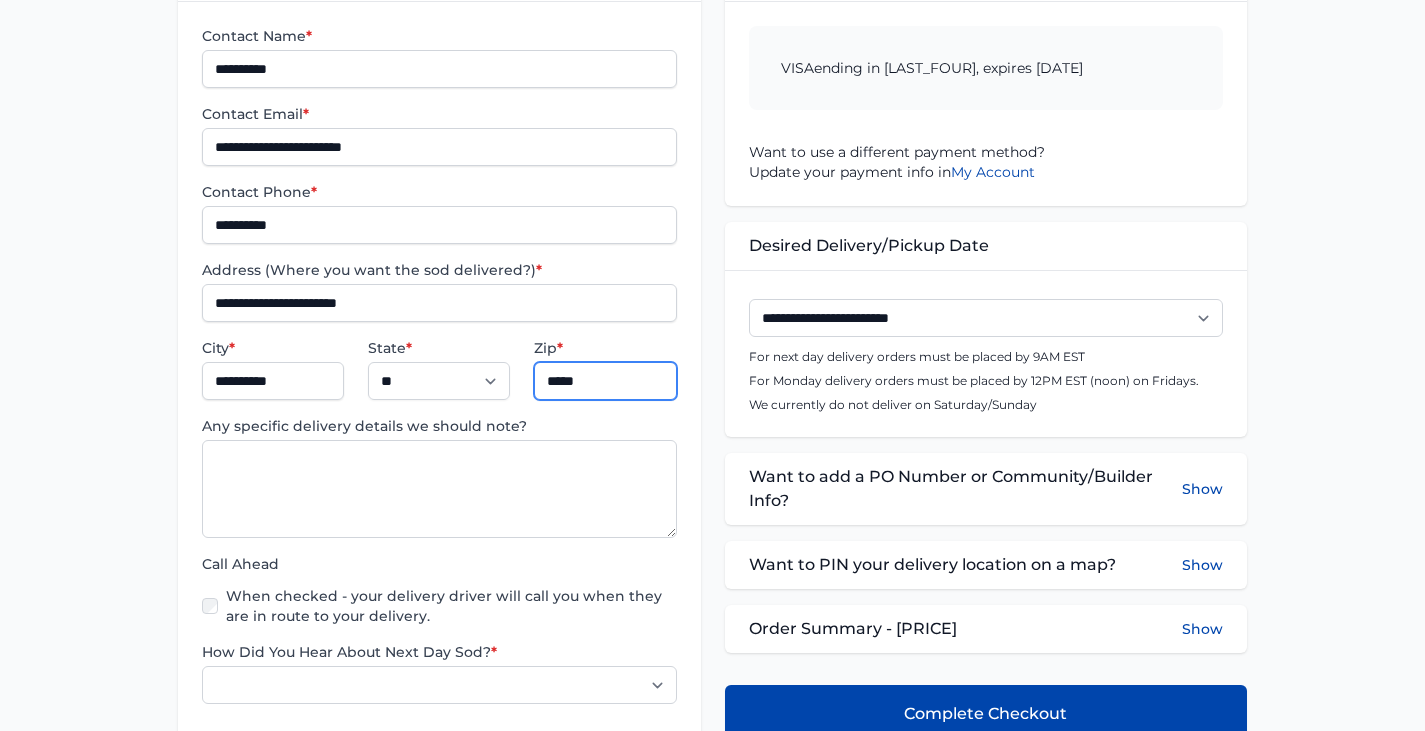 click on "*****" at bounding box center (605, 381) 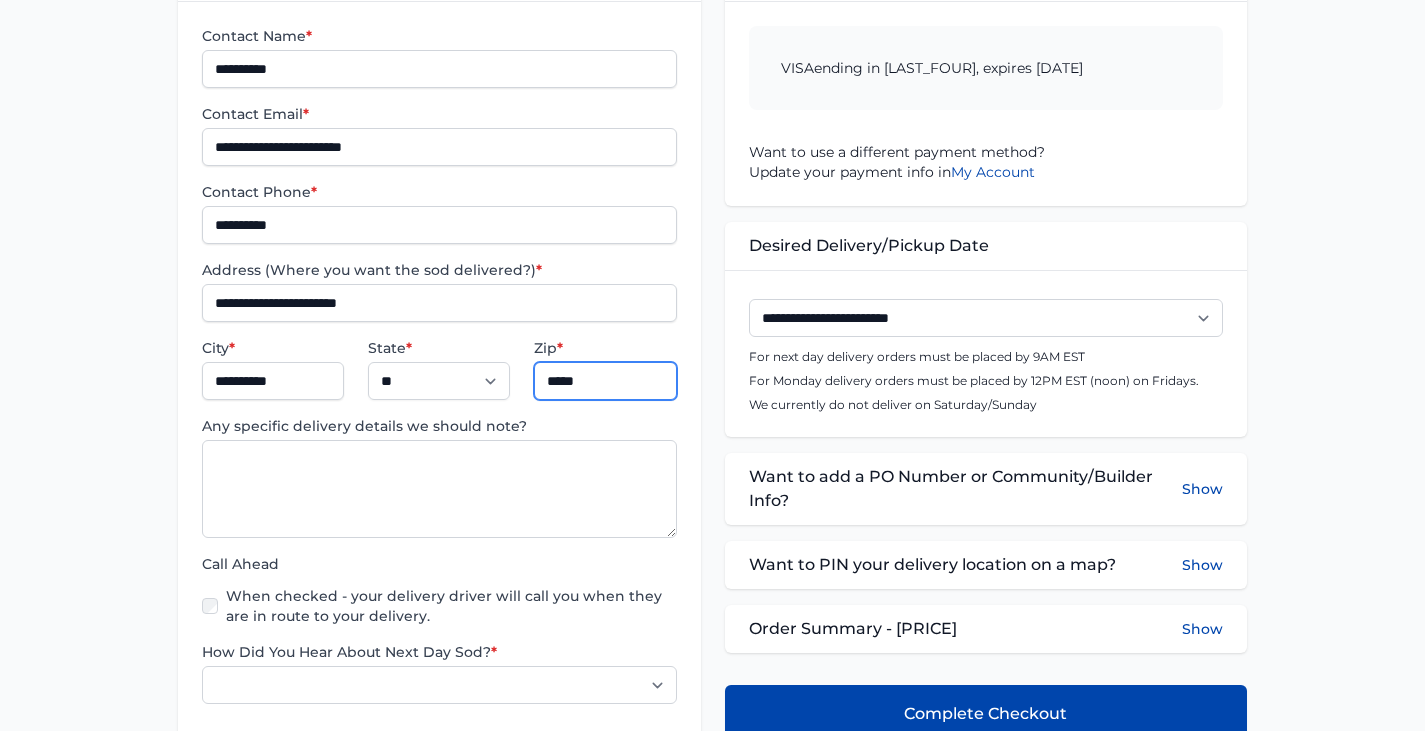 type on "*****" 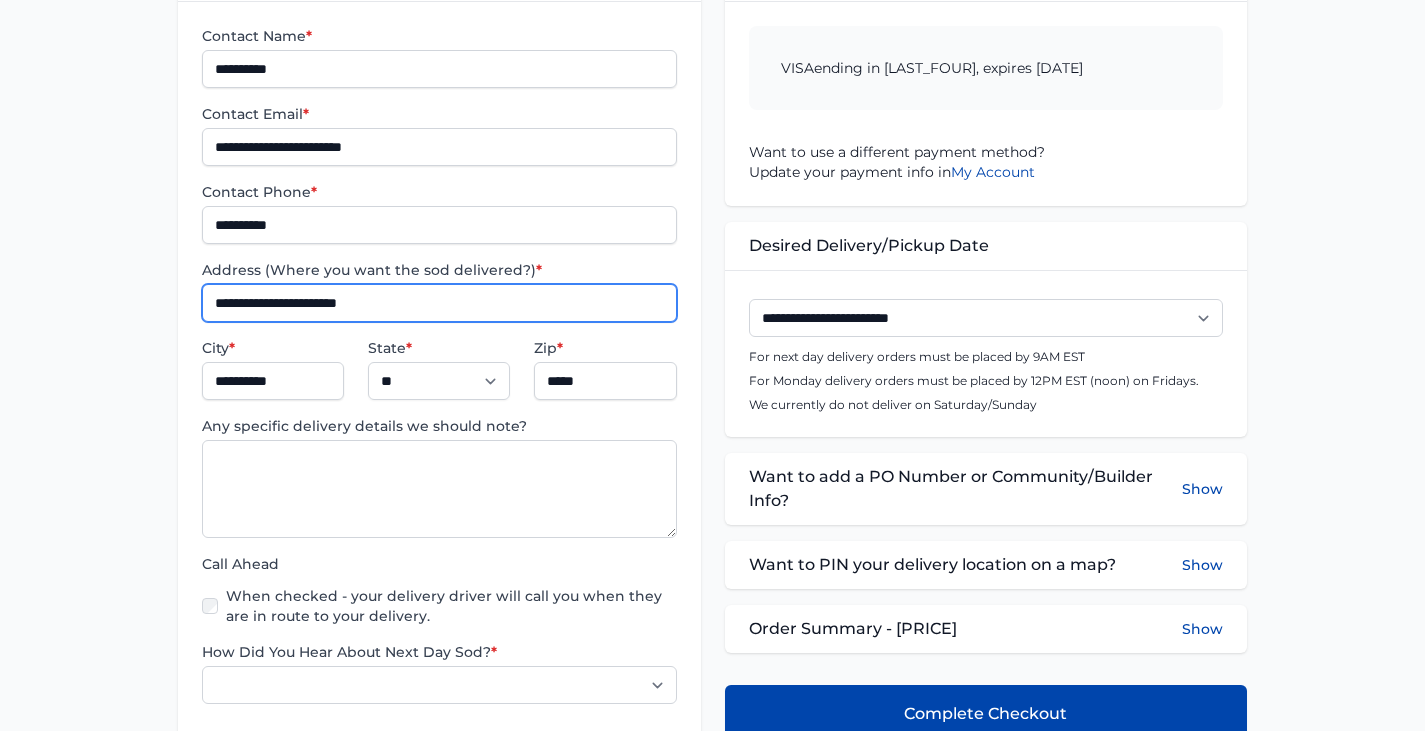 drag, startPoint x: 386, startPoint y: 304, endPoint x: 354, endPoint y: 300, distance: 32.24903 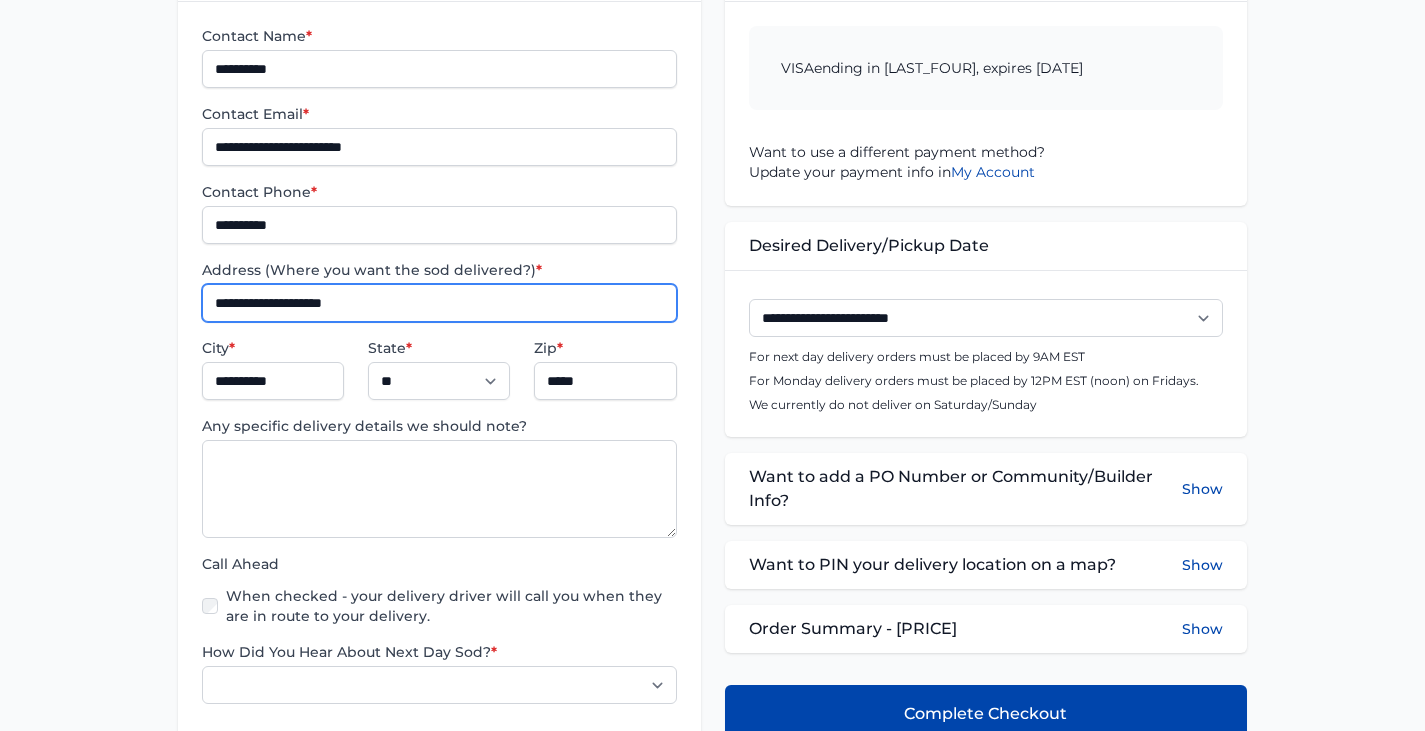 click on "**********" at bounding box center (439, 303) 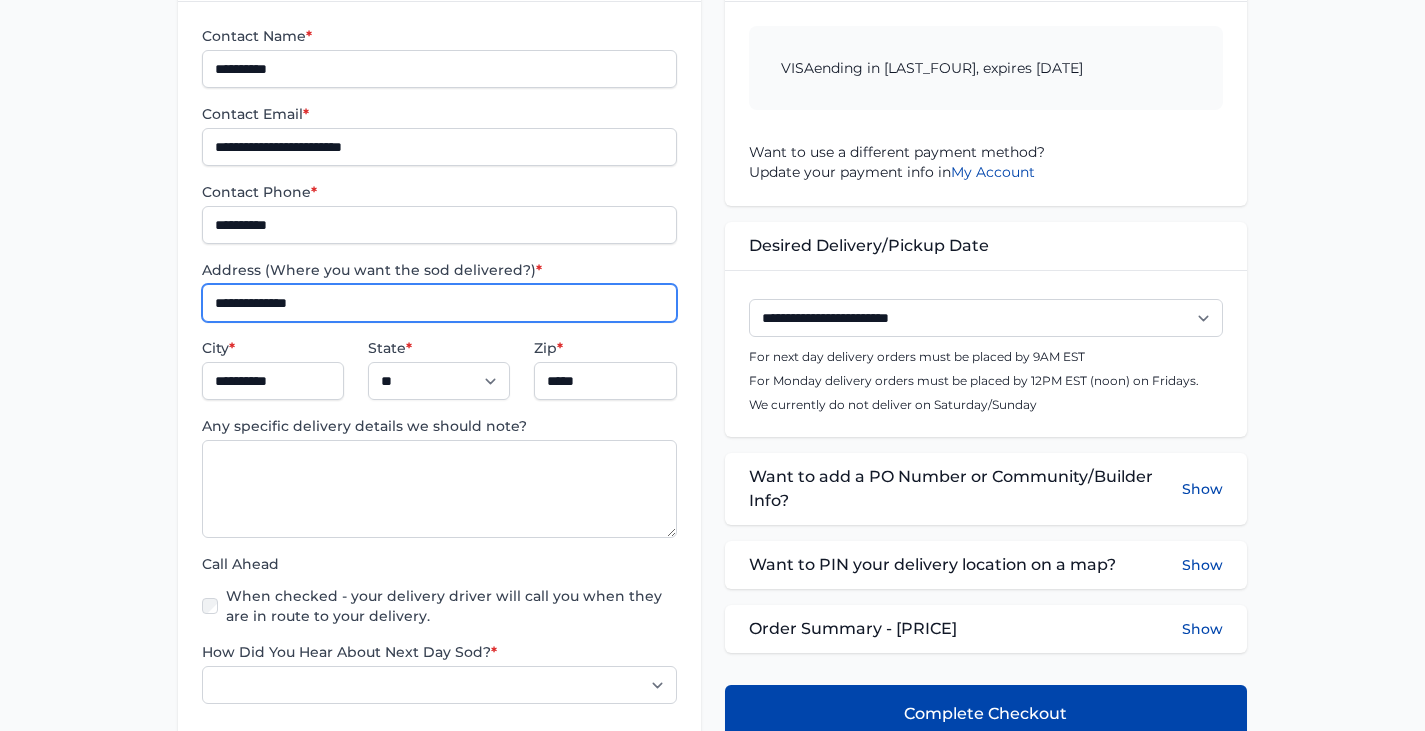 type on "**********" 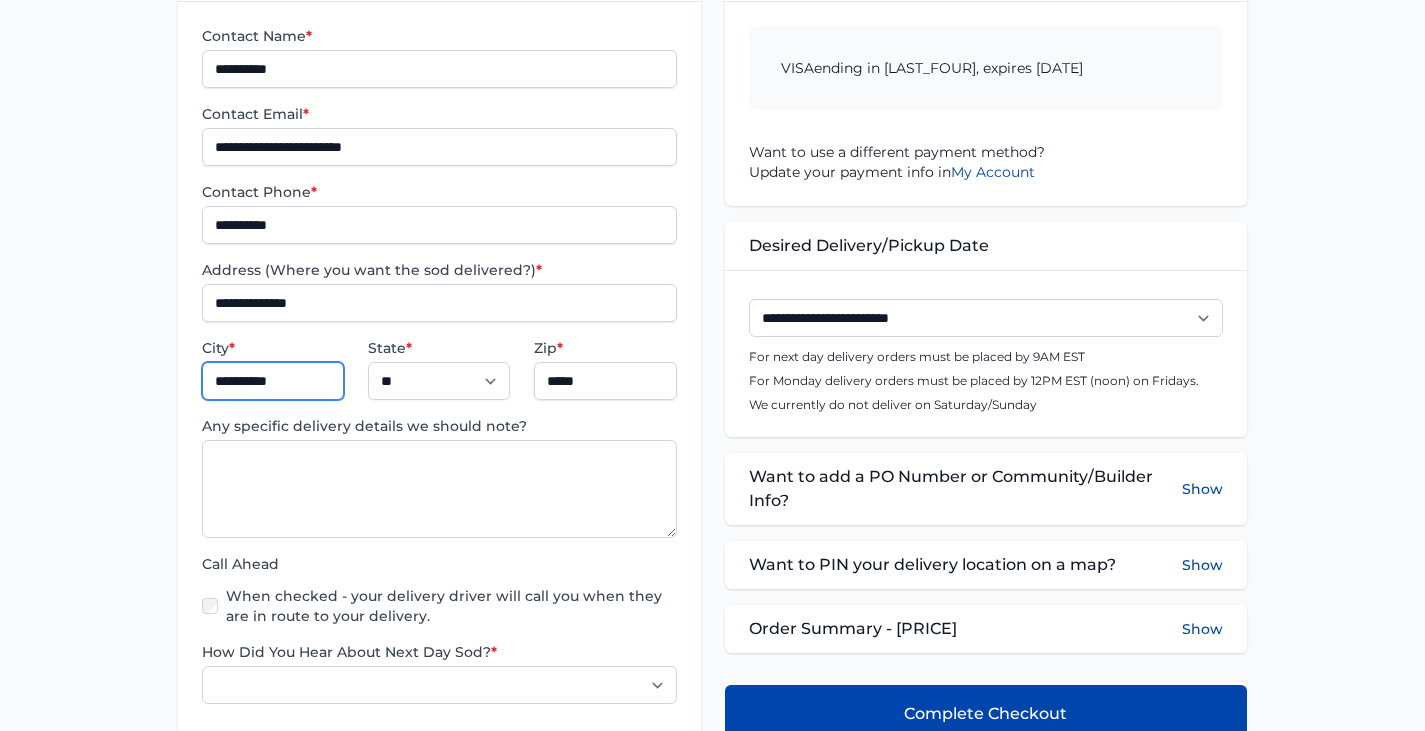 click on "**********" at bounding box center (273, 381) 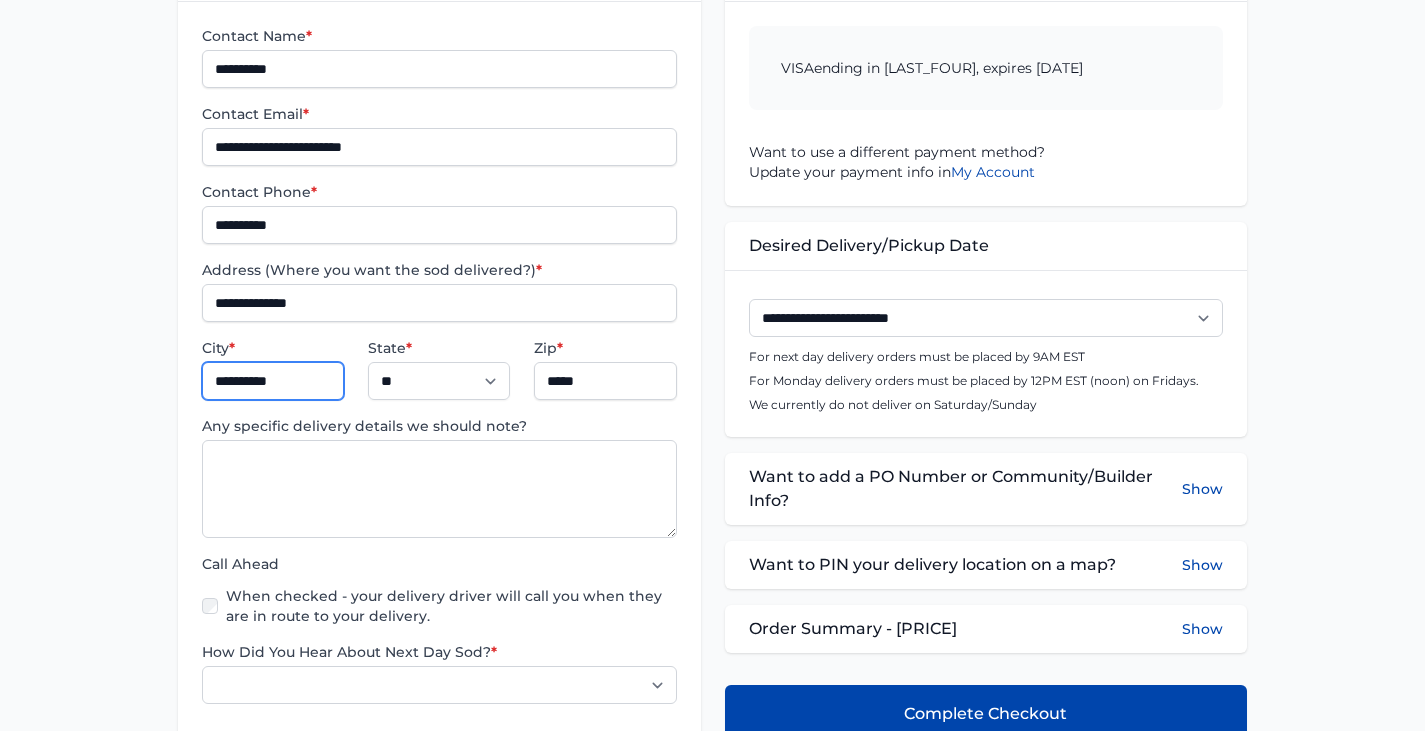 paste 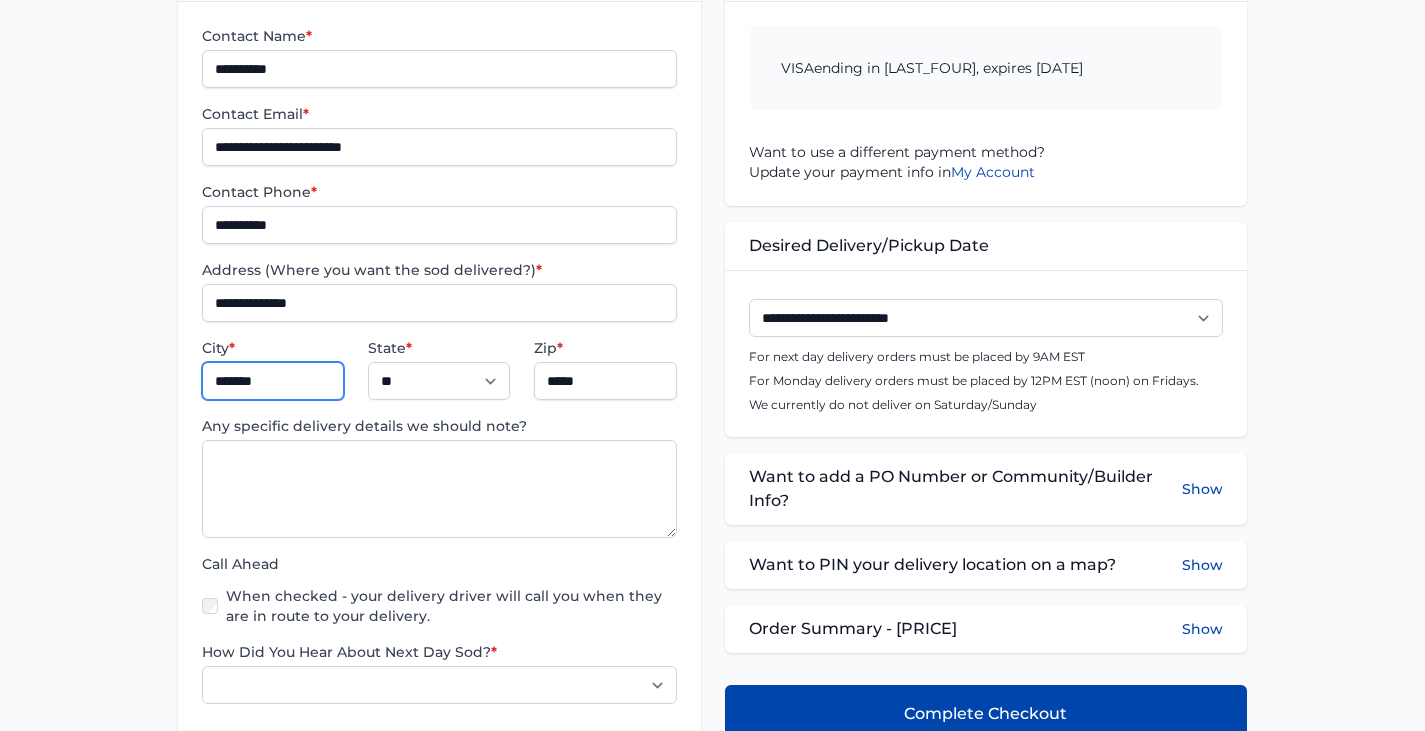 type on "******" 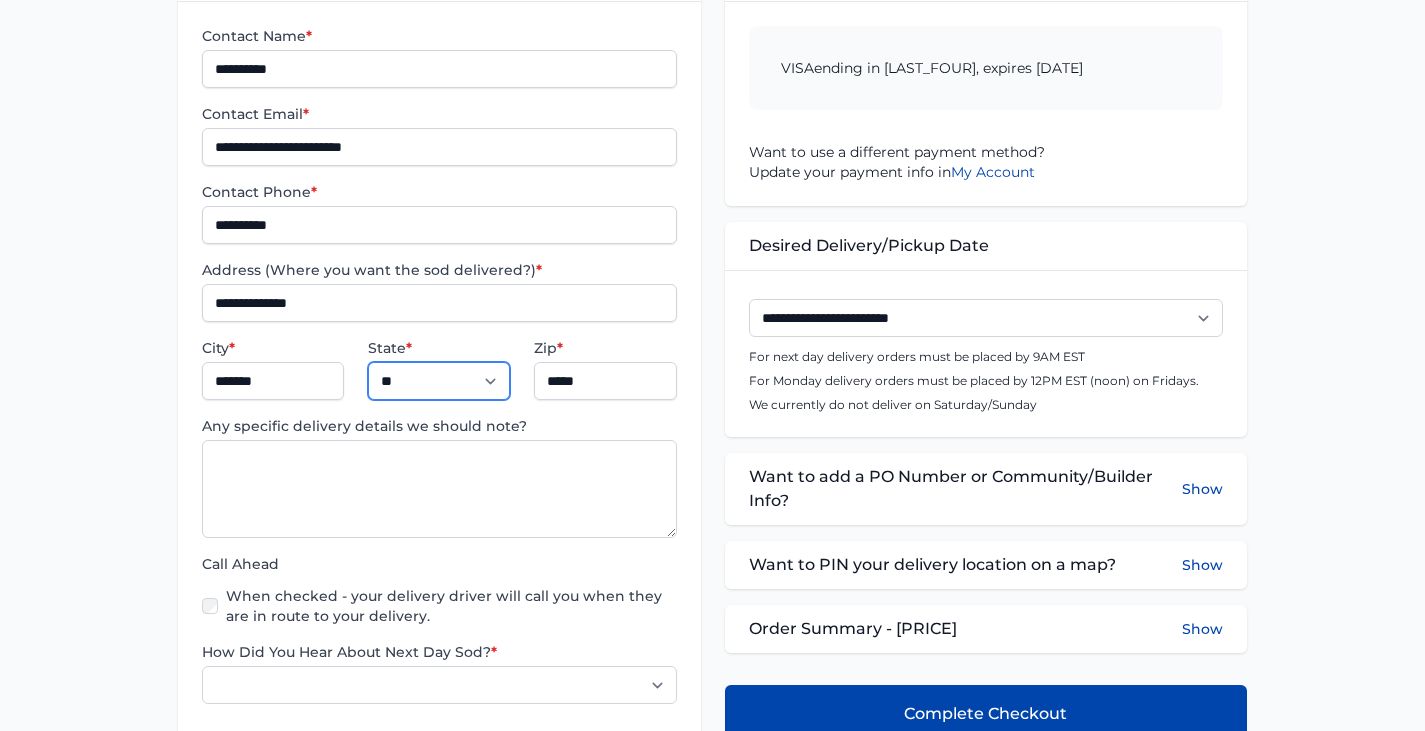 click on "**
**
**" at bounding box center [439, 381] 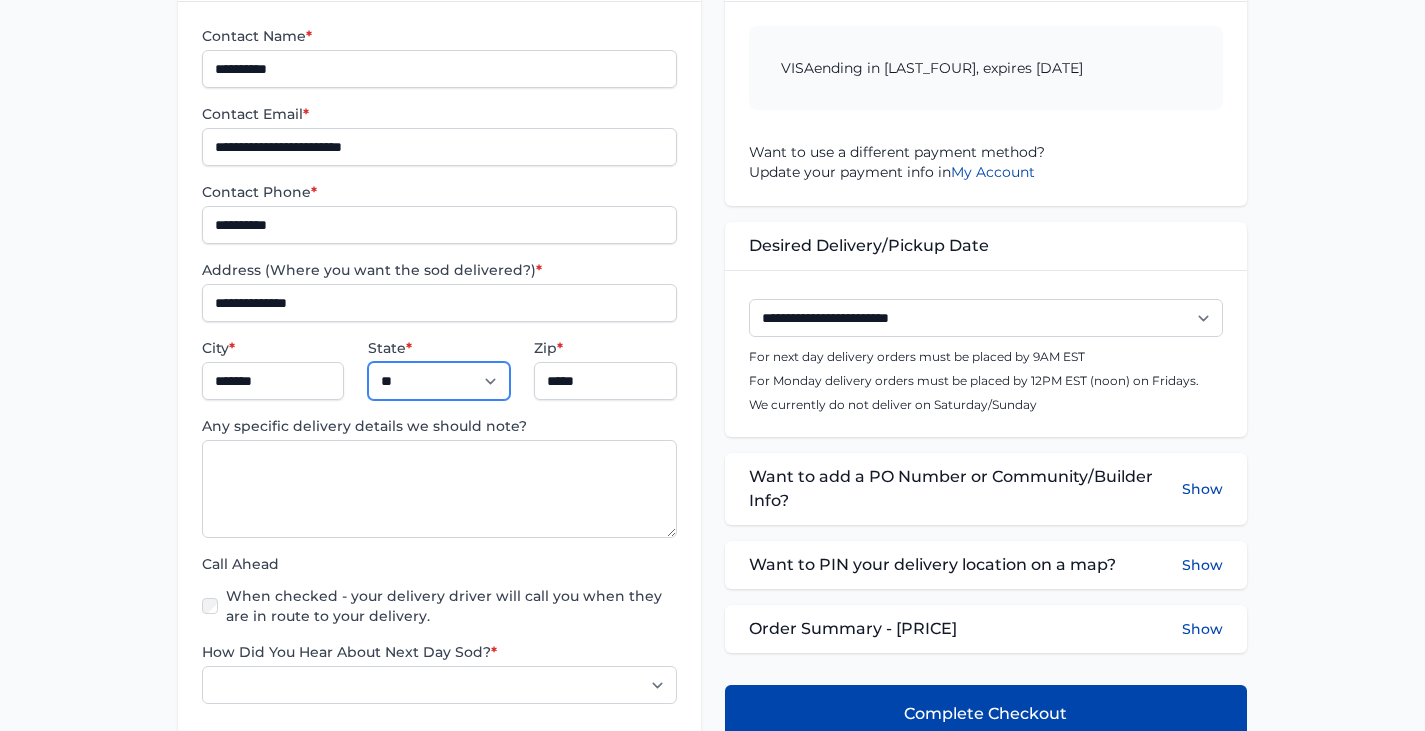 select on "**" 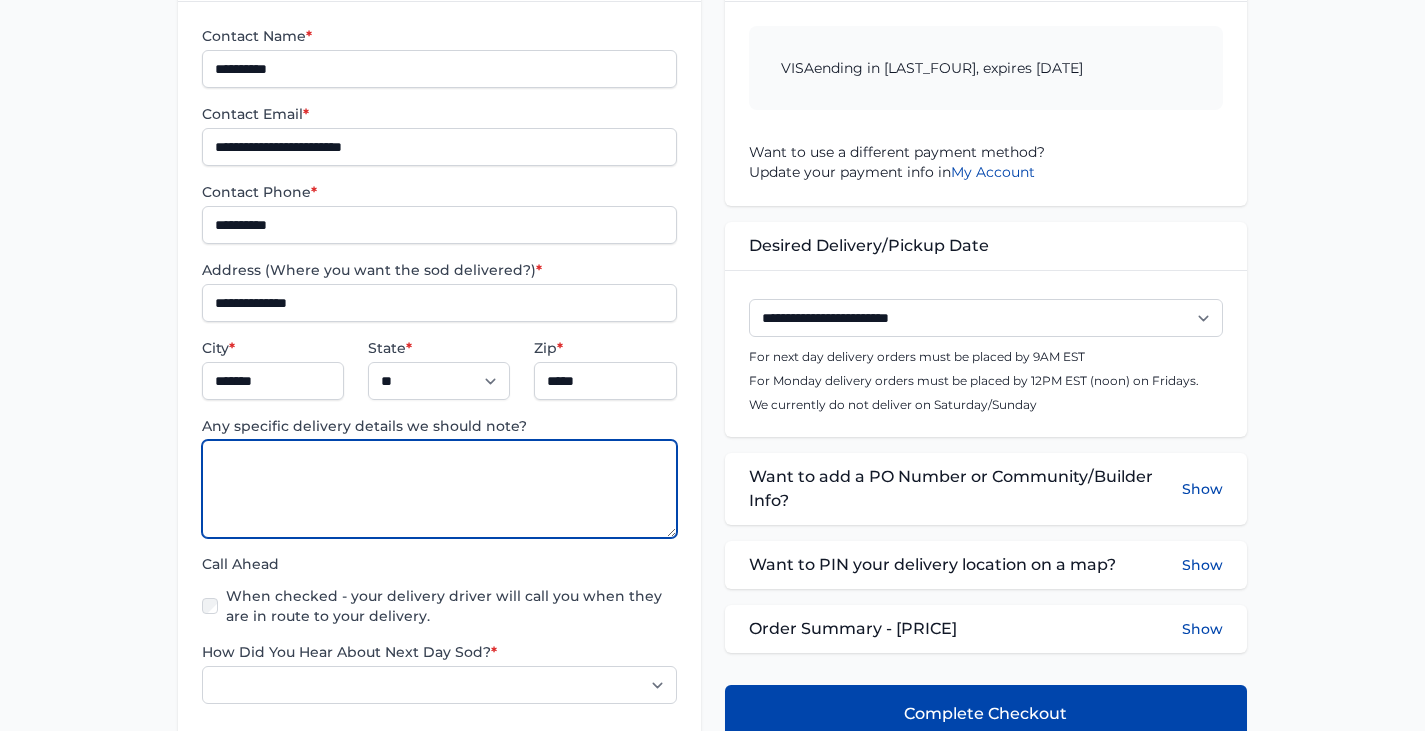 click at bounding box center [439, 489] 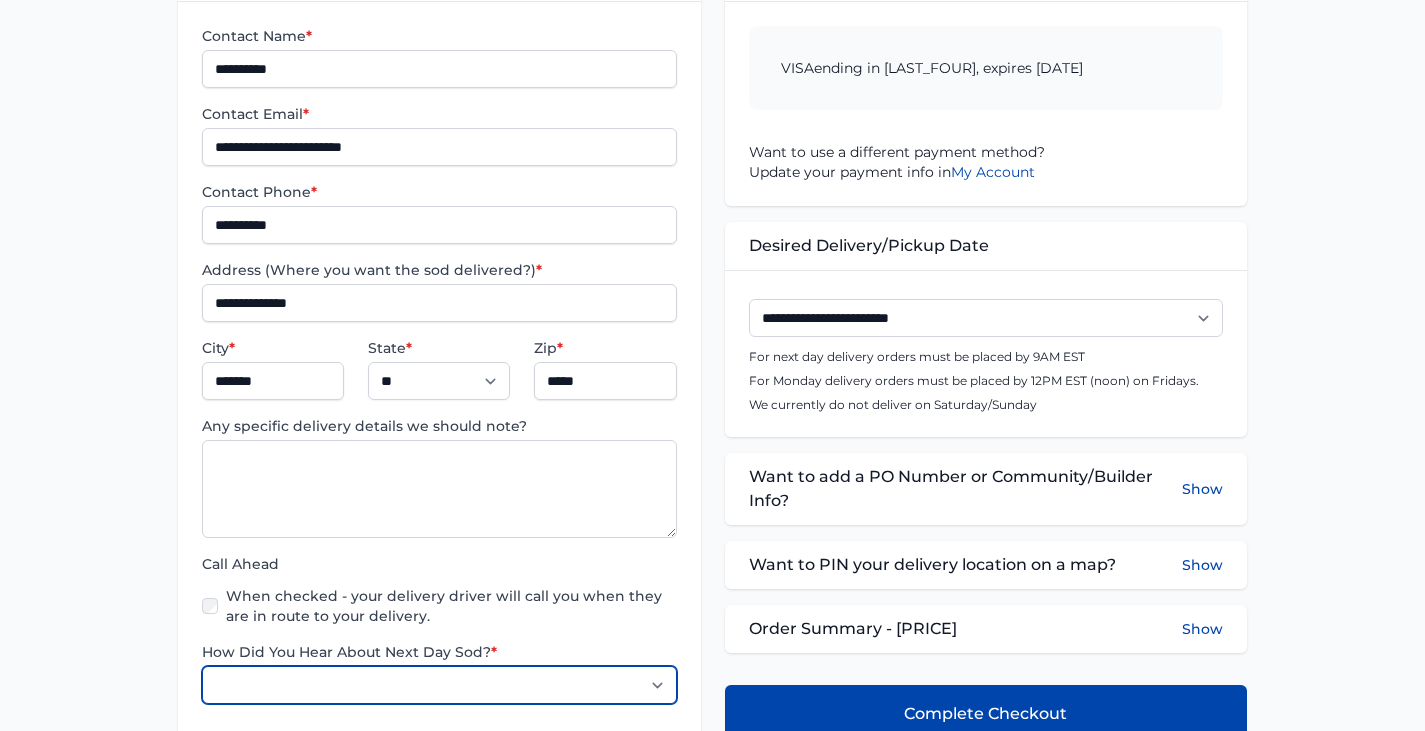 click on "**********" at bounding box center [439, 685] 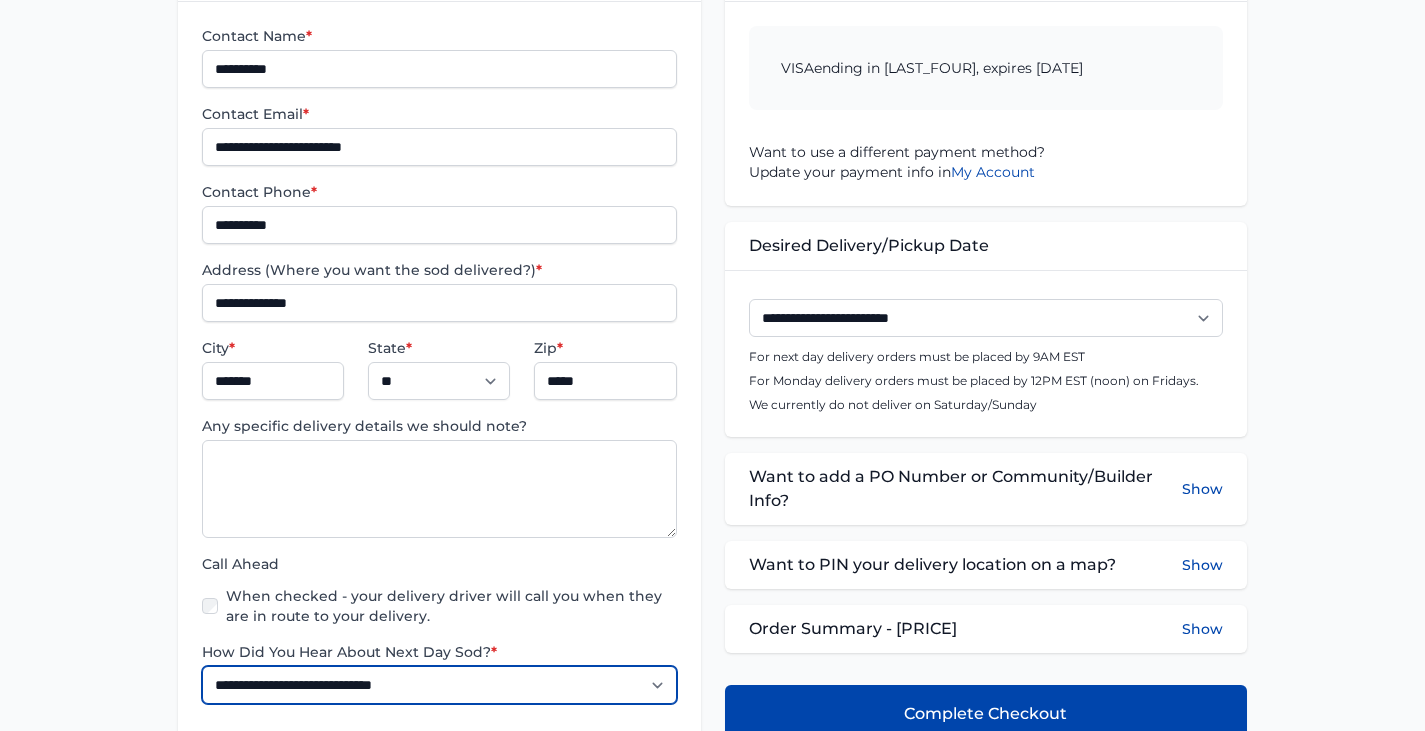 click on "**********" at bounding box center (439, 685) 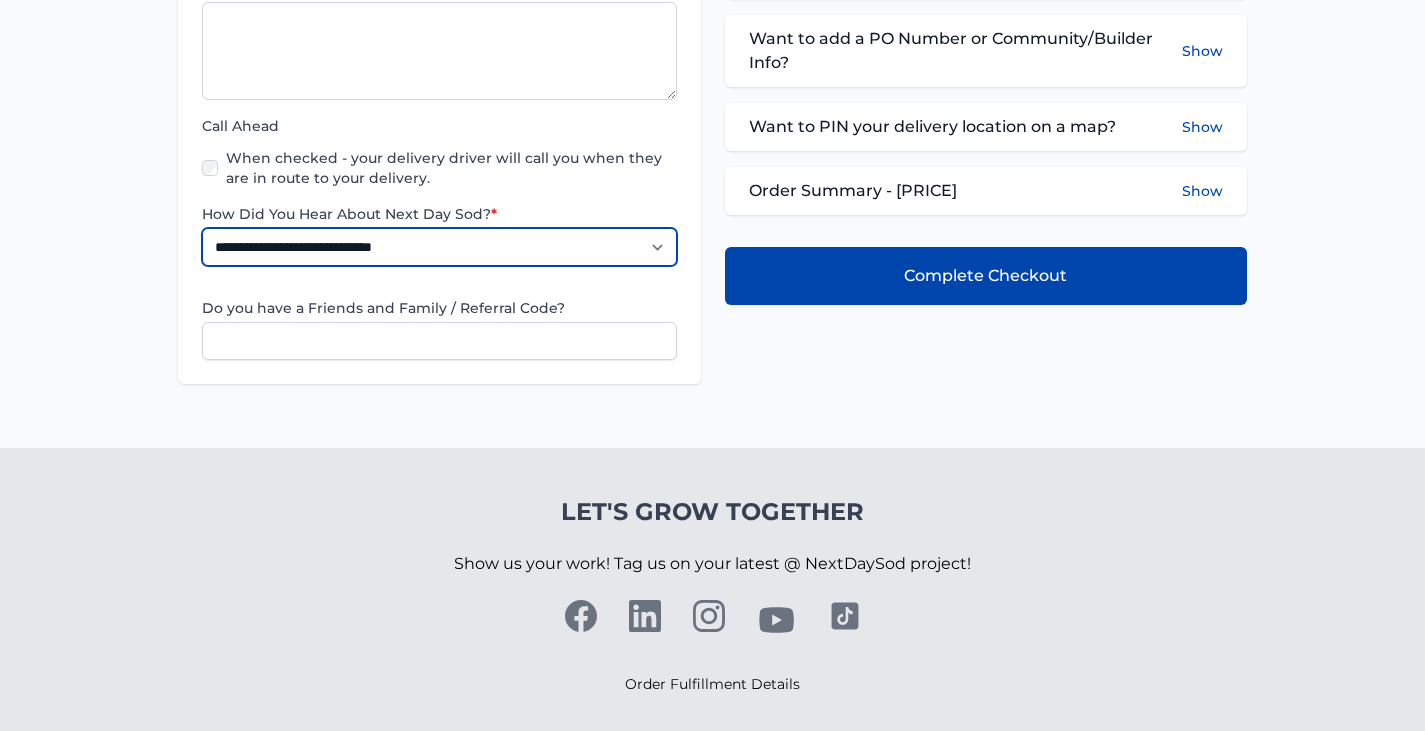 scroll, scrollTop: 918, scrollLeft: 0, axis: vertical 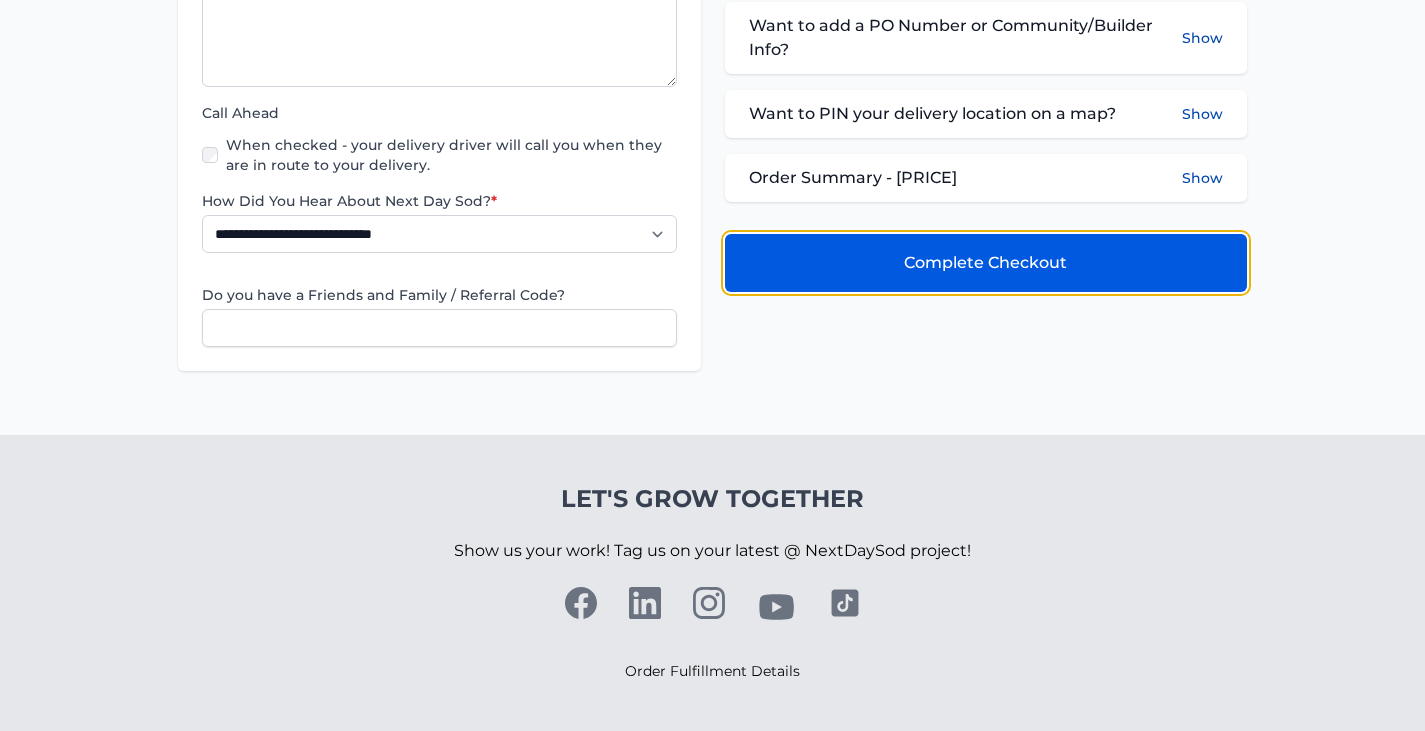 click on "Complete Checkout" at bounding box center [985, 263] 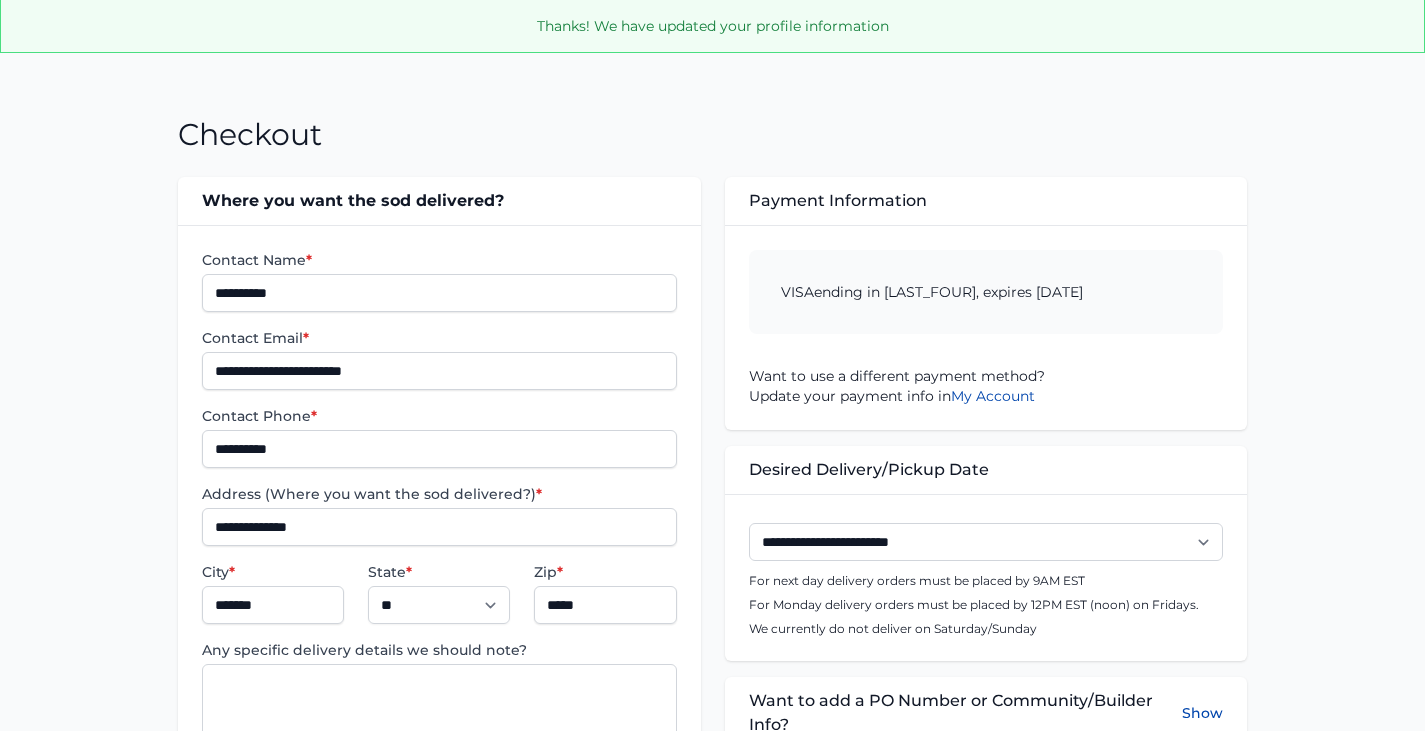 scroll, scrollTop: 467, scrollLeft: 0, axis: vertical 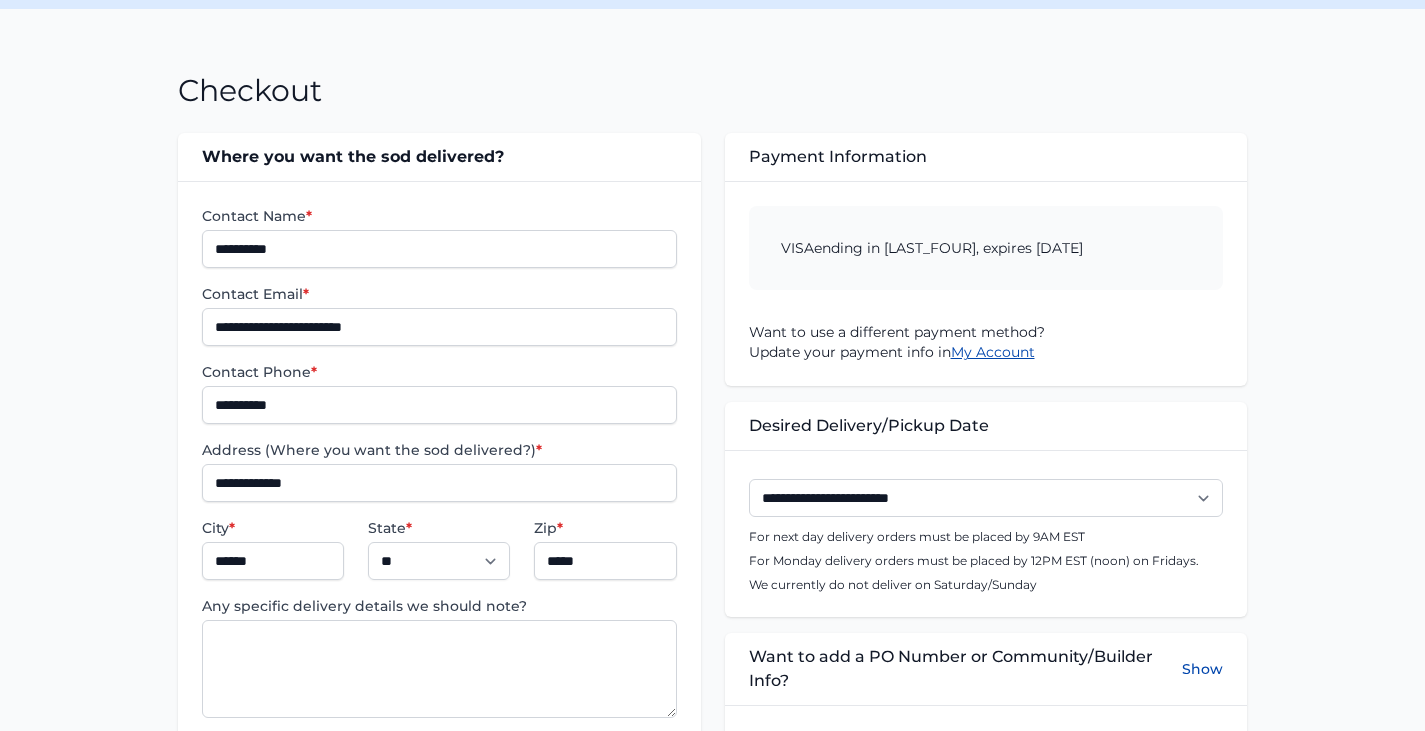 click on "My Account" at bounding box center [993, 352] 